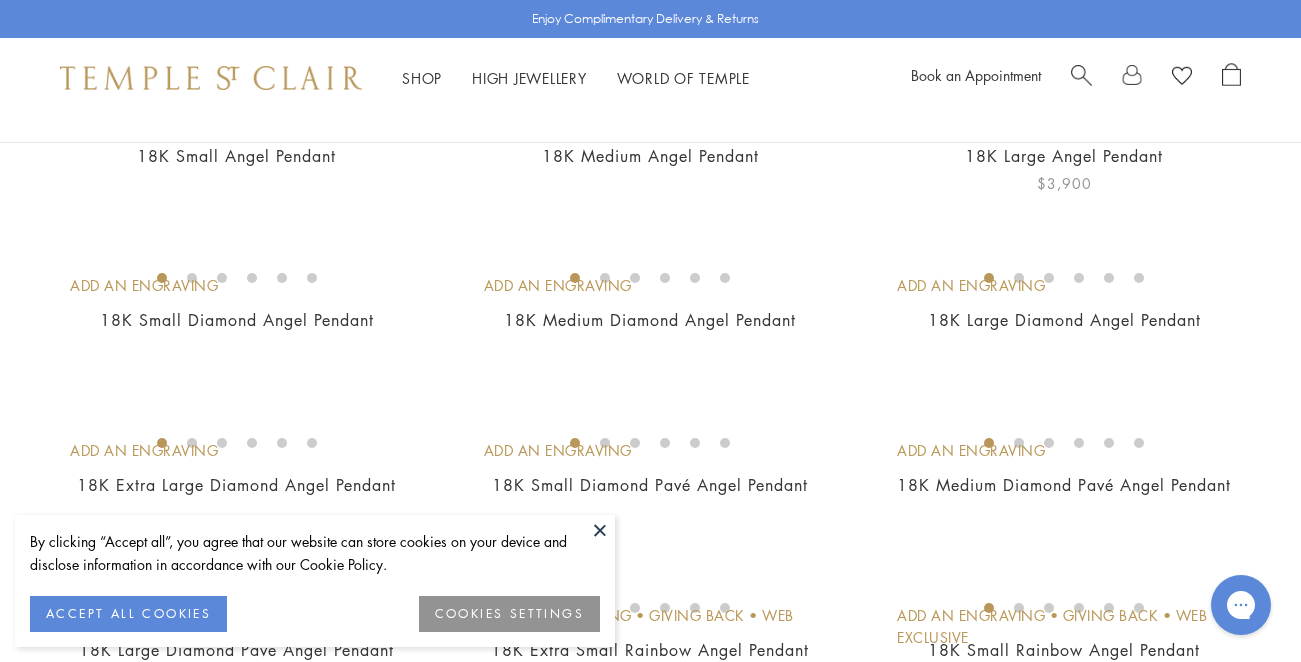 scroll, scrollTop: 0, scrollLeft: 0, axis: both 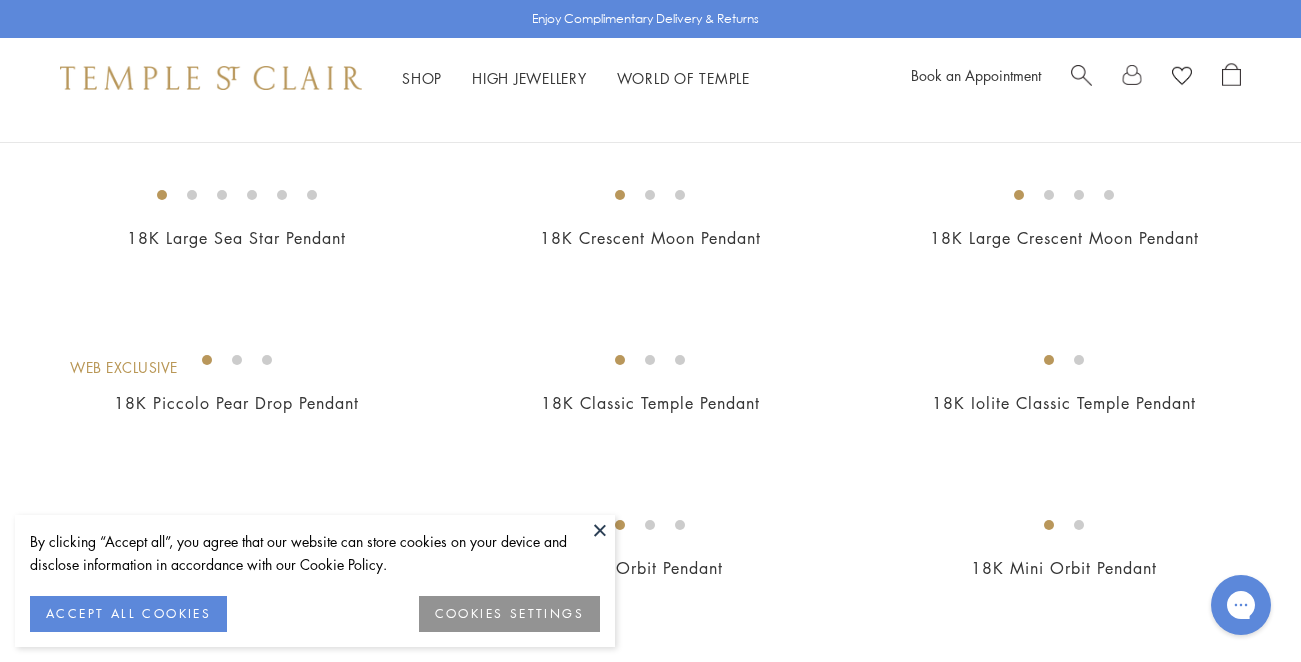 click at bounding box center (600, 530) 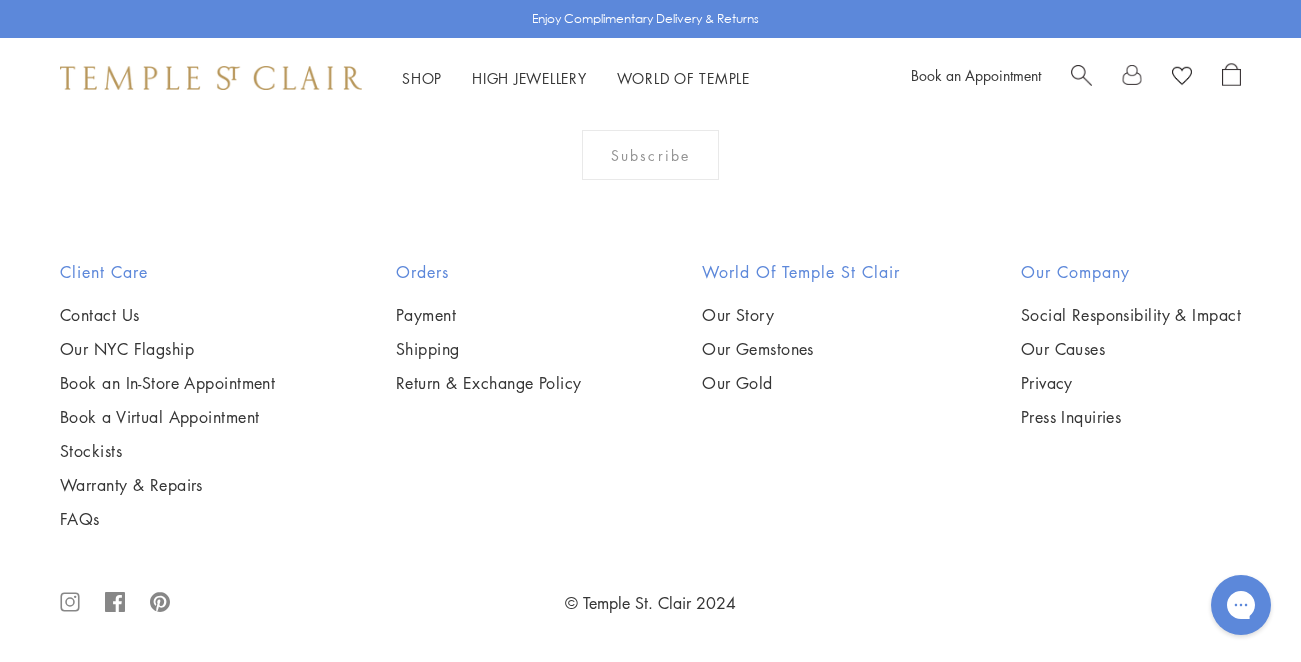 scroll, scrollTop: 11727, scrollLeft: 0, axis: vertical 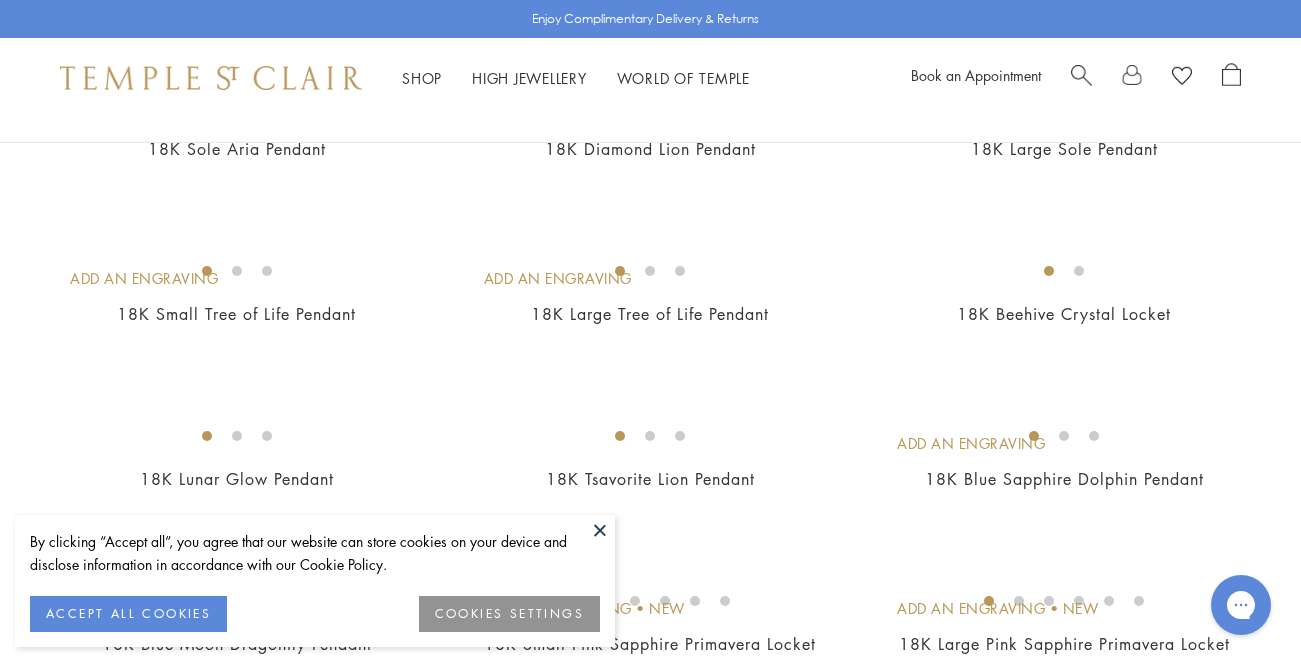 click at bounding box center [0, 0] 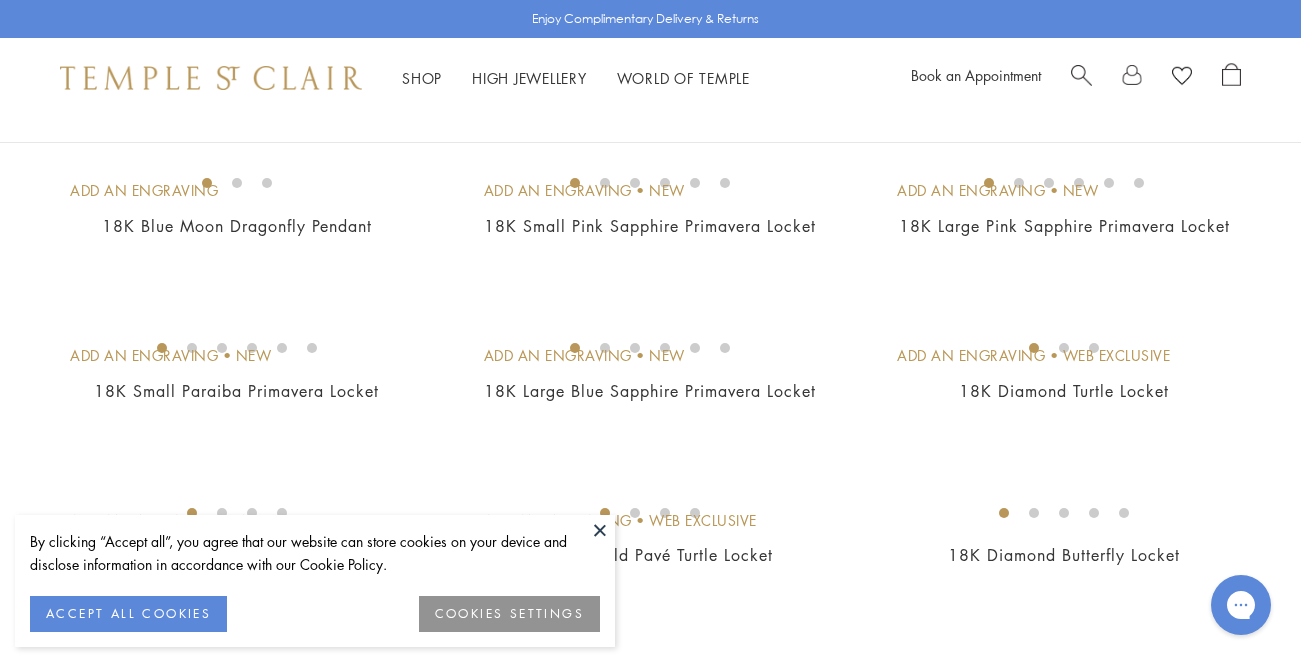 scroll, scrollTop: 2685, scrollLeft: 0, axis: vertical 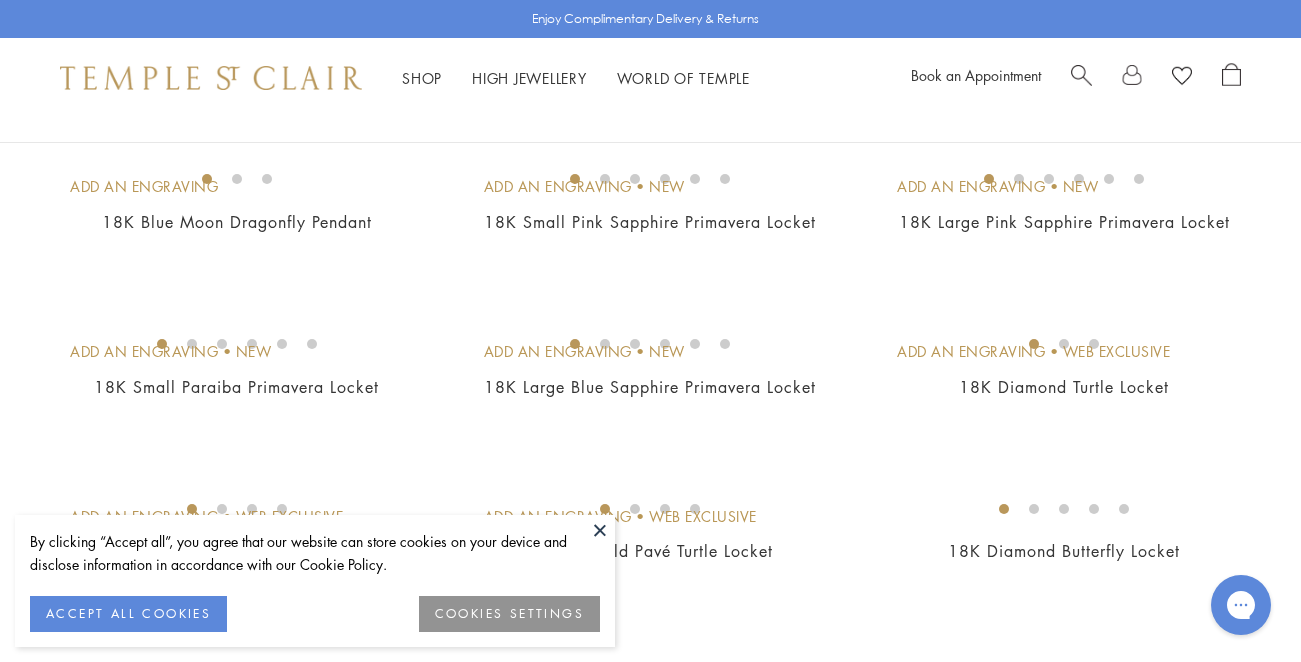 click at bounding box center (0, 0) 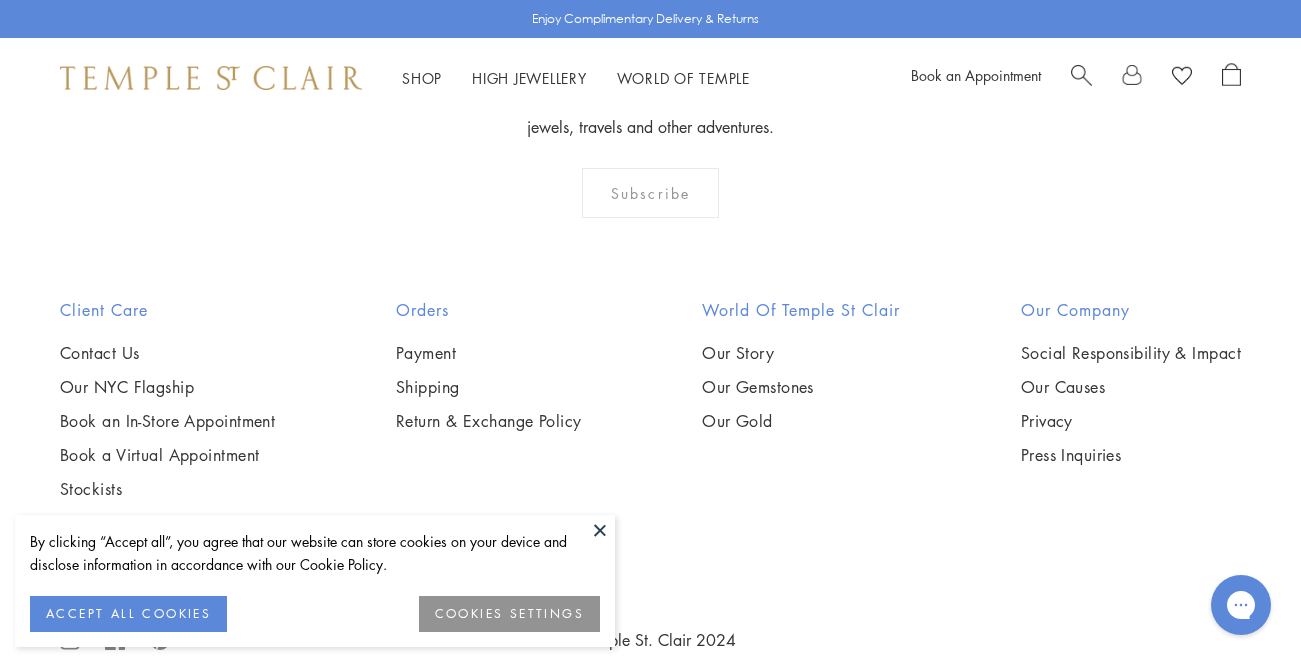 scroll, scrollTop: 3706, scrollLeft: 0, axis: vertical 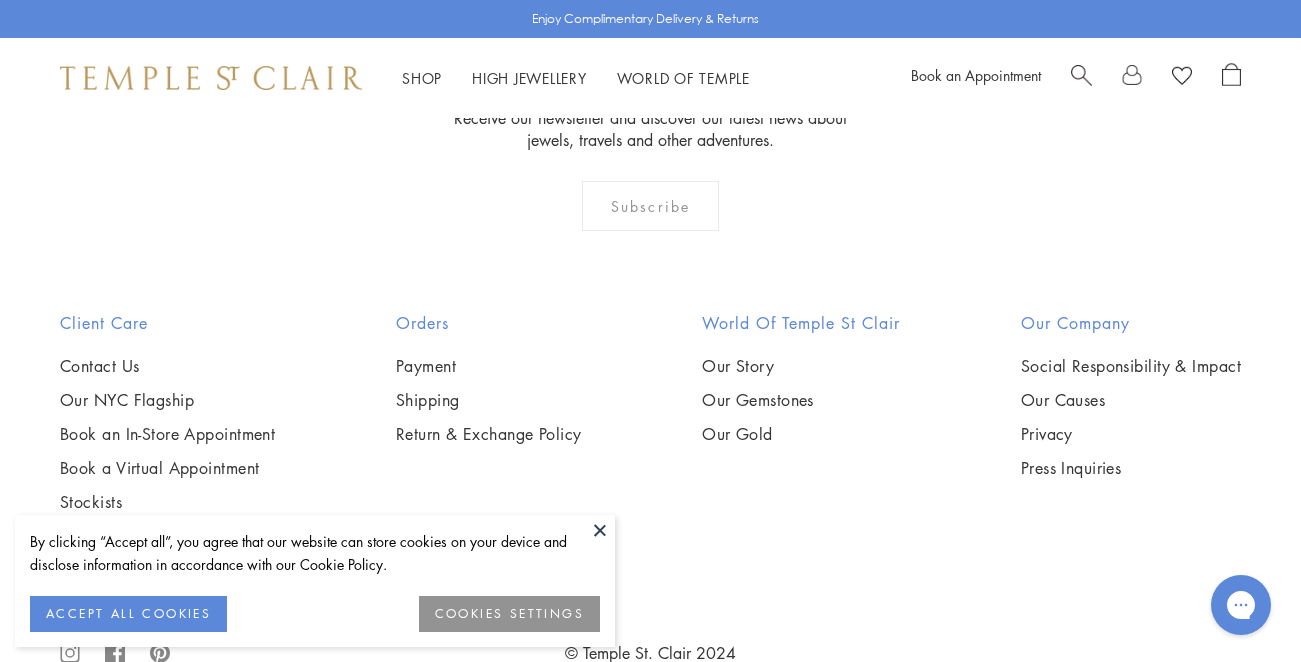 click at bounding box center (0, 0) 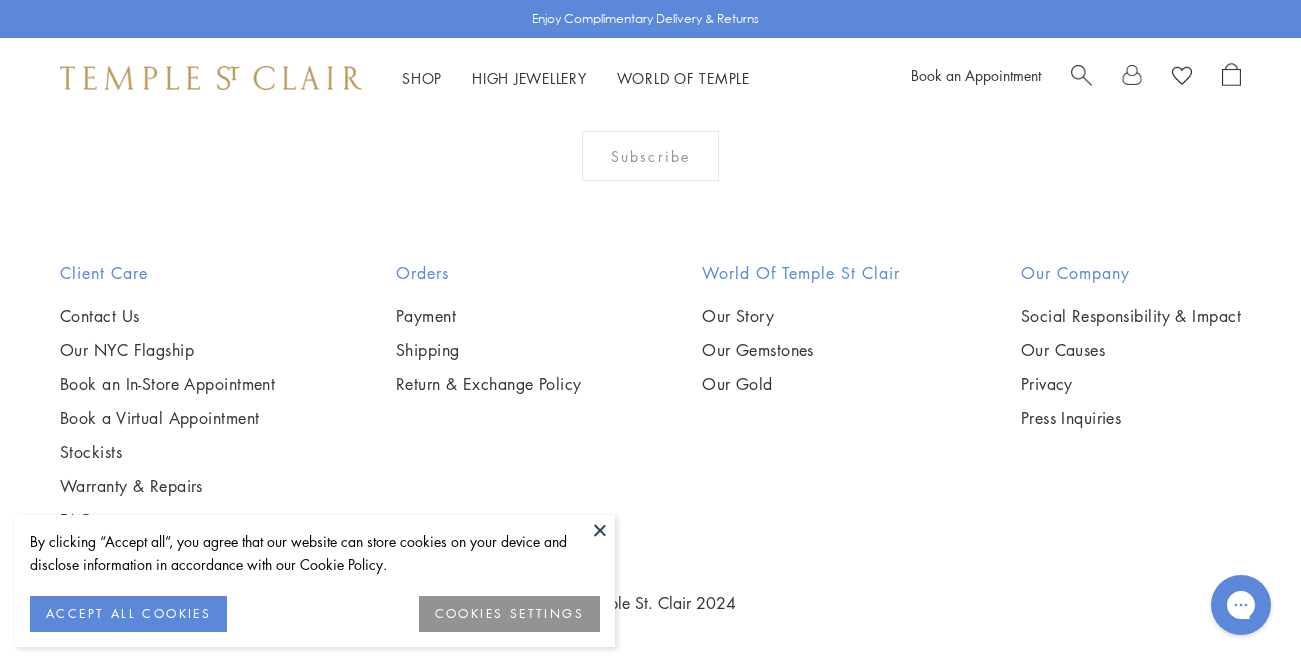 scroll, scrollTop: 7347, scrollLeft: 0, axis: vertical 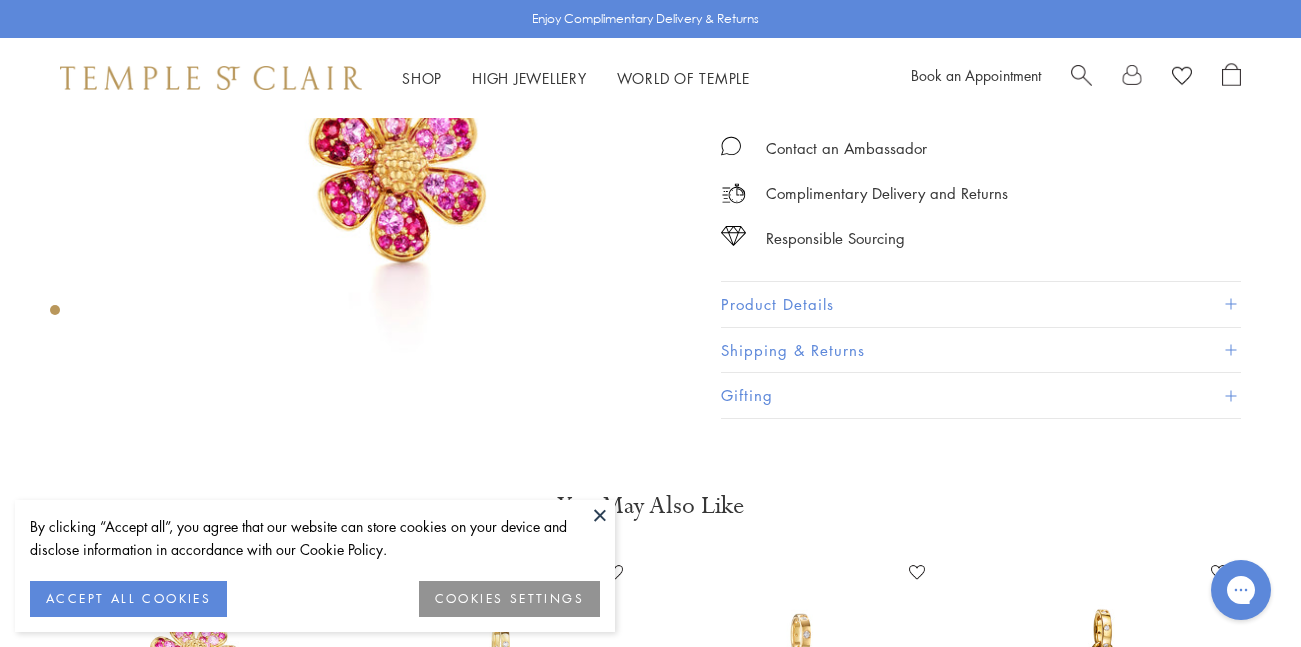 click on "Product Details" at bounding box center [981, 304] 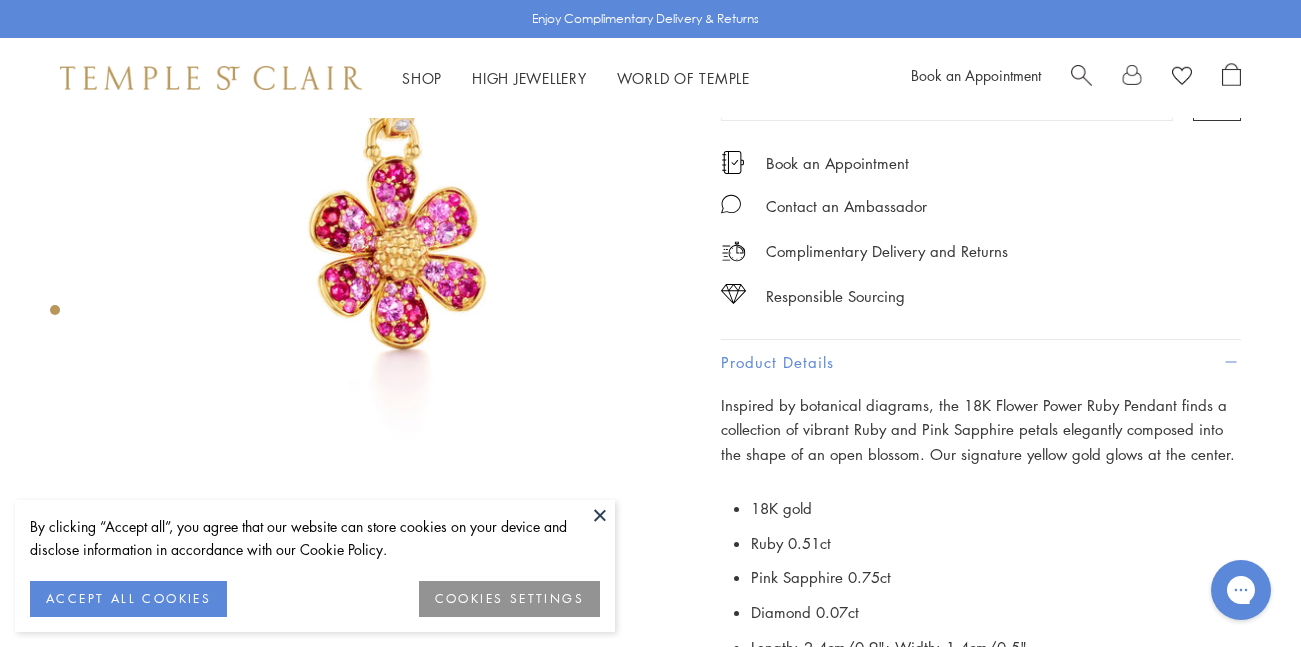 scroll, scrollTop: 193, scrollLeft: 0, axis: vertical 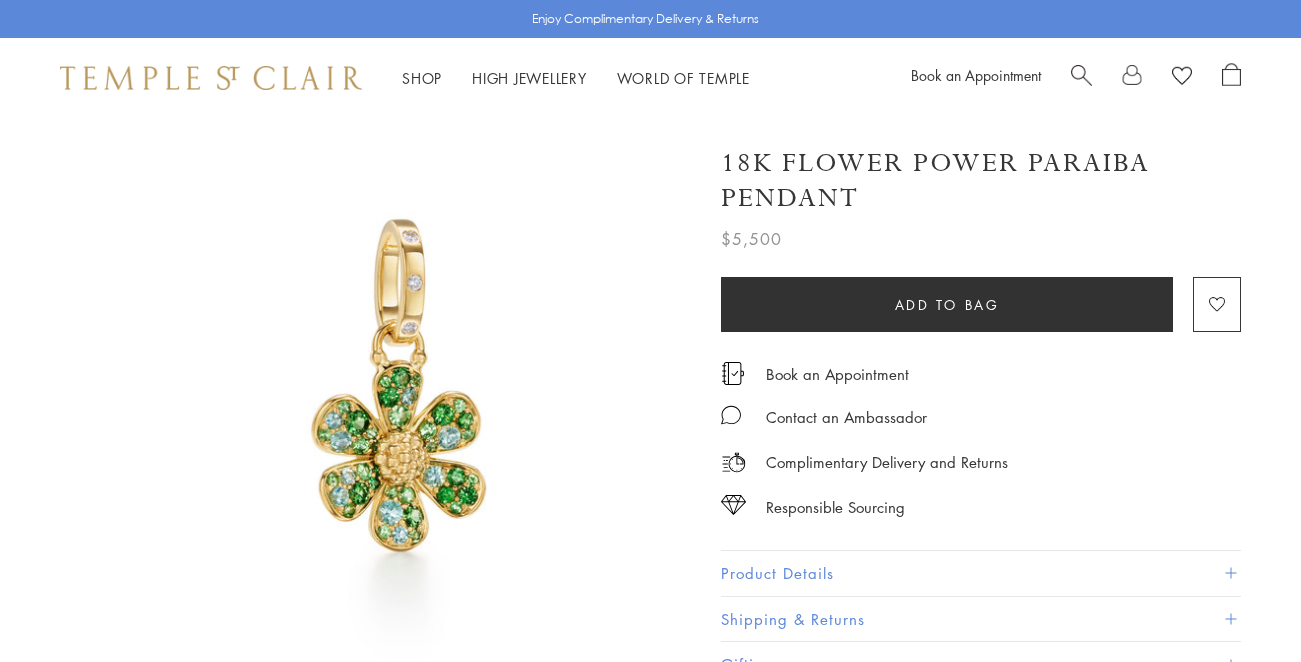 click on "Product Details" at bounding box center (981, 573) 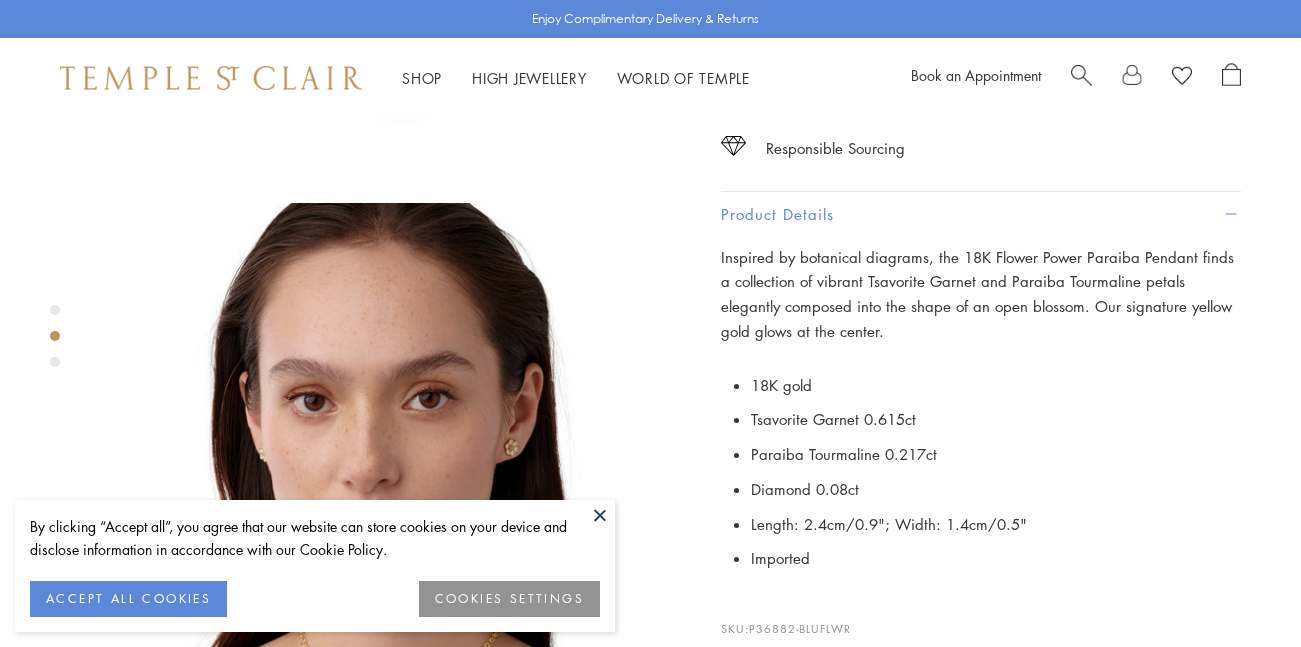 scroll, scrollTop: 541, scrollLeft: 0, axis: vertical 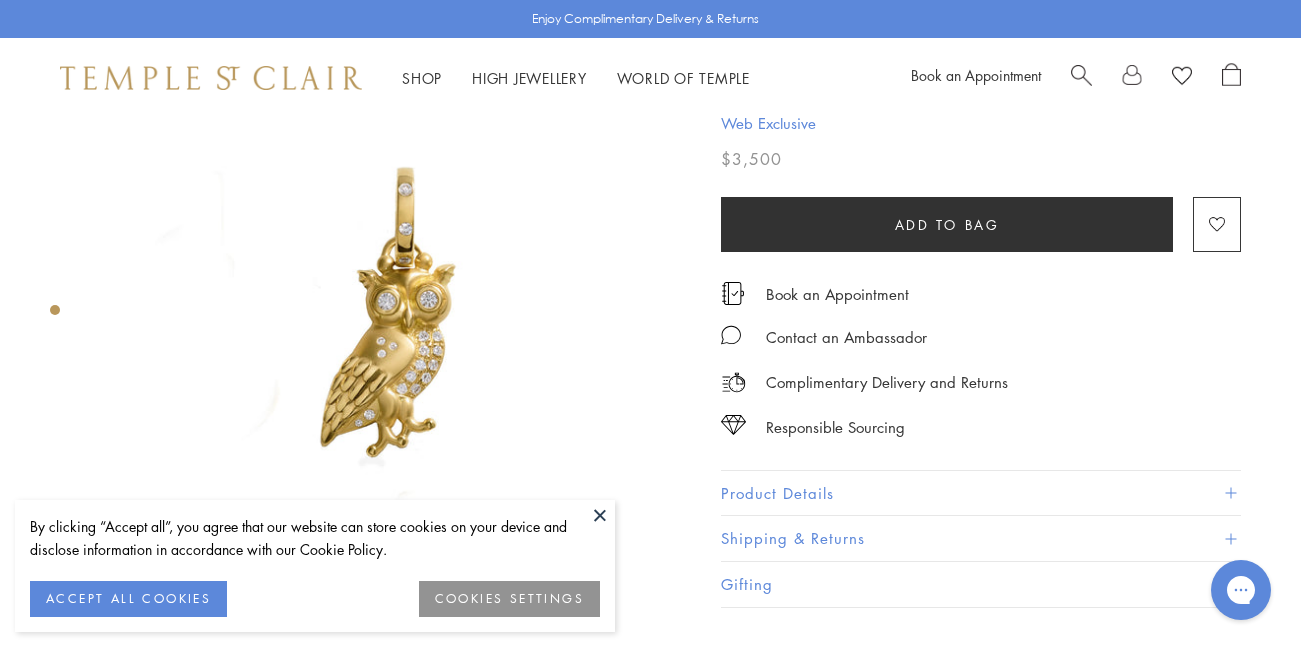 click on "Product Details" at bounding box center (981, 493) 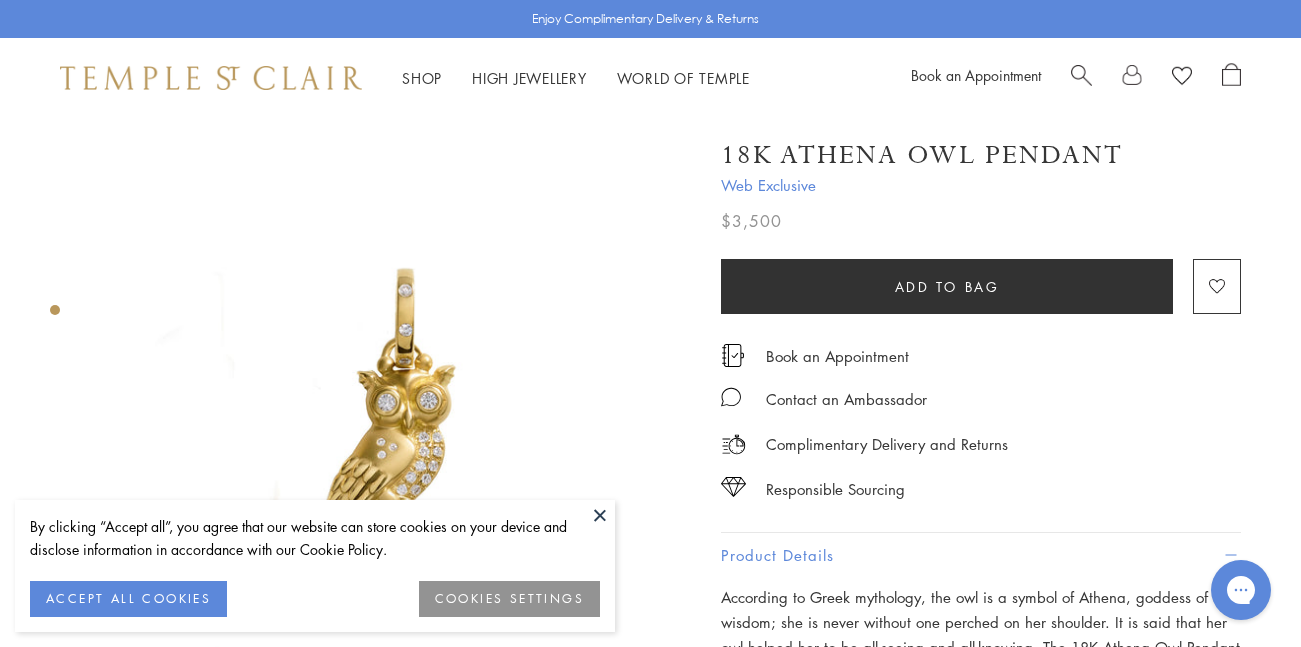 scroll, scrollTop: 0, scrollLeft: 0, axis: both 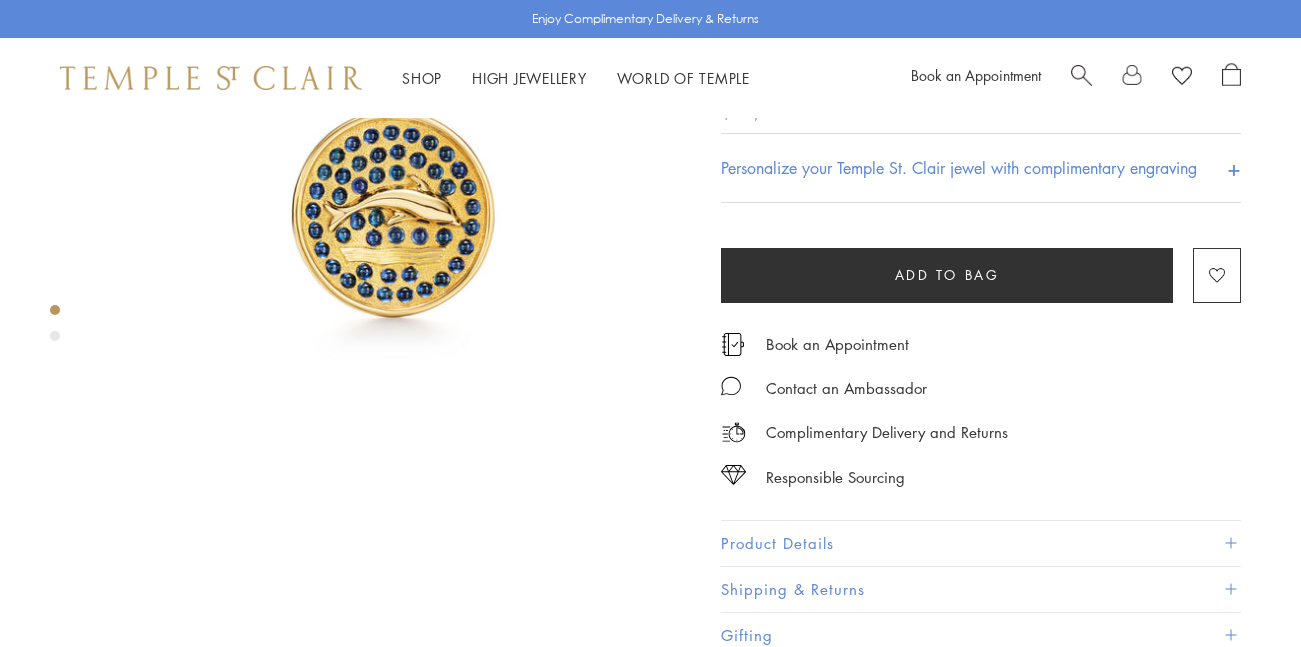click on "Product Details" at bounding box center [981, 543] 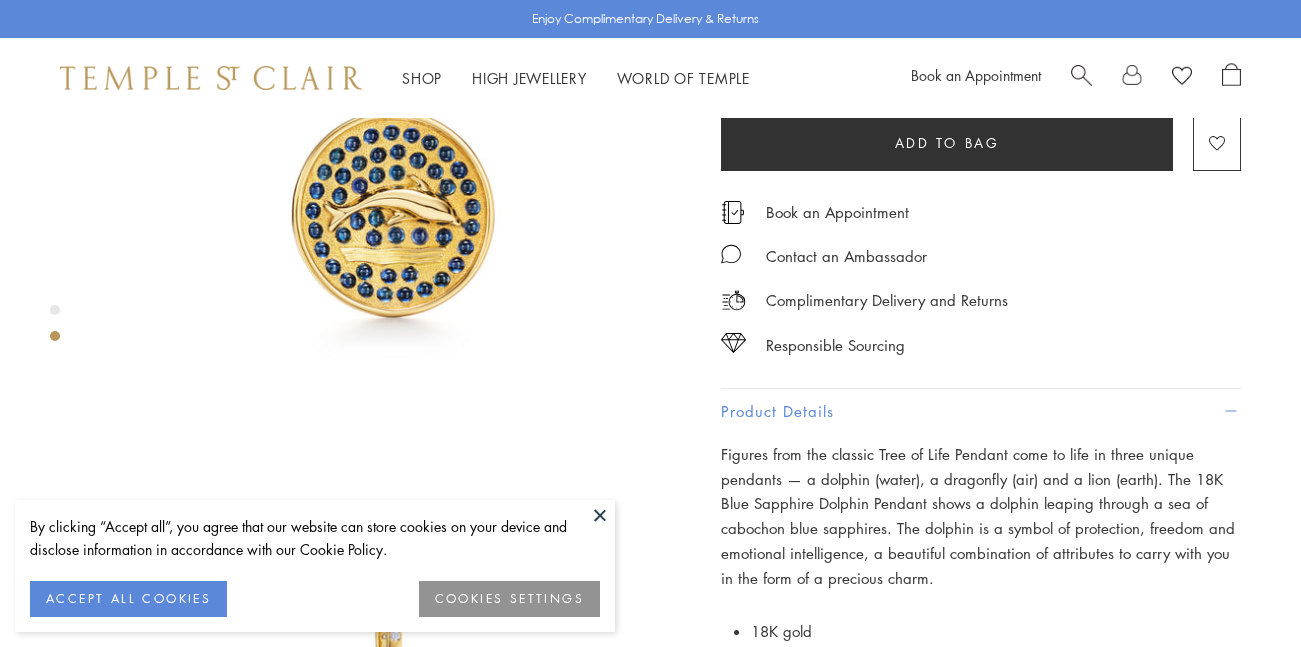 scroll, scrollTop: 790, scrollLeft: 0, axis: vertical 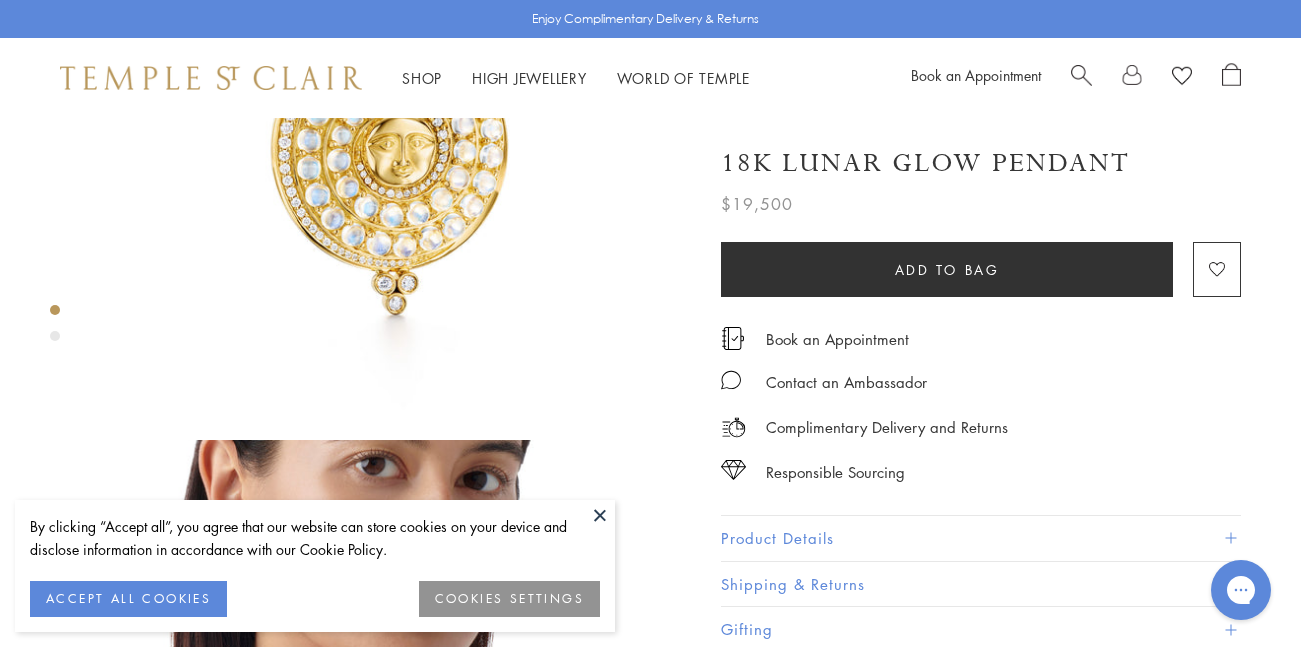 click on "Product Details" at bounding box center (981, 538) 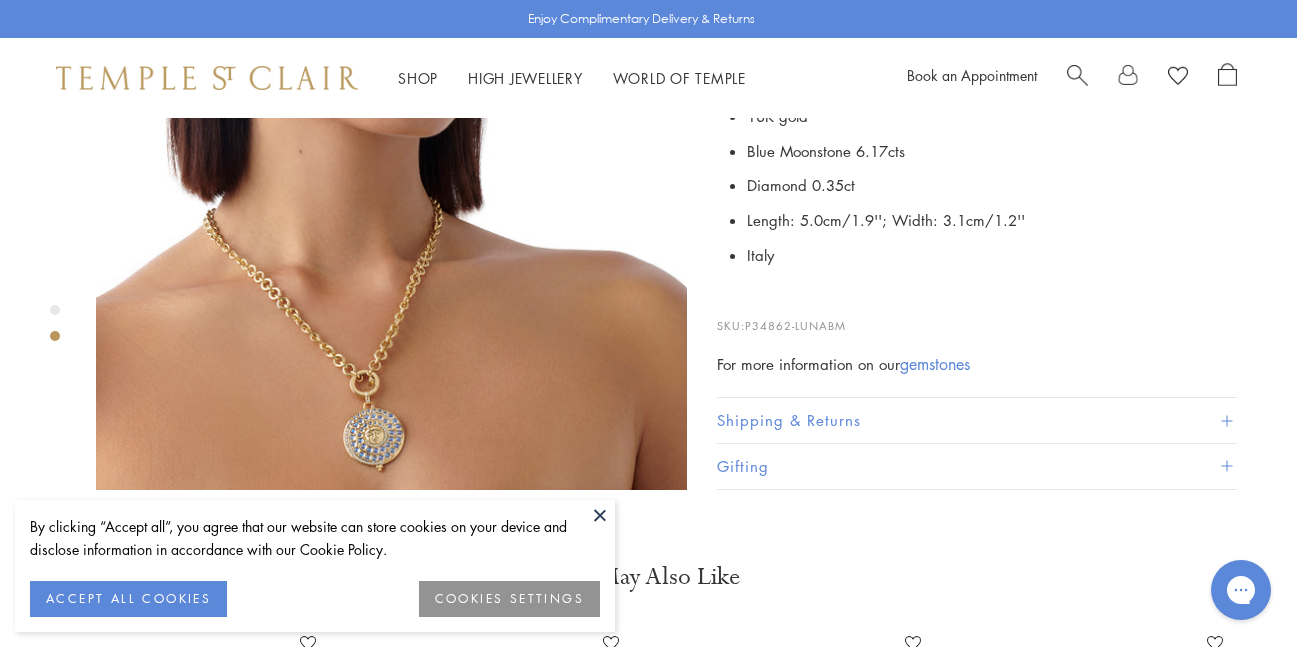 scroll, scrollTop: 849, scrollLeft: 4, axis: both 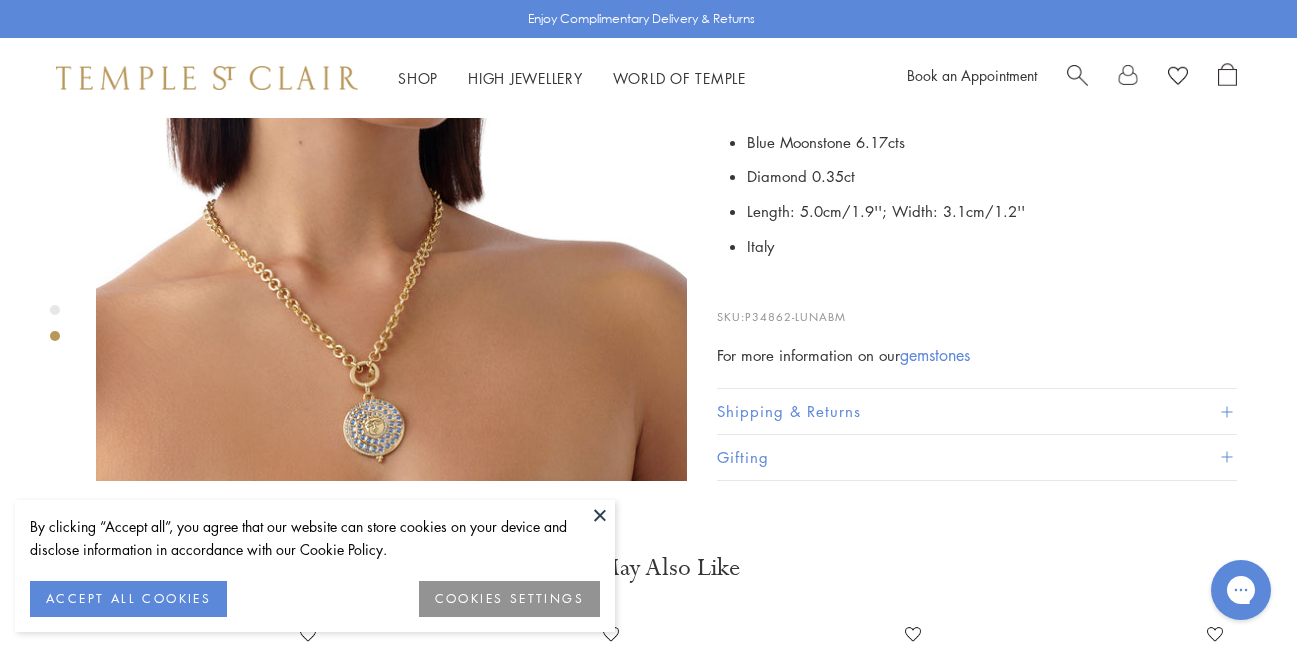 click at bounding box center (391, 185) 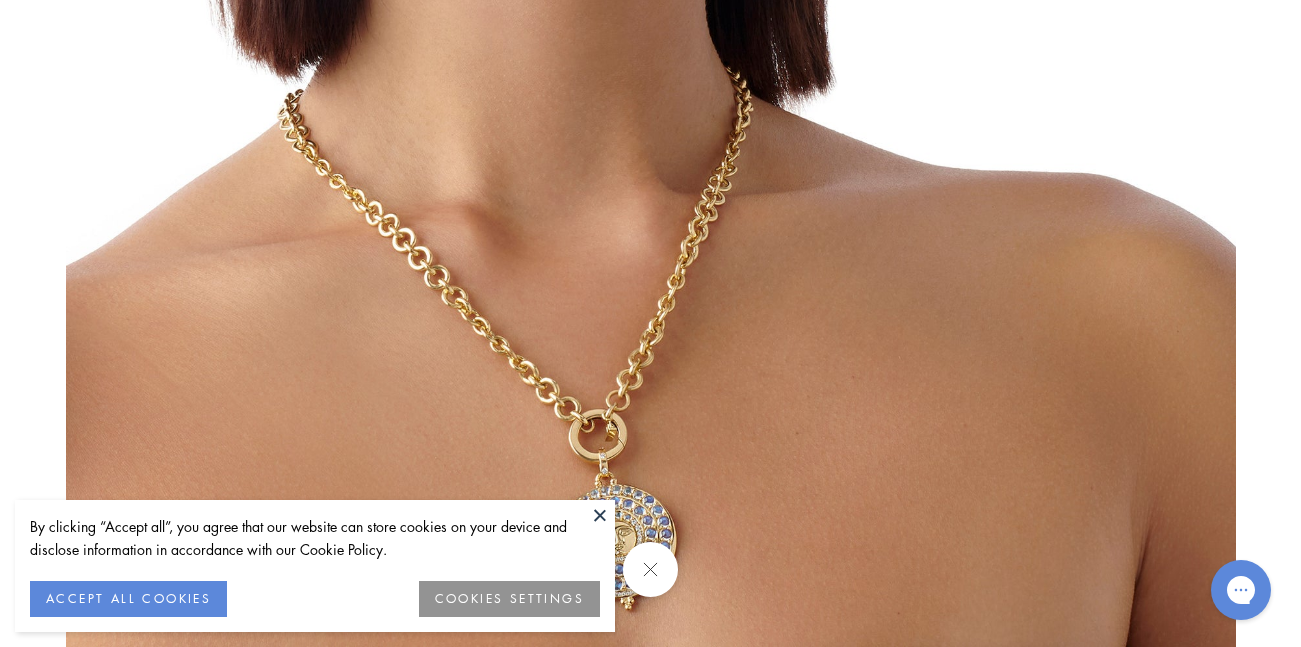 click at bounding box center (600, 515) 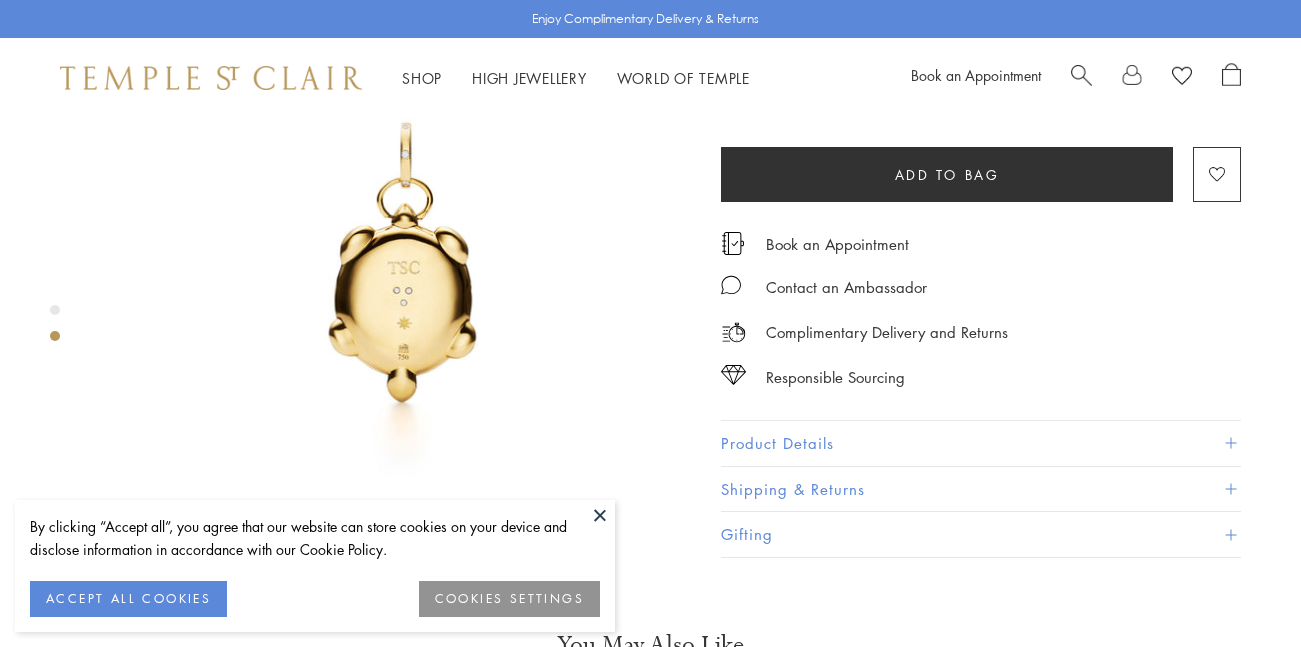 click on "Product Details" at bounding box center [981, 443] 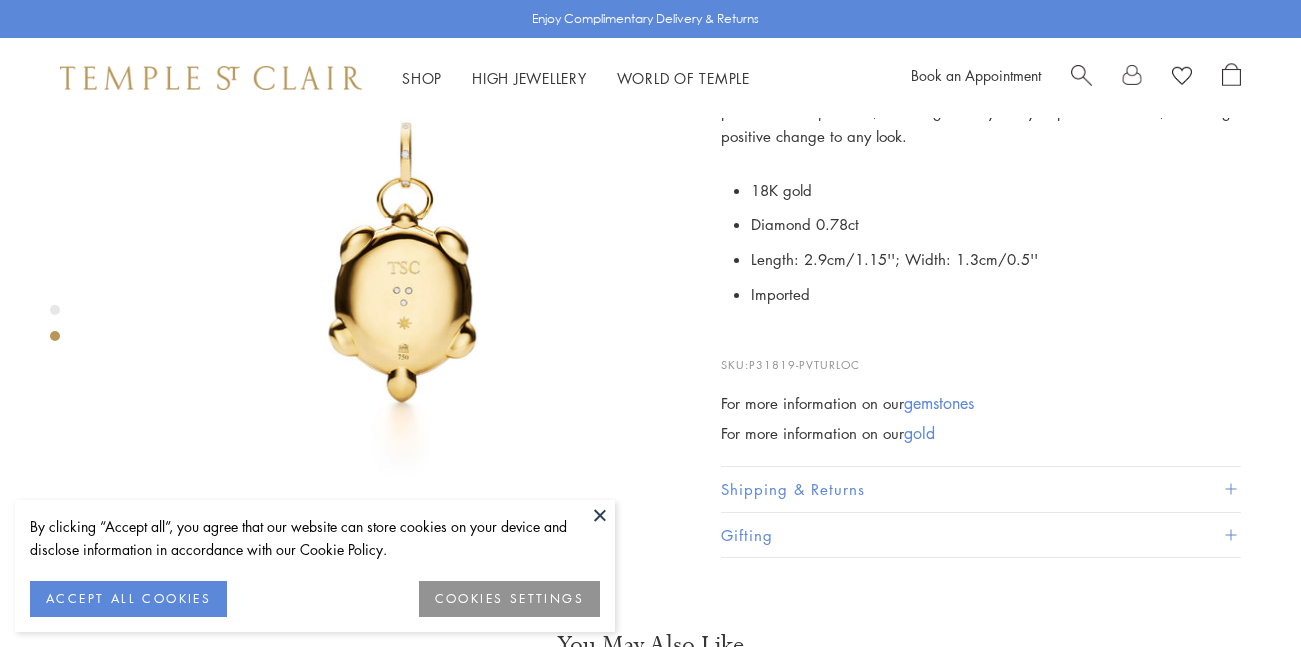 scroll, scrollTop: 0, scrollLeft: 0, axis: both 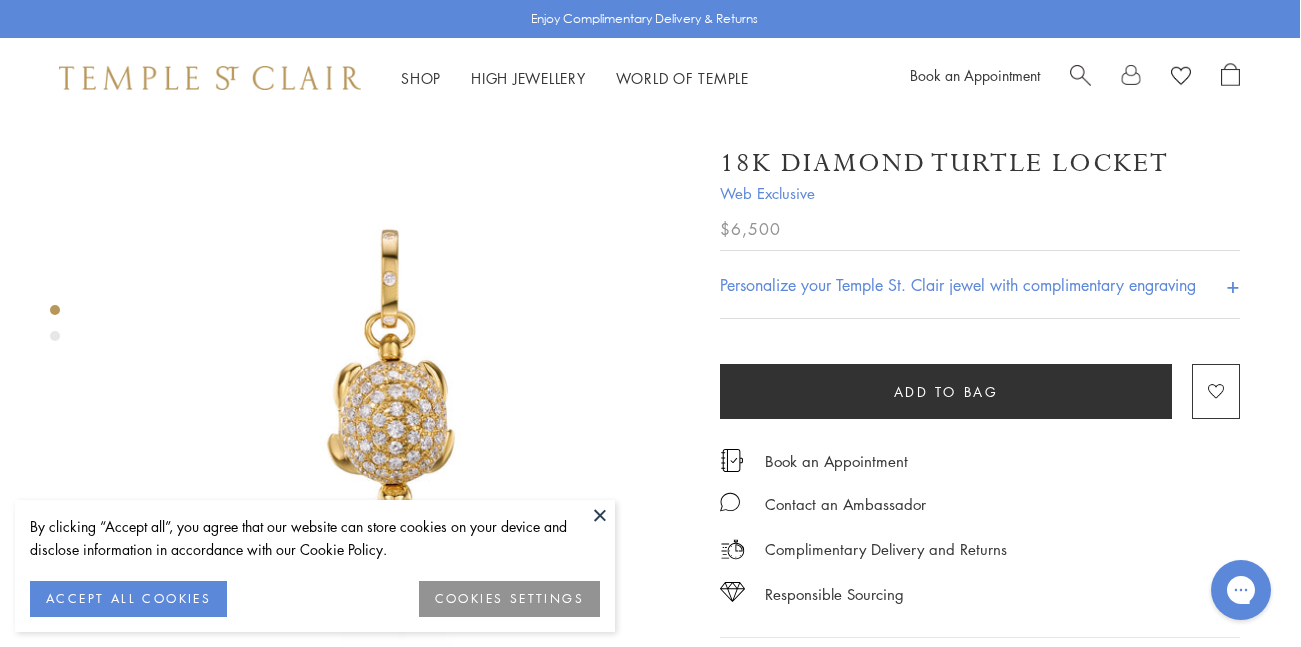 click at bounding box center [394, 383] 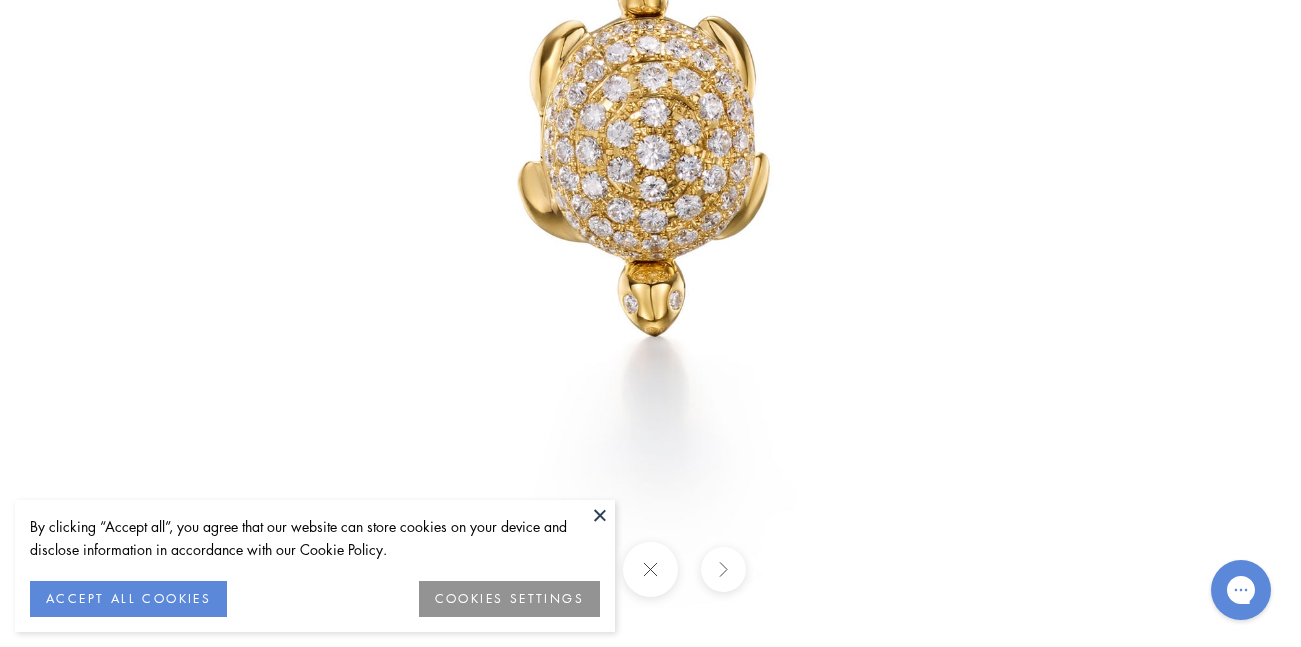 click at bounding box center (651, 62) 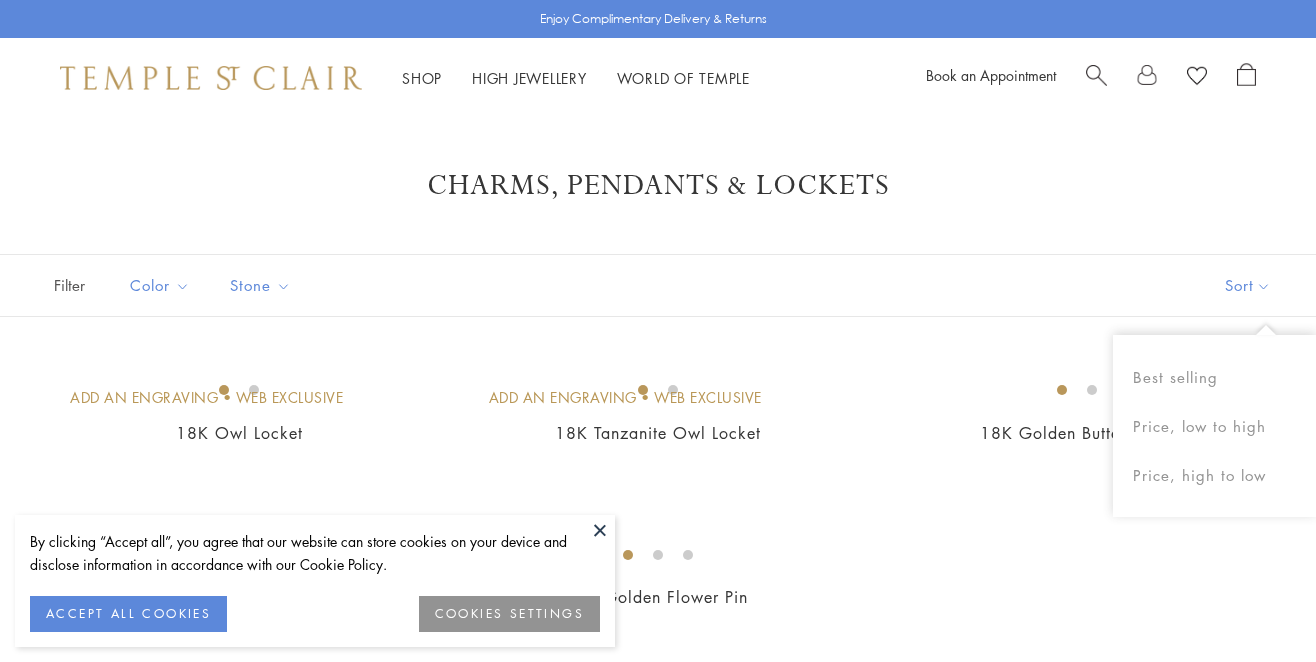 scroll, scrollTop: 0, scrollLeft: 0, axis: both 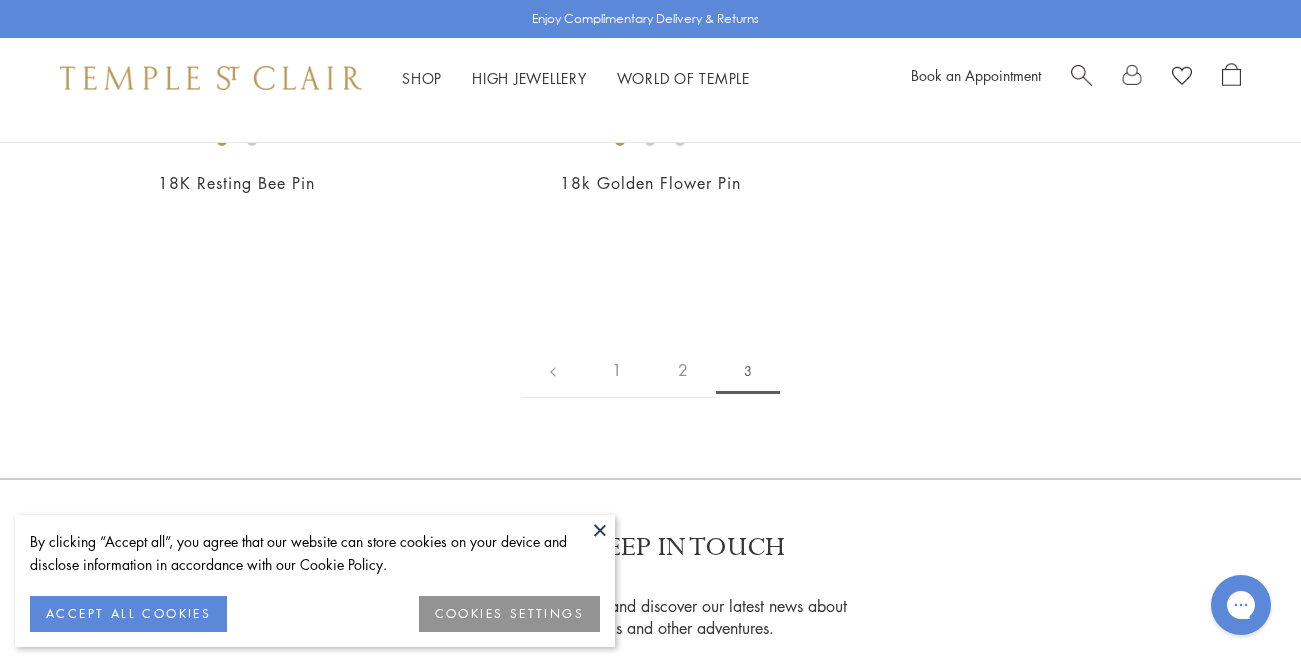 click at bounding box center (0, 0) 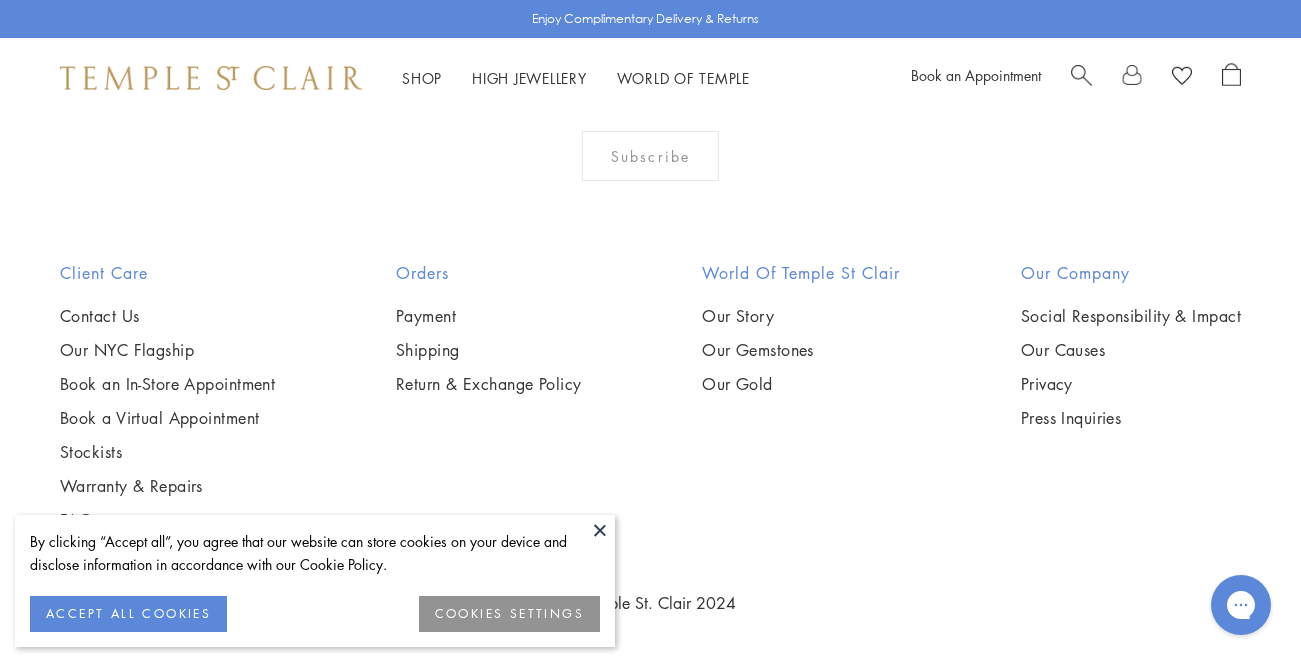 scroll, scrollTop: 1253, scrollLeft: 0, axis: vertical 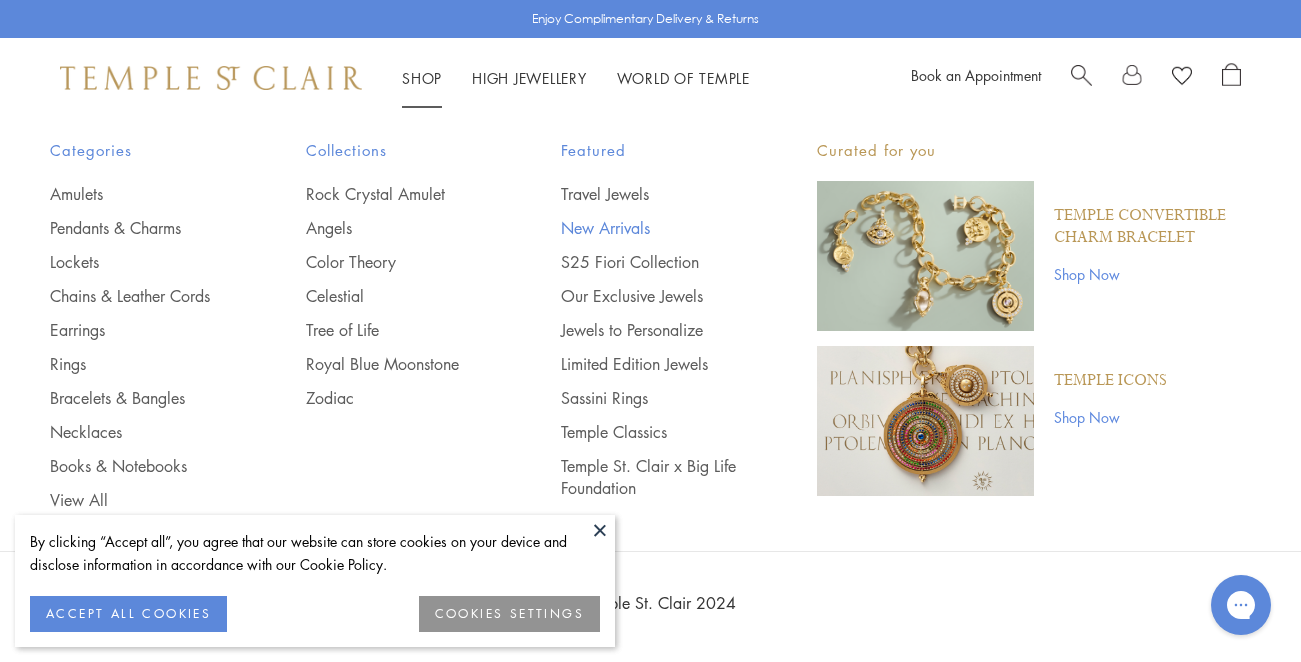 click on "New Arrivals" at bounding box center [649, 228] 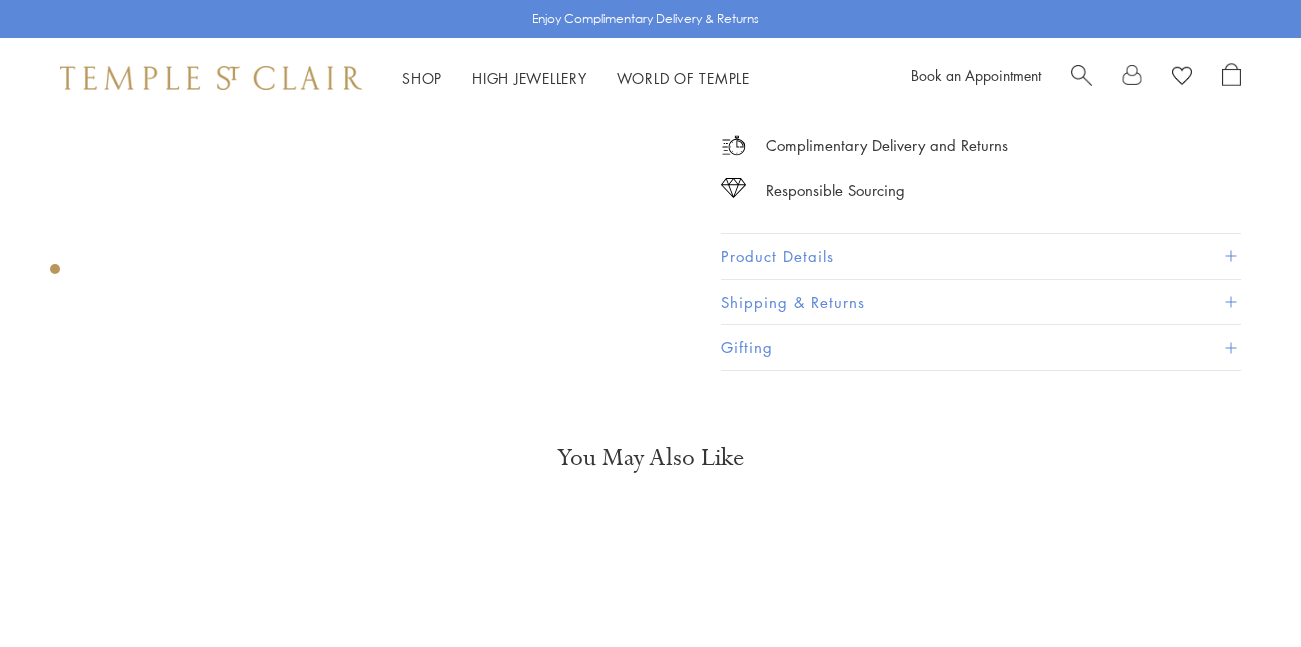 scroll, scrollTop: 414, scrollLeft: 0, axis: vertical 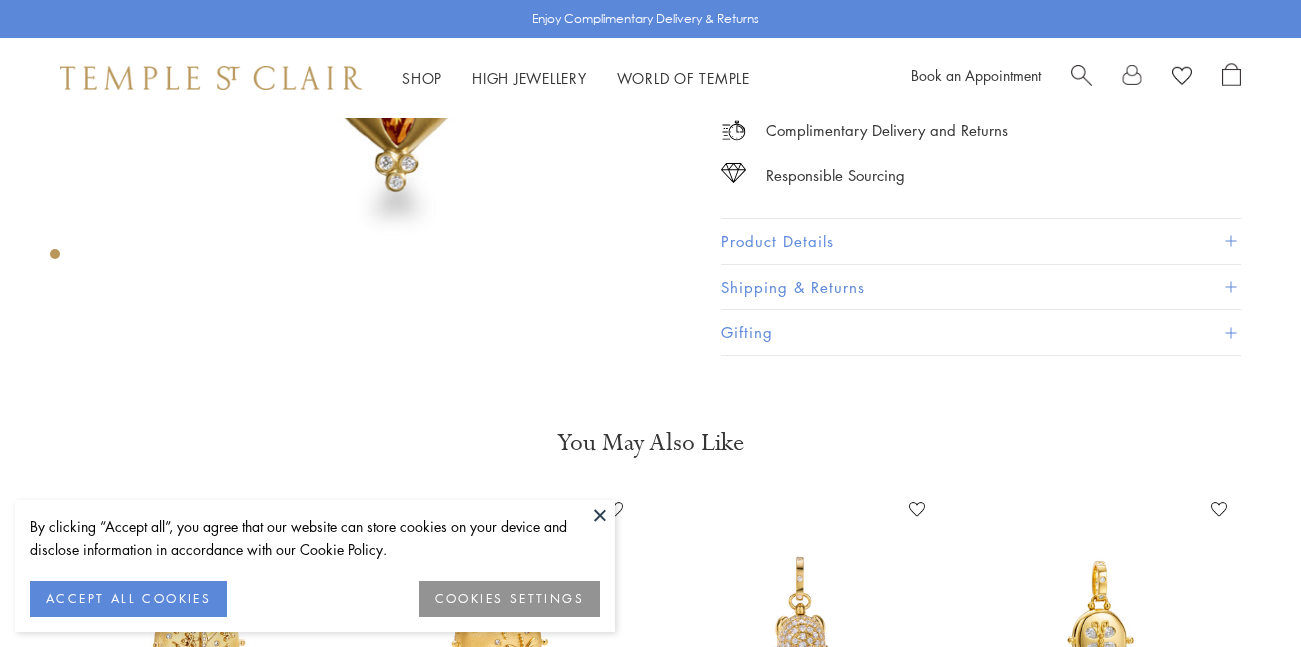 click on "Product Details" at bounding box center [981, 241] 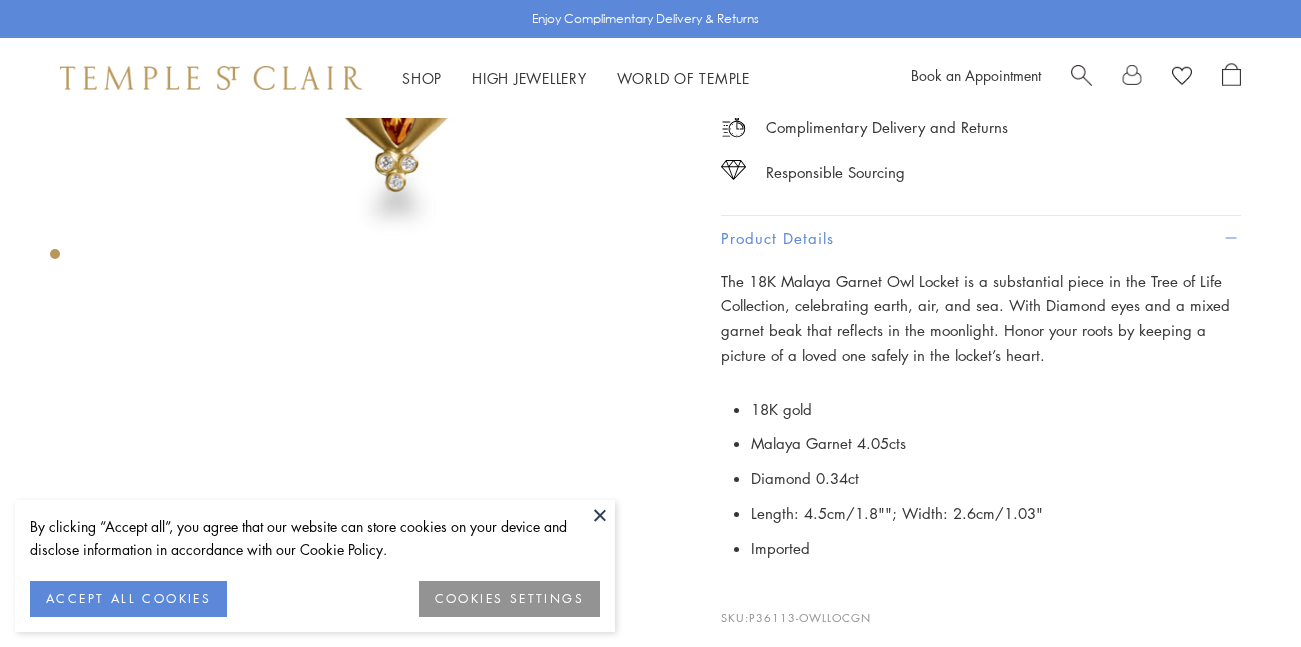 scroll, scrollTop: 0, scrollLeft: 0, axis: both 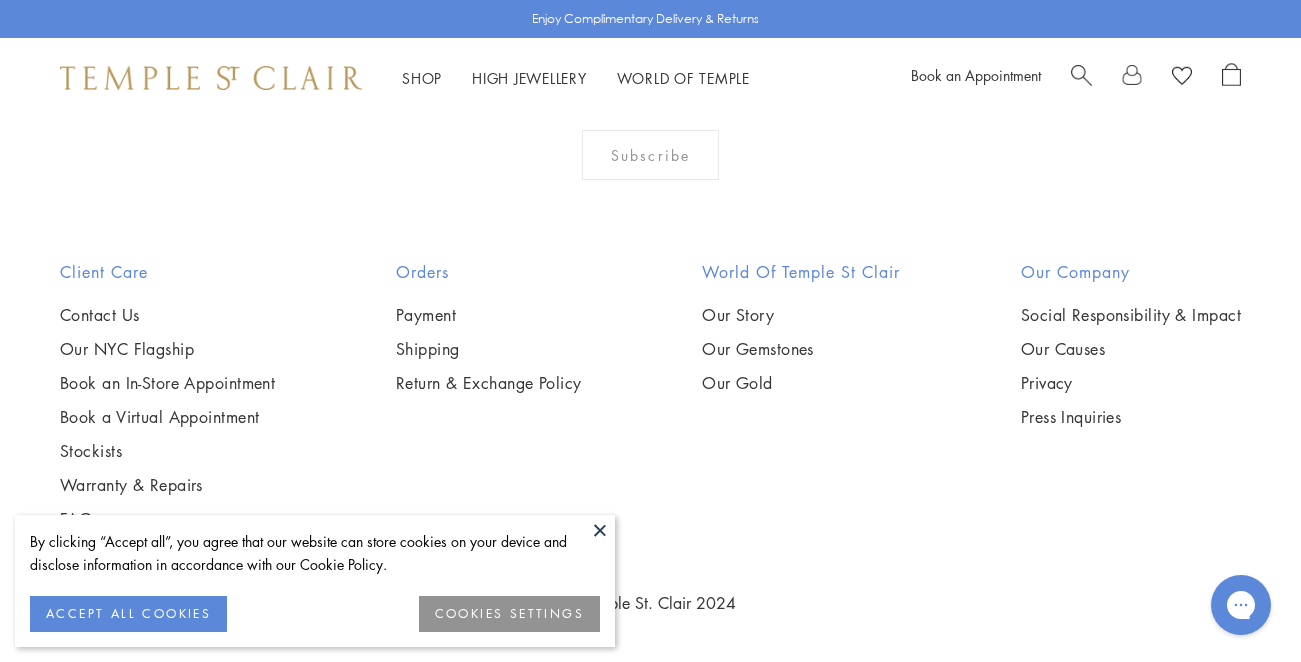 click at bounding box center [0, 0] 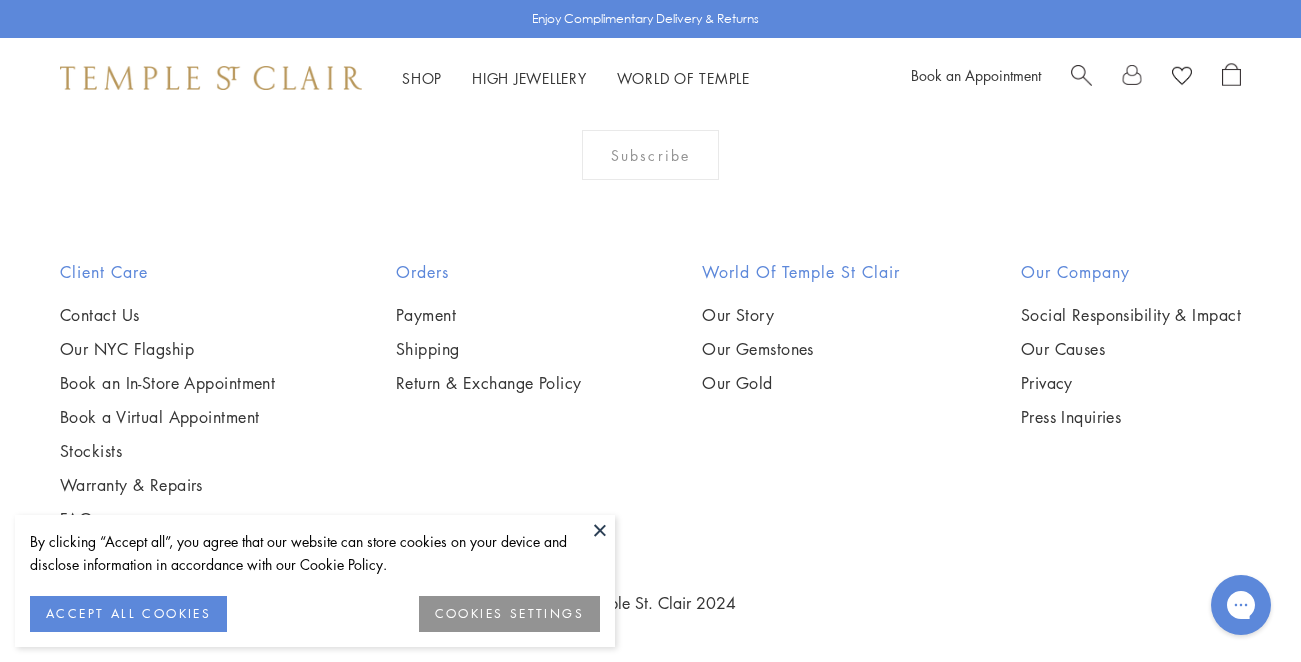 click at bounding box center [600, 530] 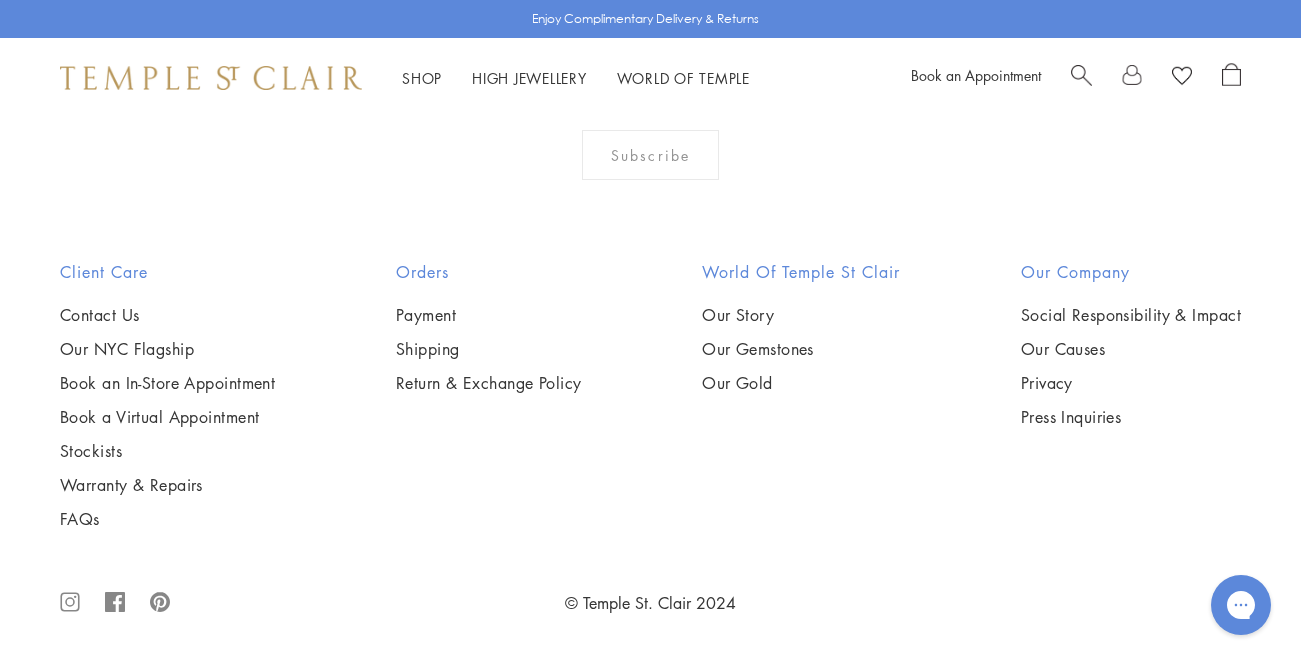 scroll, scrollTop: 3846, scrollLeft: 0, axis: vertical 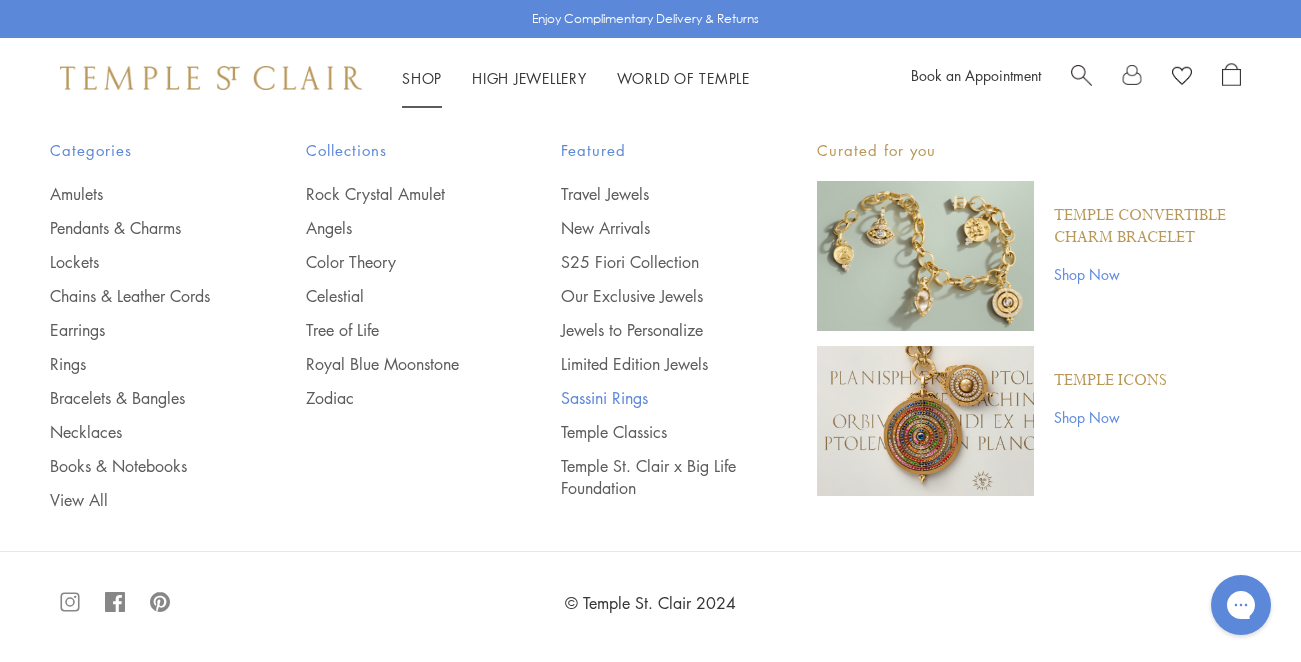 click on "Sassini Rings" at bounding box center [649, 398] 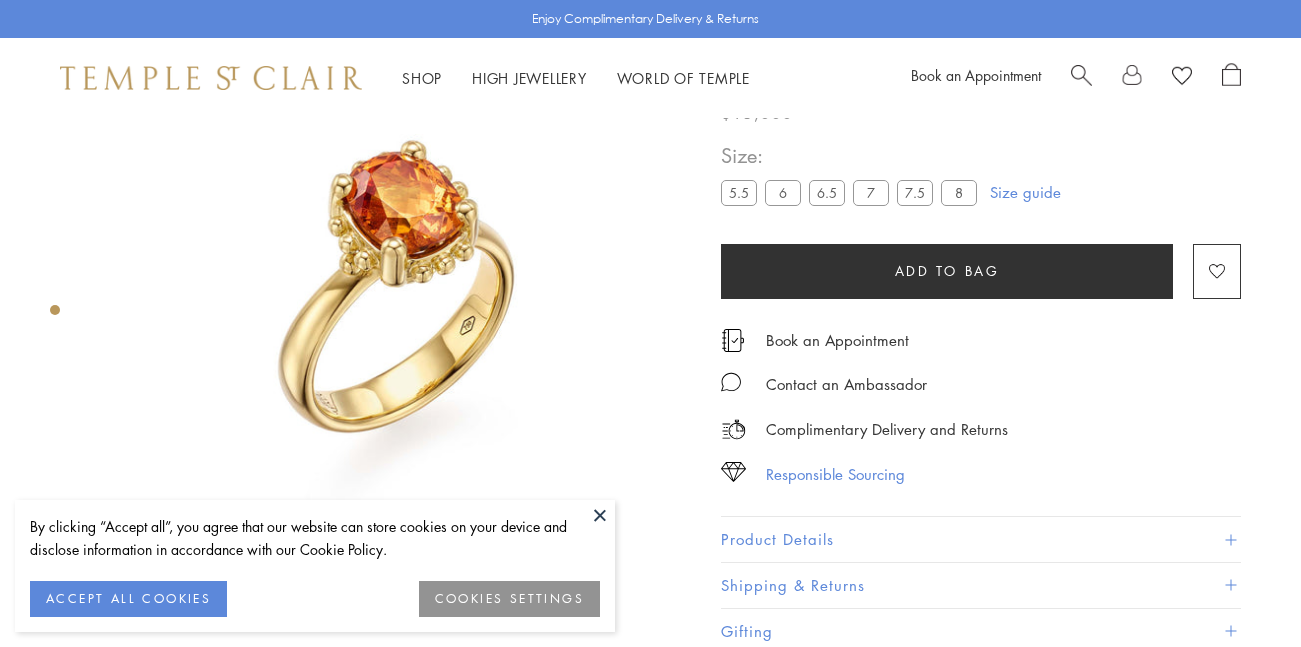 scroll, scrollTop: 118, scrollLeft: 0, axis: vertical 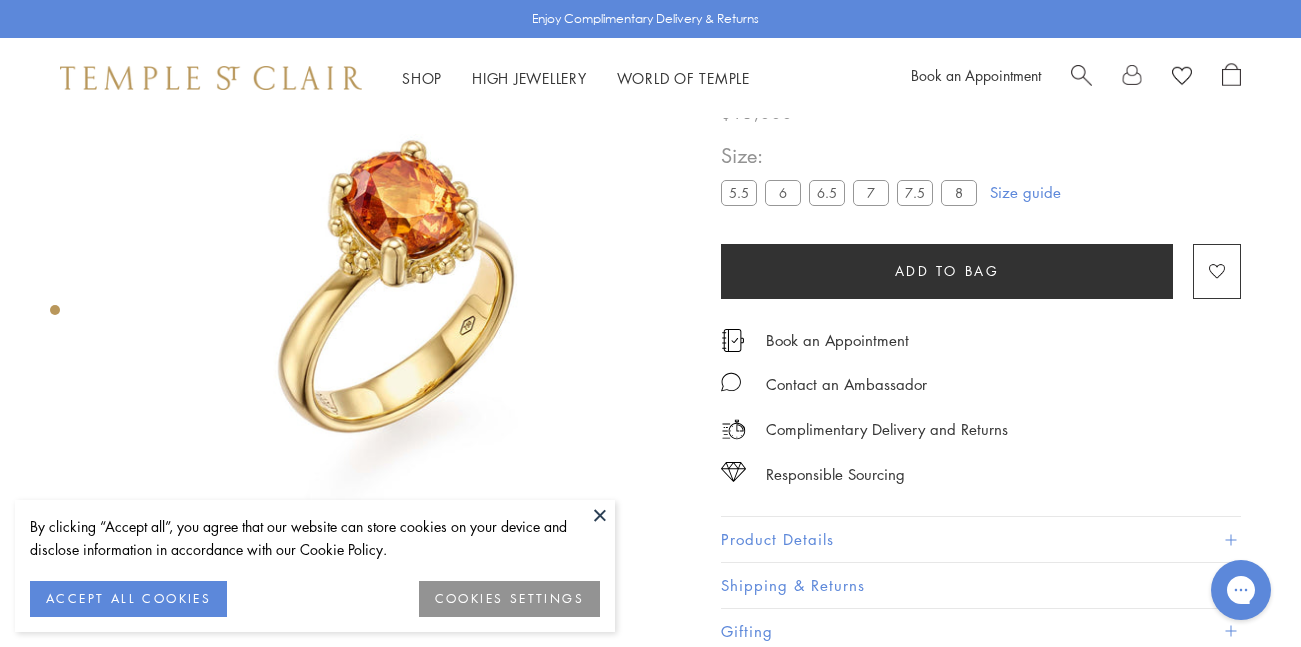 click on "Product Details" at bounding box center [981, 539] 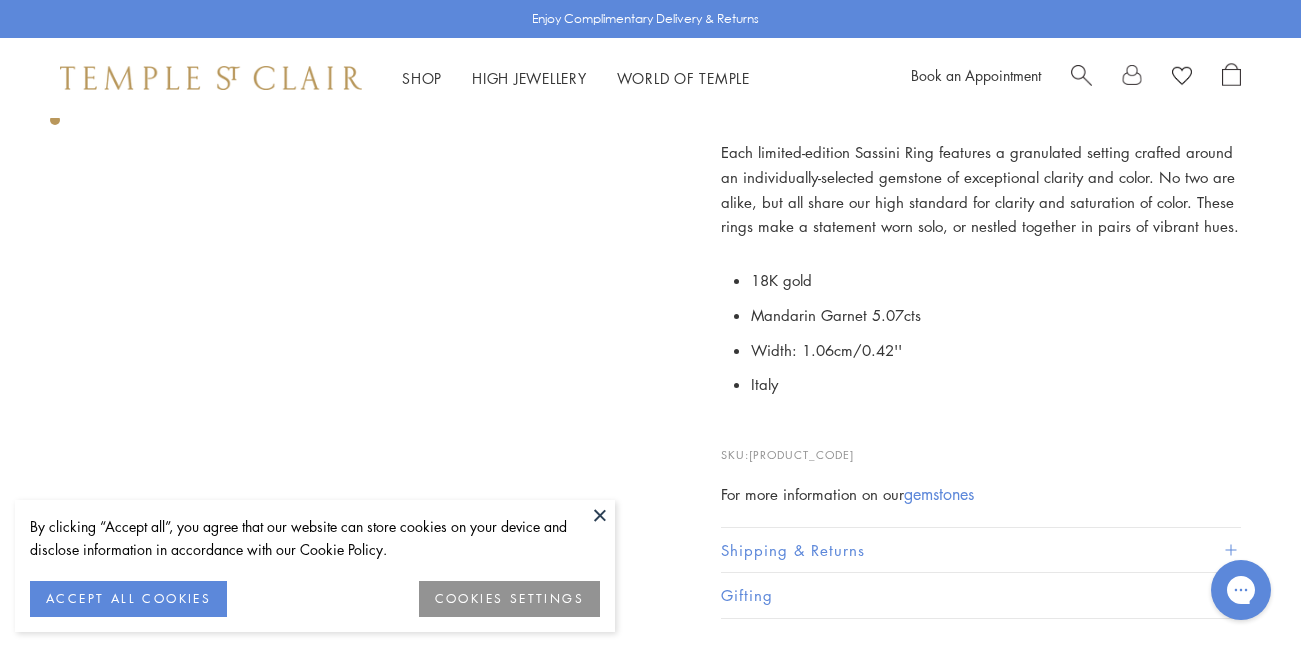 scroll, scrollTop: 550, scrollLeft: 0, axis: vertical 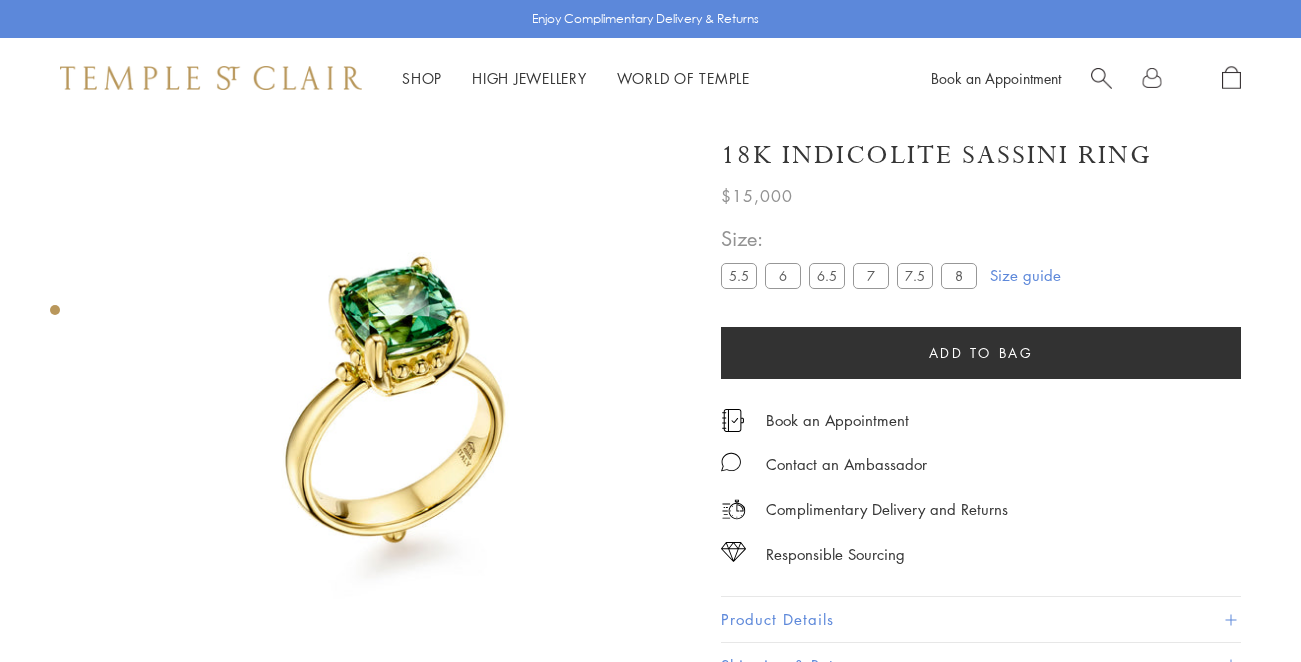 click on "Product Details" at bounding box center [981, 619] 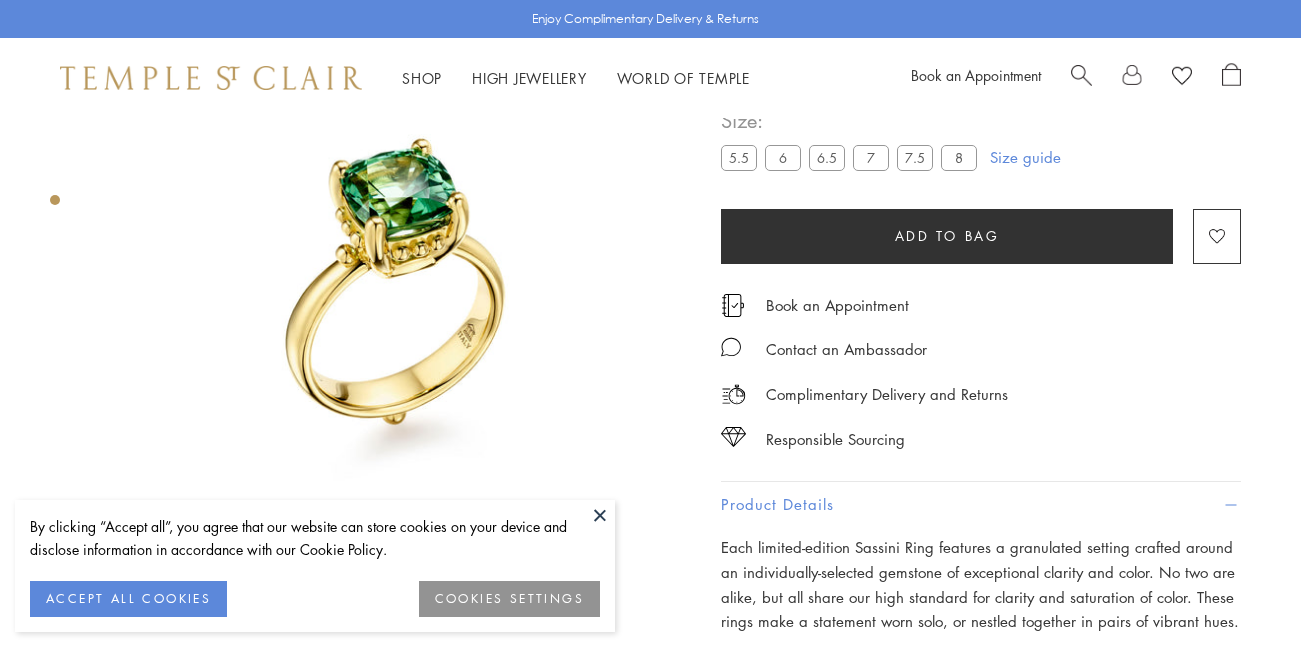 scroll, scrollTop: 492, scrollLeft: 0, axis: vertical 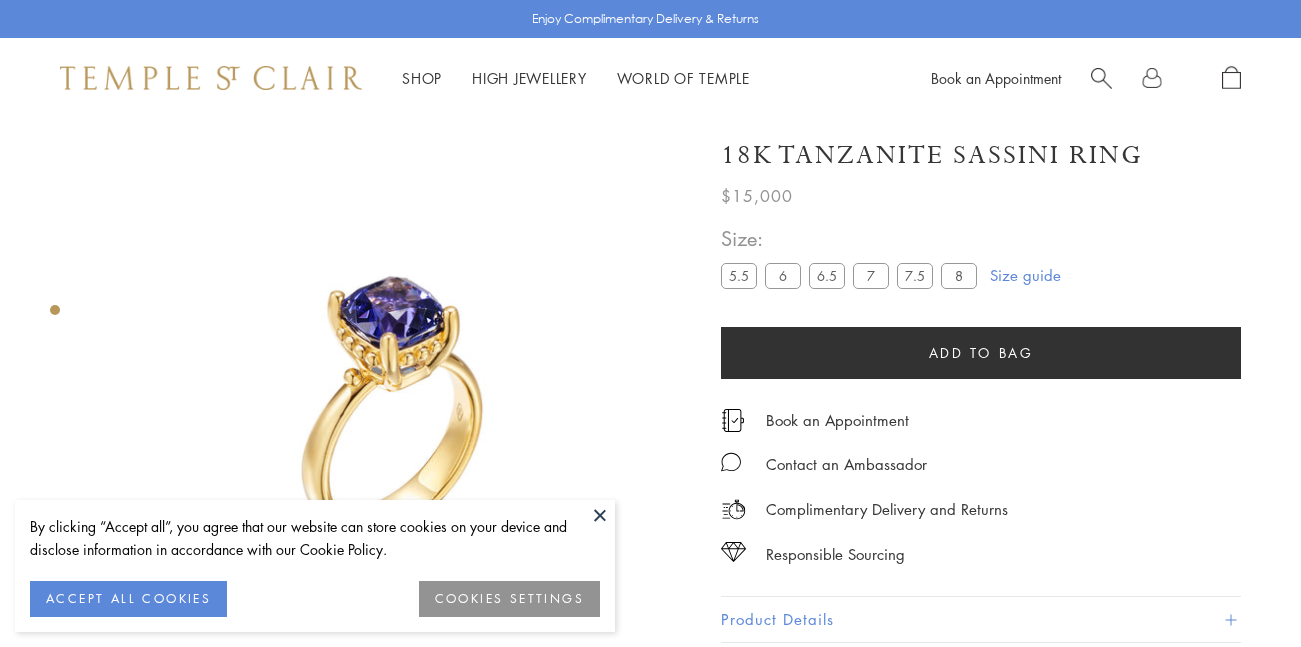 click on "Product Details" at bounding box center [981, 619] 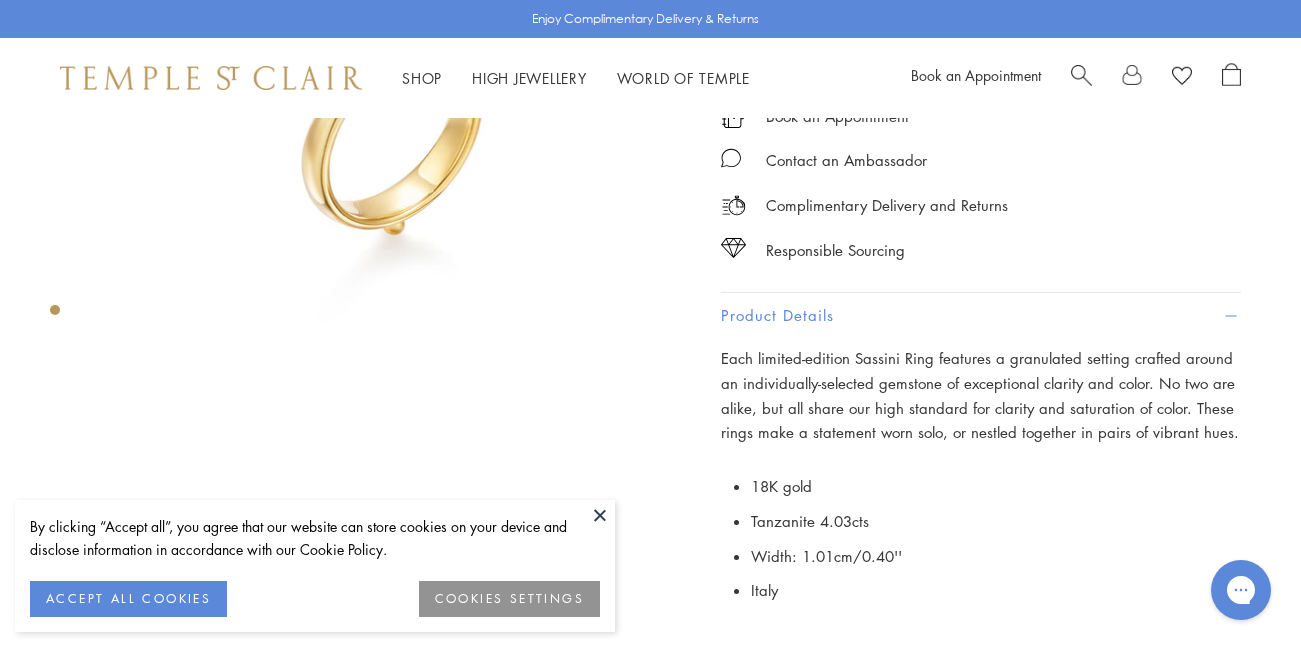 scroll, scrollTop: 0, scrollLeft: 0, axis: both 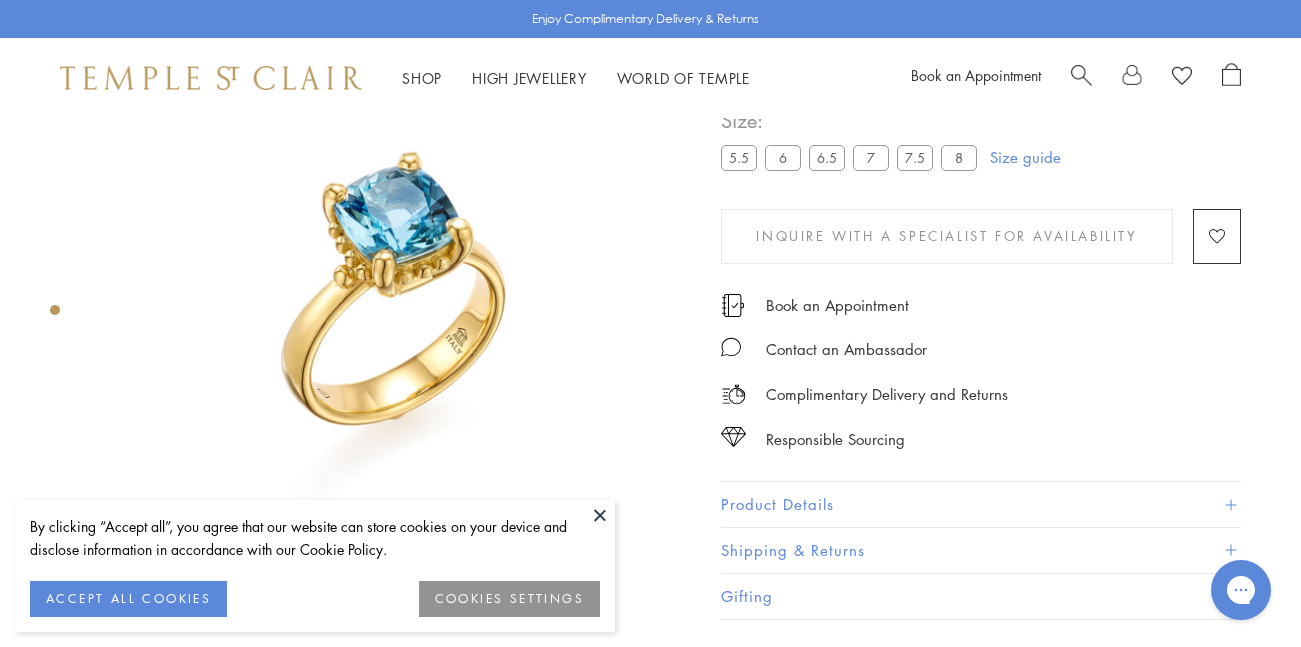 click on "Product Details" at bounding box center [981, 504] 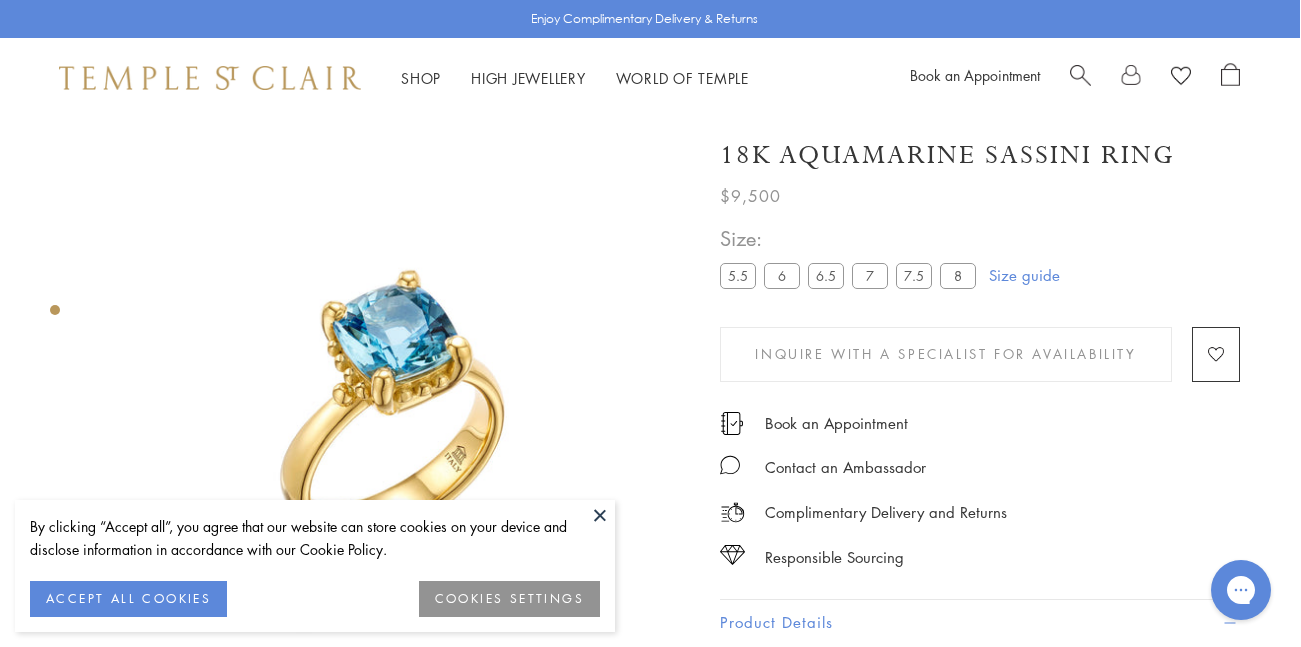scroll, scrollTop: 0, scrollLeft: 1, axis: horizontal 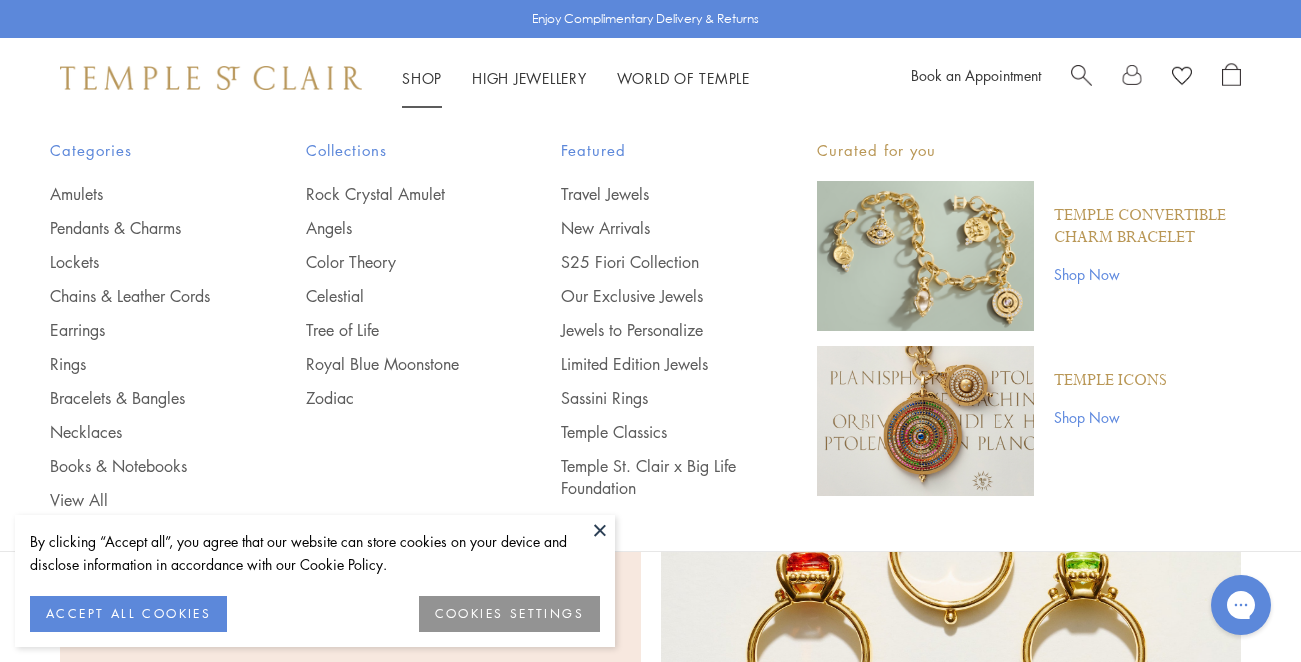 click on "Temple Icons" at bounding box center [1110, 381] 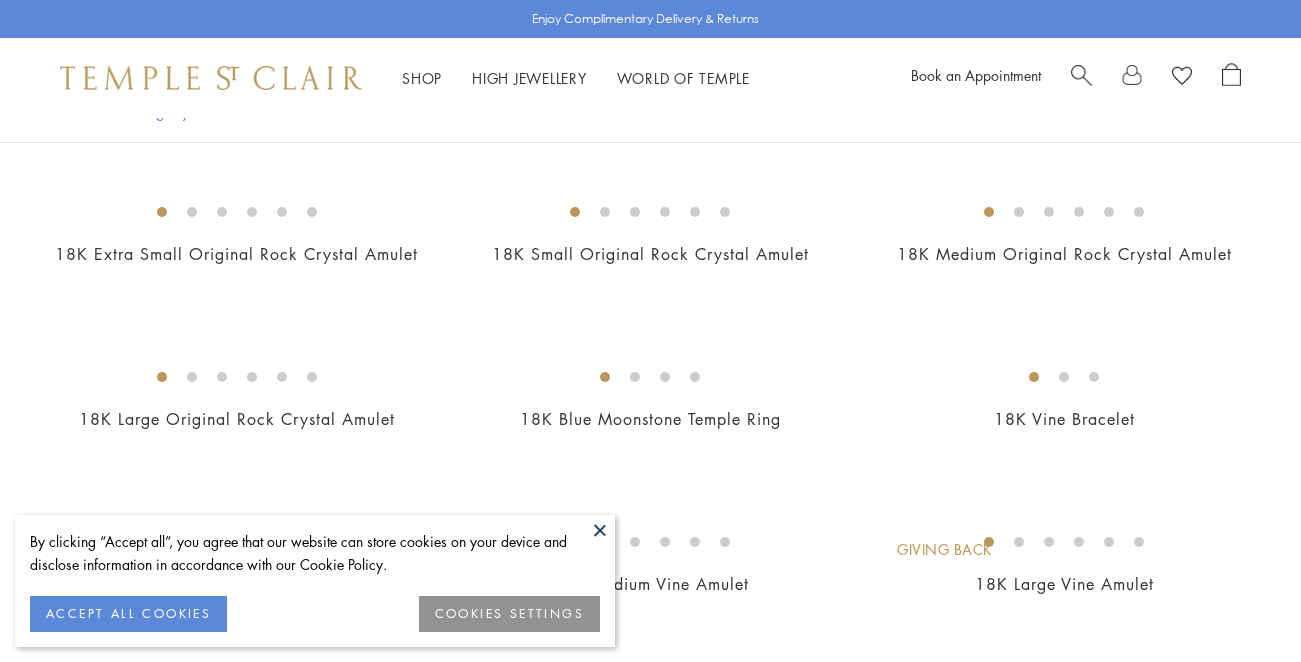 scroll, scrollTop: 792, scrollLeft: 0, axis: vertical 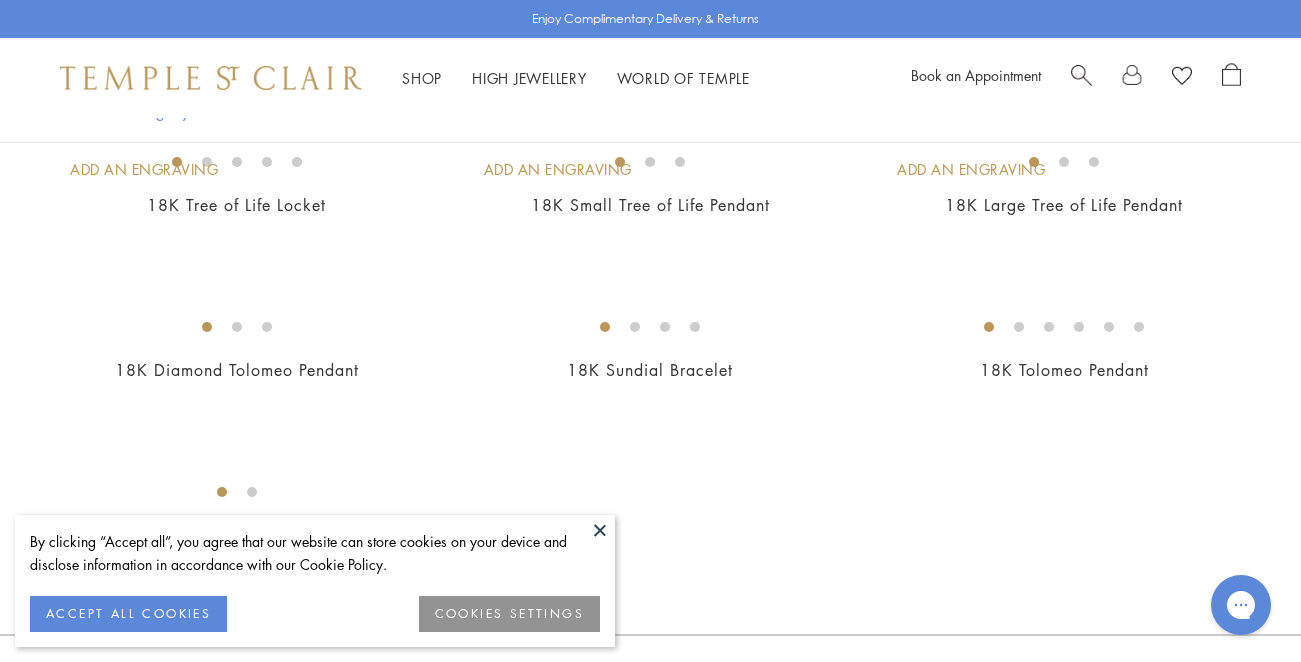 click at bounding box center [600, 530] 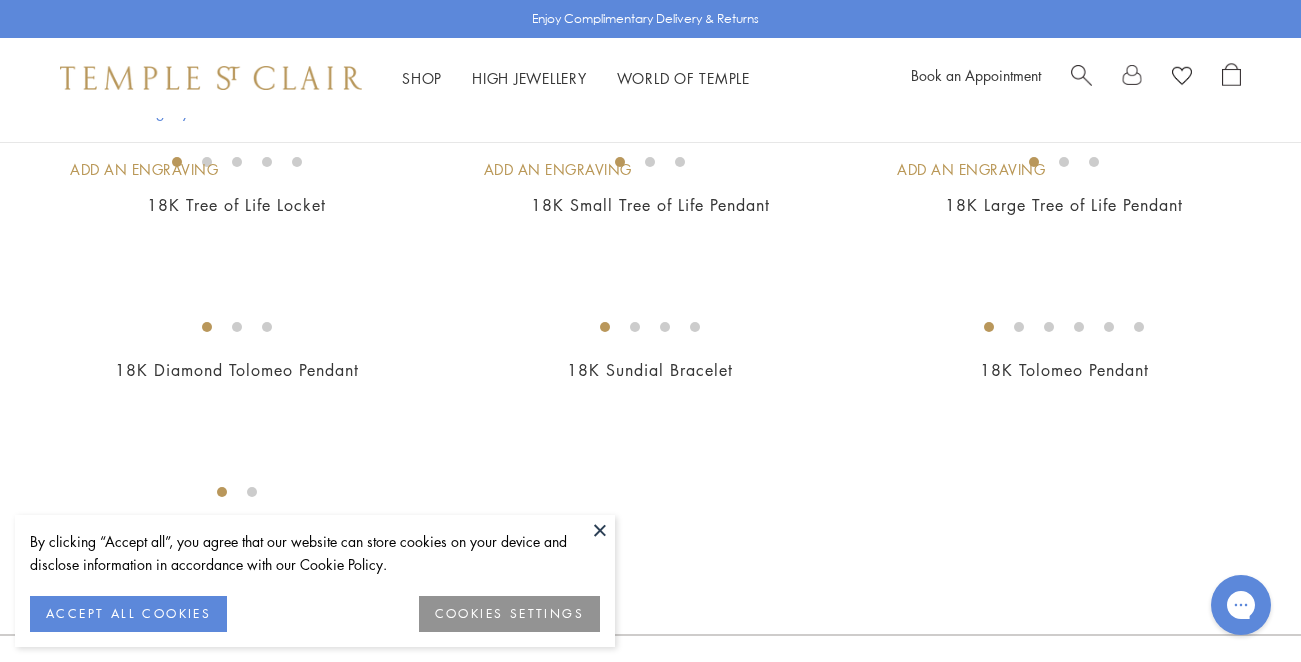 click at bounding box center (600, 530) 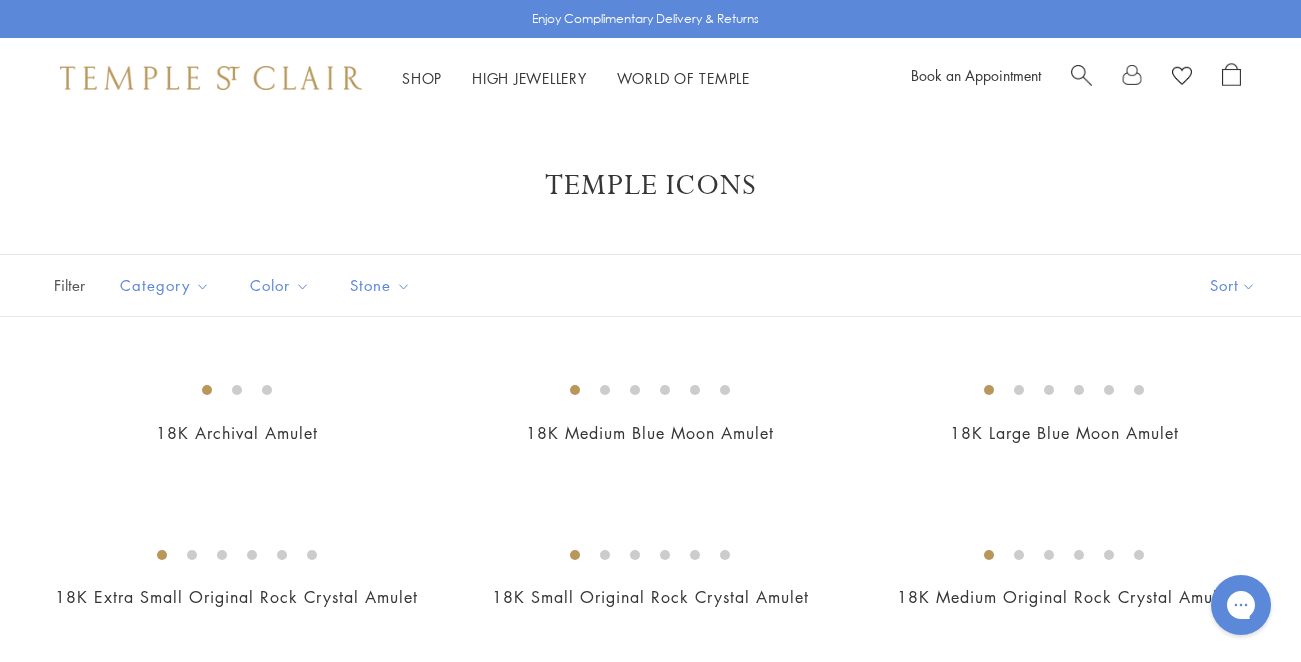 scroll, scrollTop: 0, scrollLeft: 0, axis: both 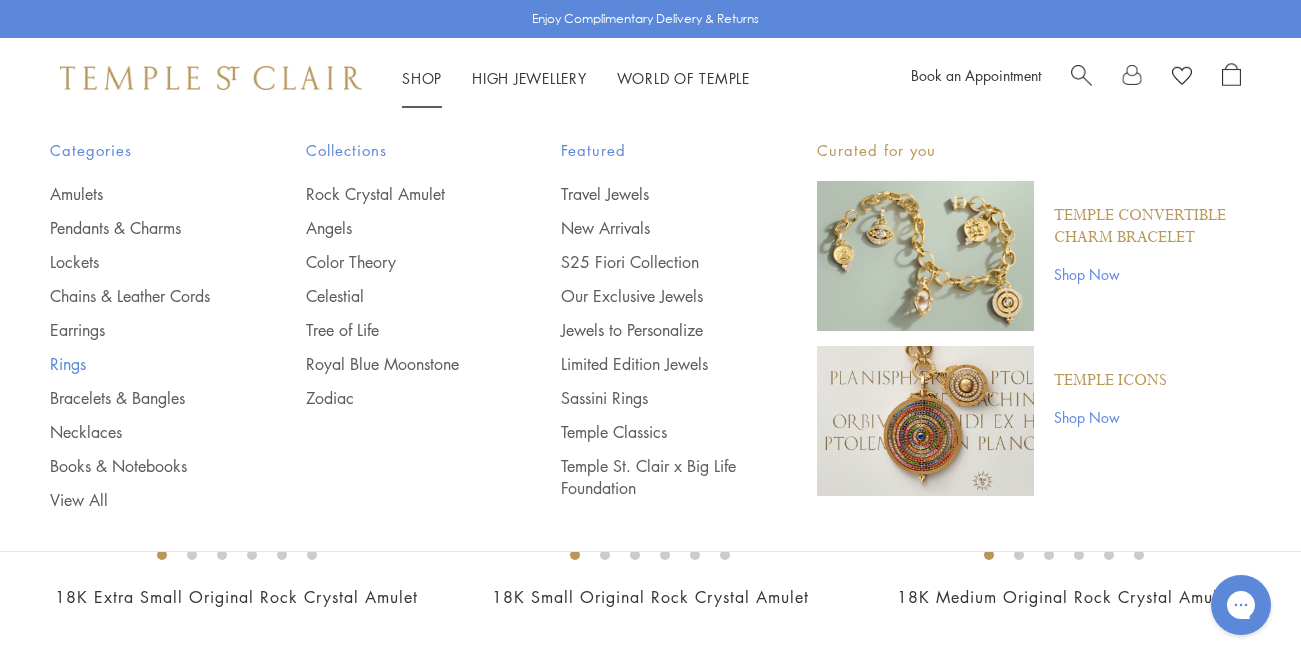 click on "Rings" at bounding box center (138, 364) 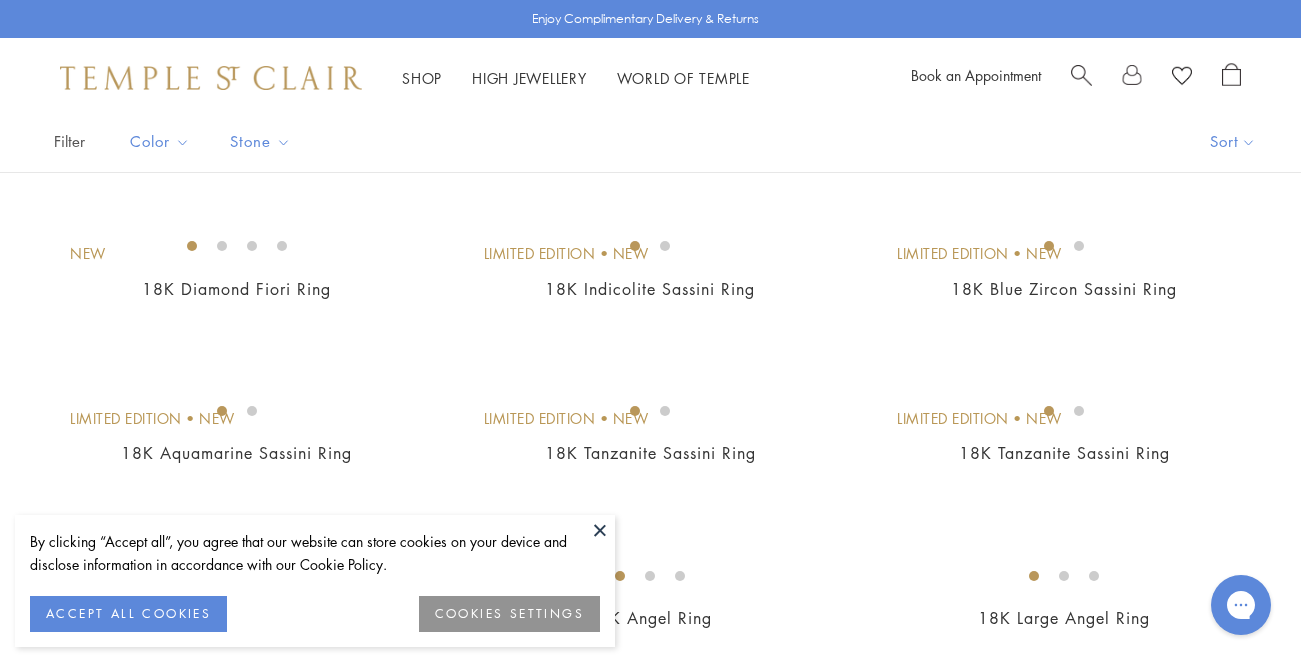scroll, scrollTop: 0, scrollLeft: 0, axis: both 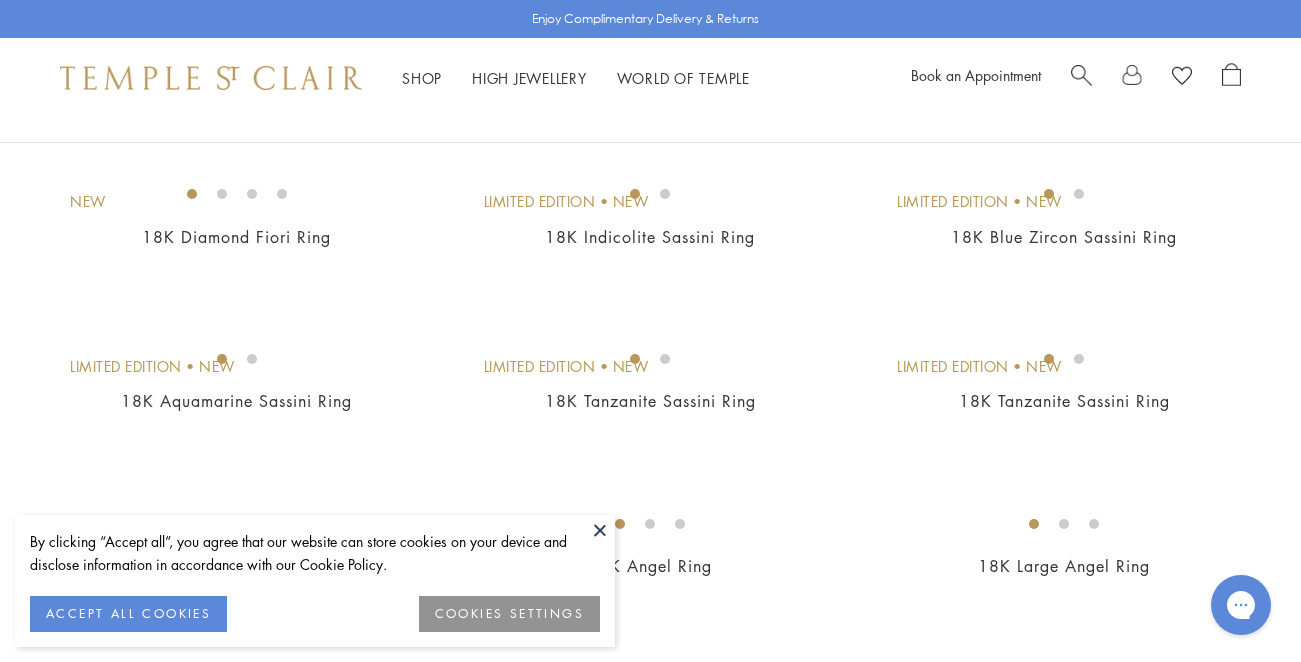 click at bounding box center (600, 530) 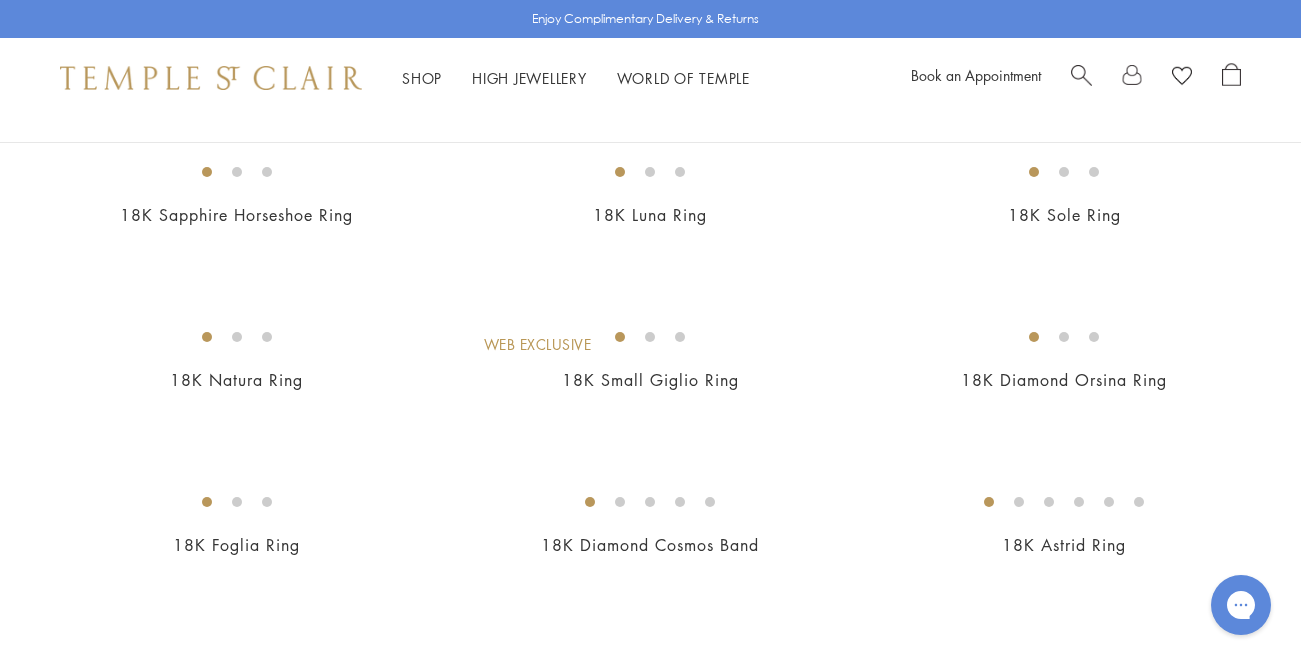 scroll, scrollTop: 1703, scrollLeft: 0, axis: vertical 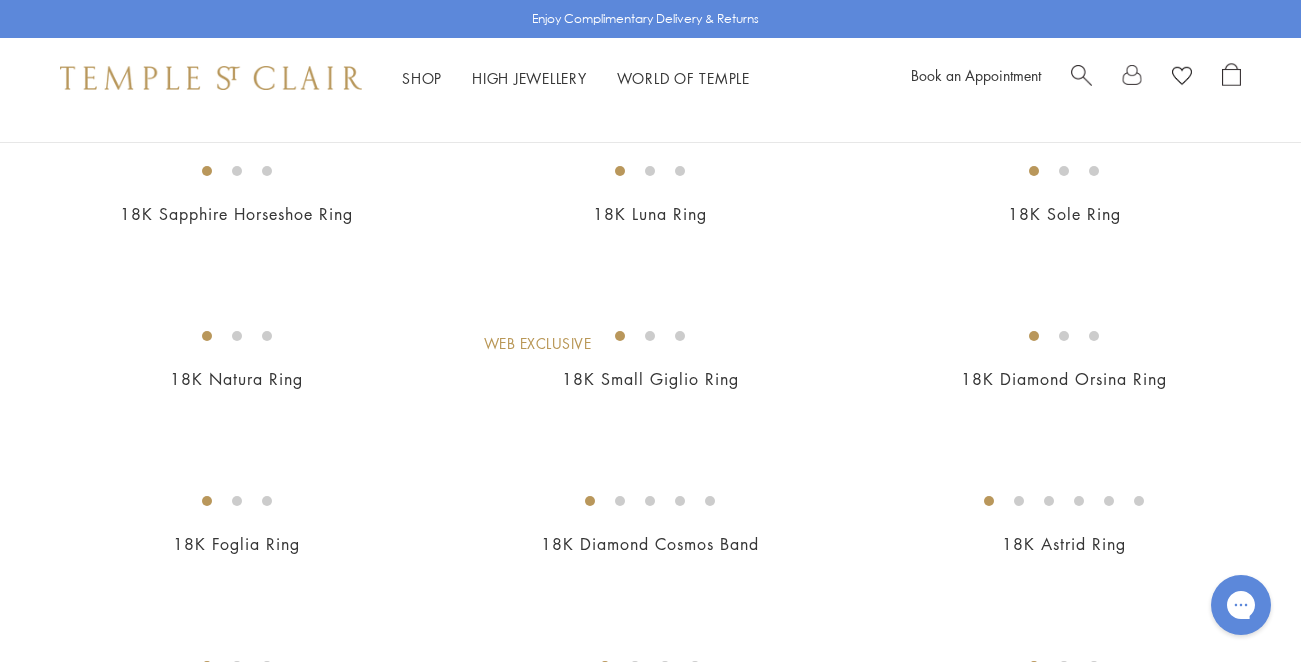 click at bounding box center (0, 0) 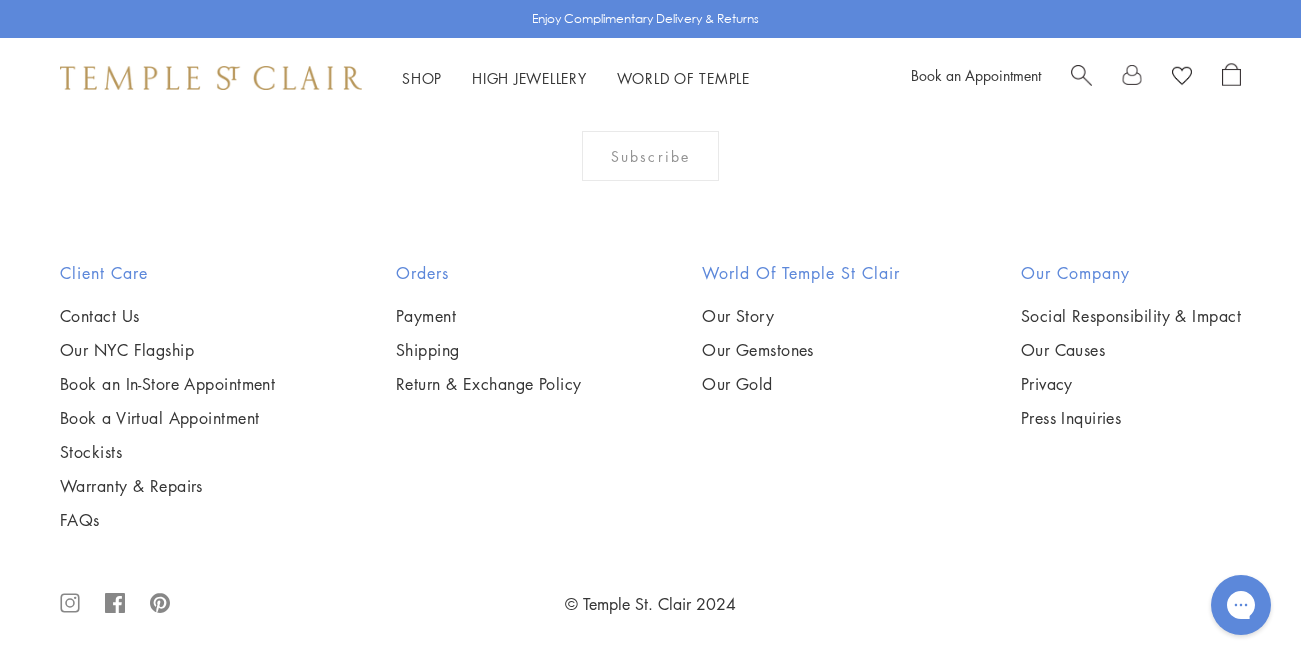 scroll, scrollTop: 8292, scrollLeft: 0, axis: vertical 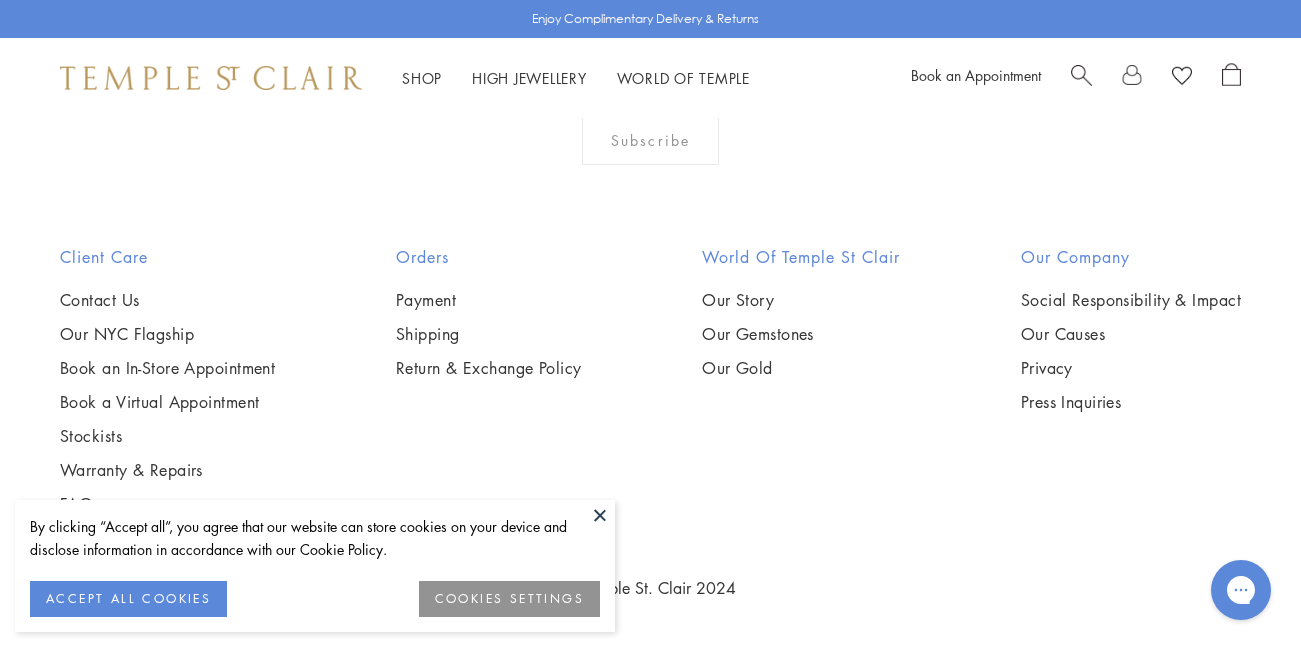 click at bounding box center (600, 515) 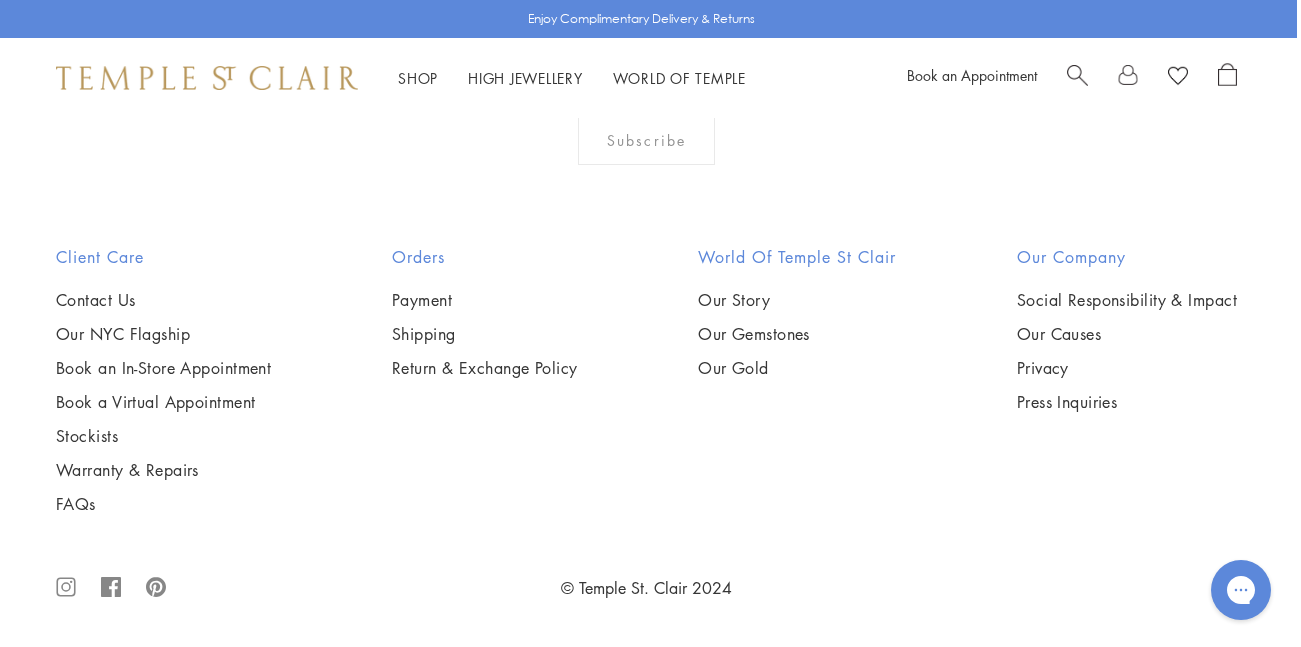 scroll, scrollTop: 2187, scrollLeft: 4, axis: both 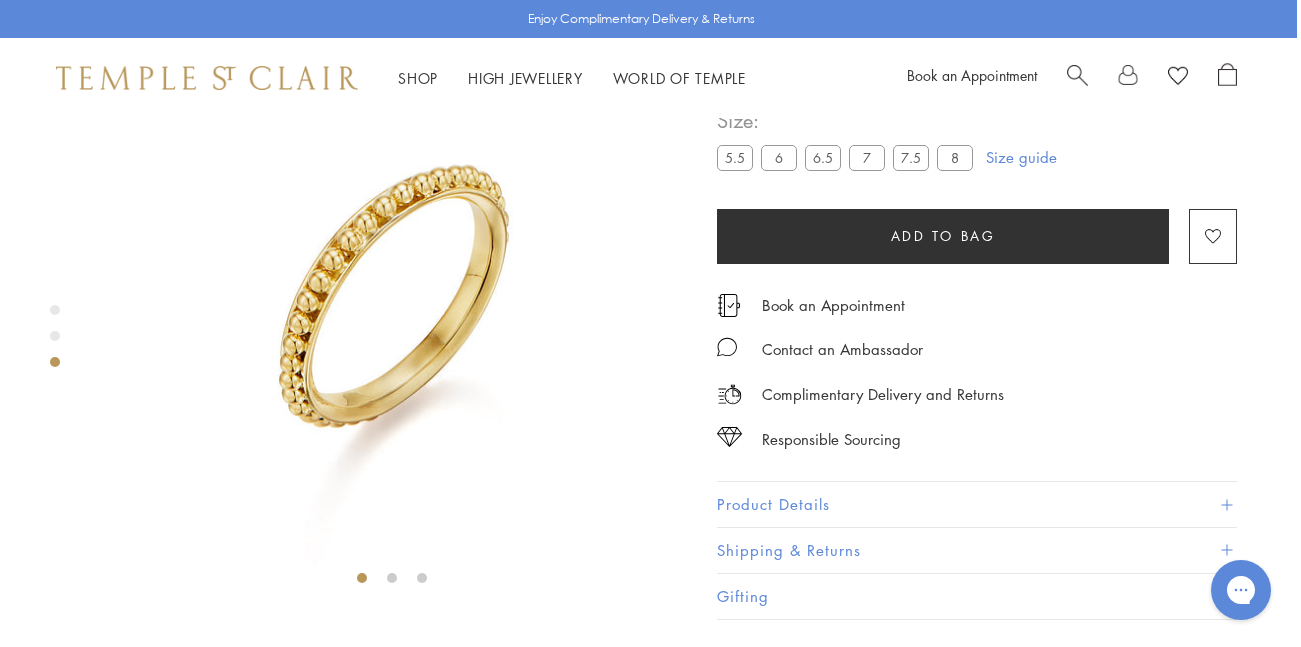 click at bounding box center [-1382, 297] 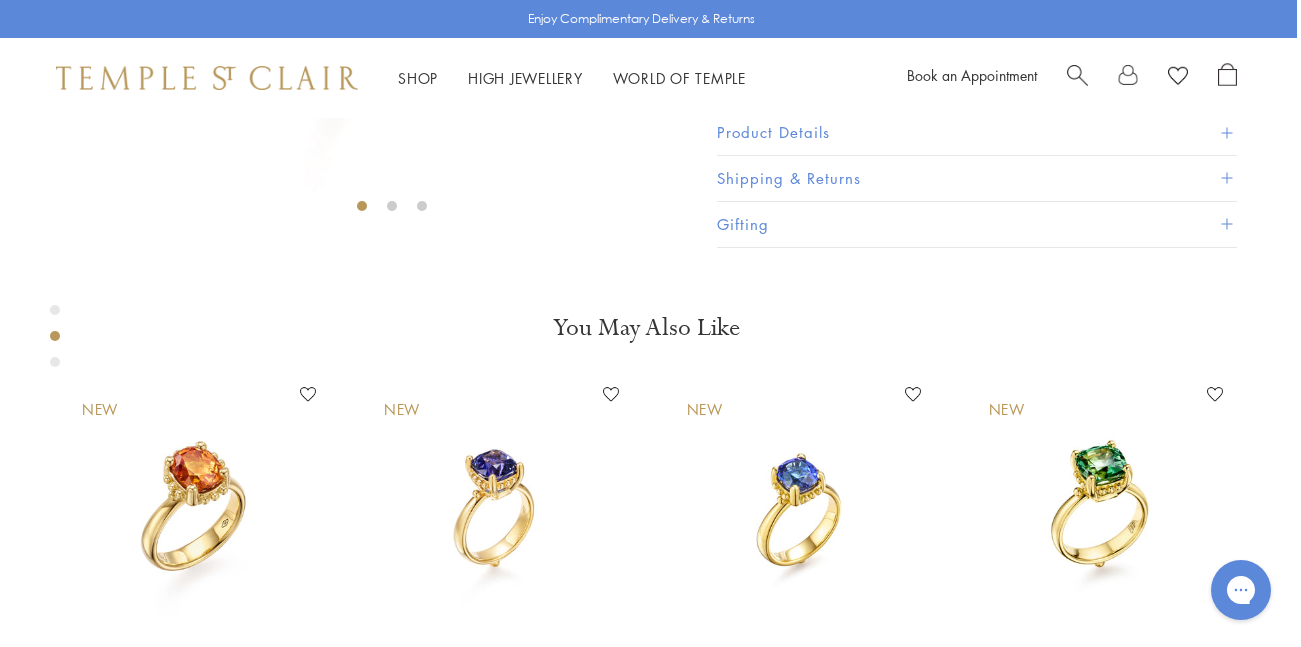 scroll, scrollTop: 507, scrollLeft: 4, axis: both 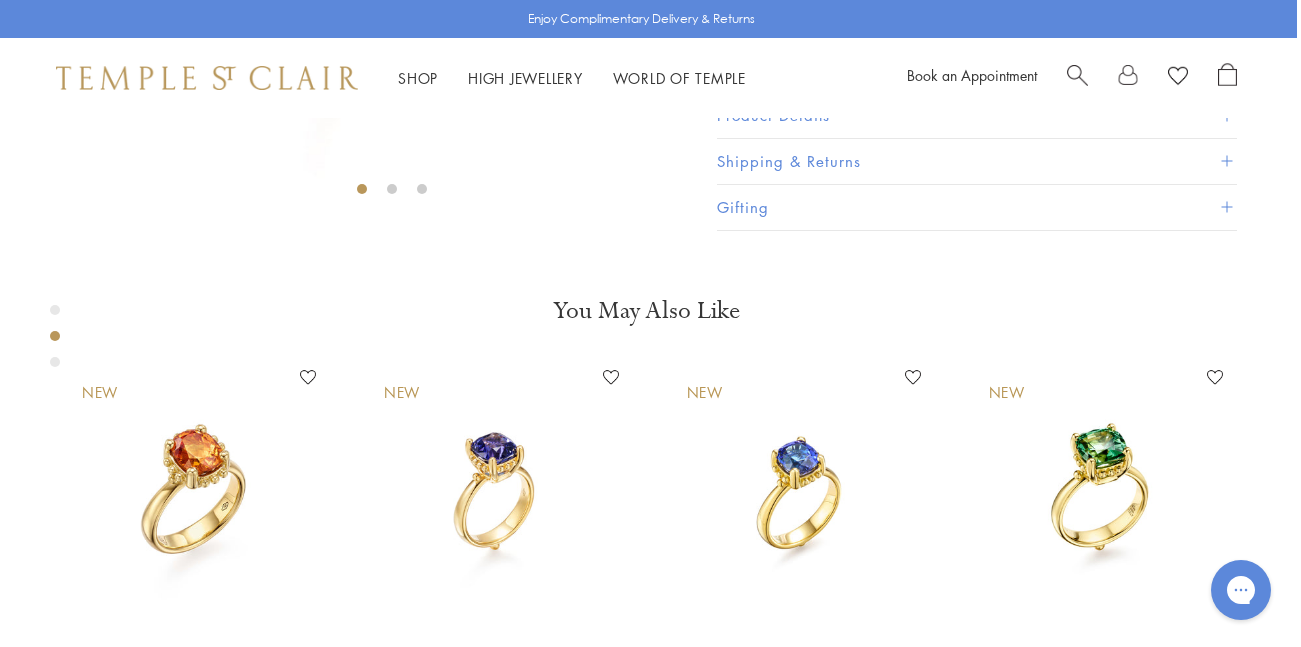 click at bounding box center [-791, -94] 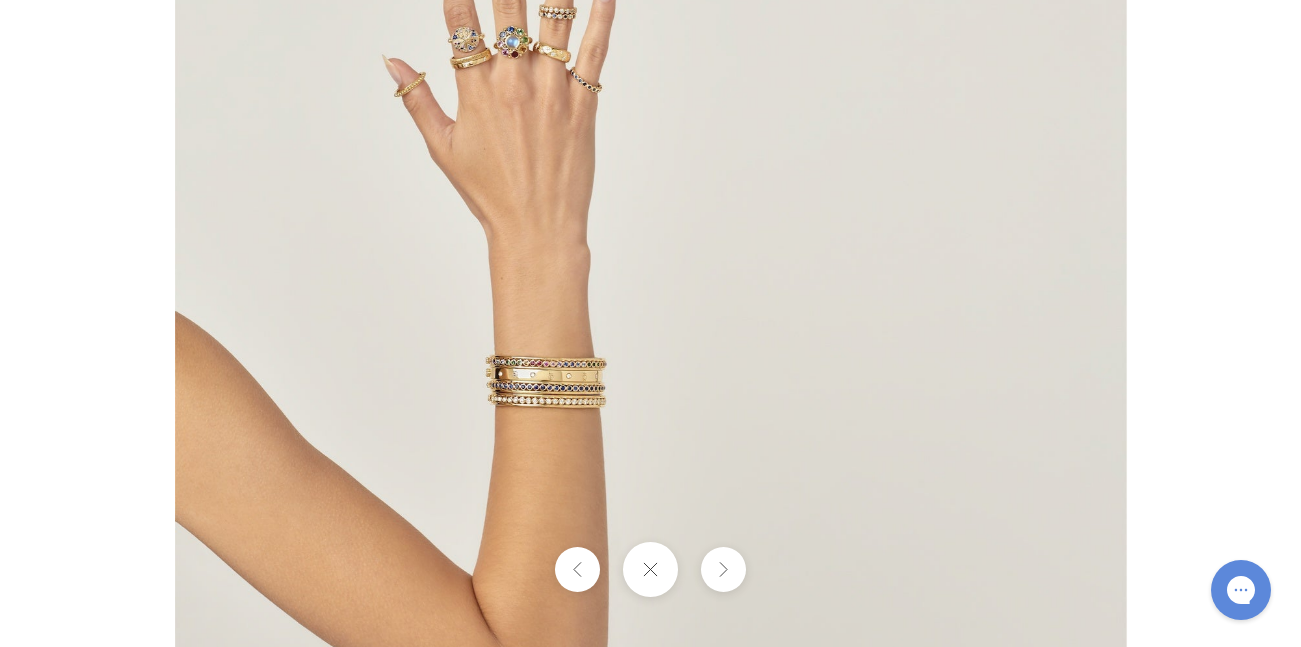 click at bounding box center (651, 323) 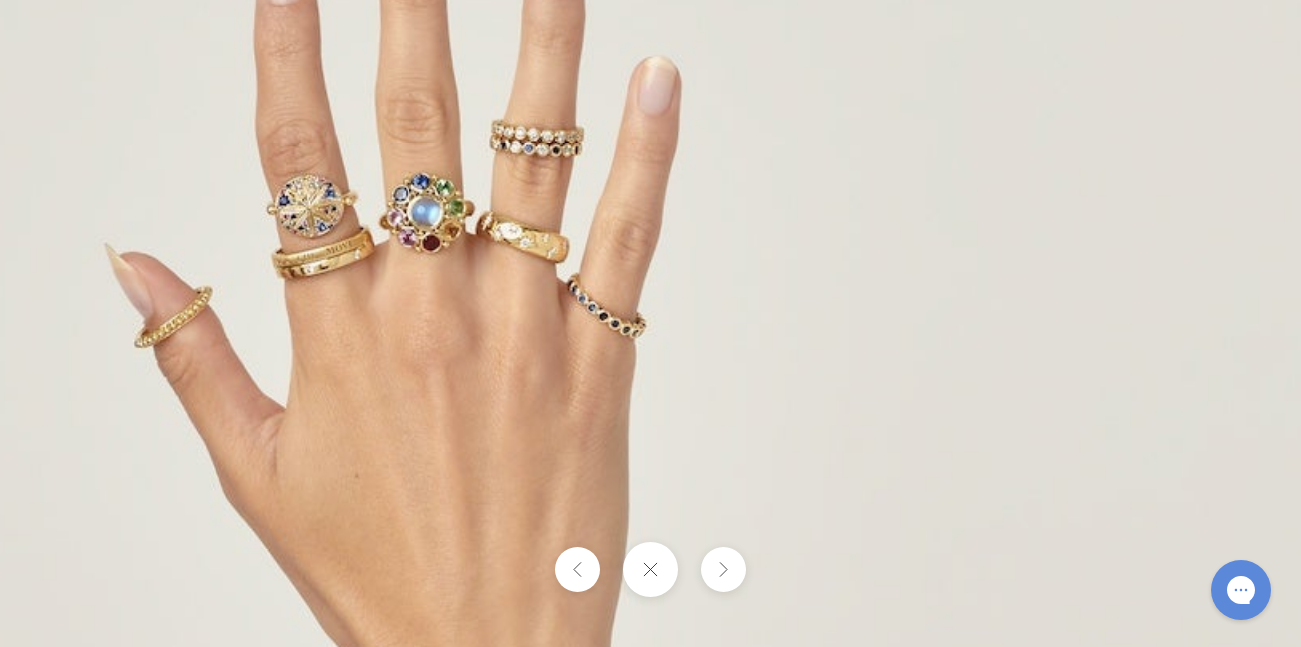 click at bounding box center (766, 904) 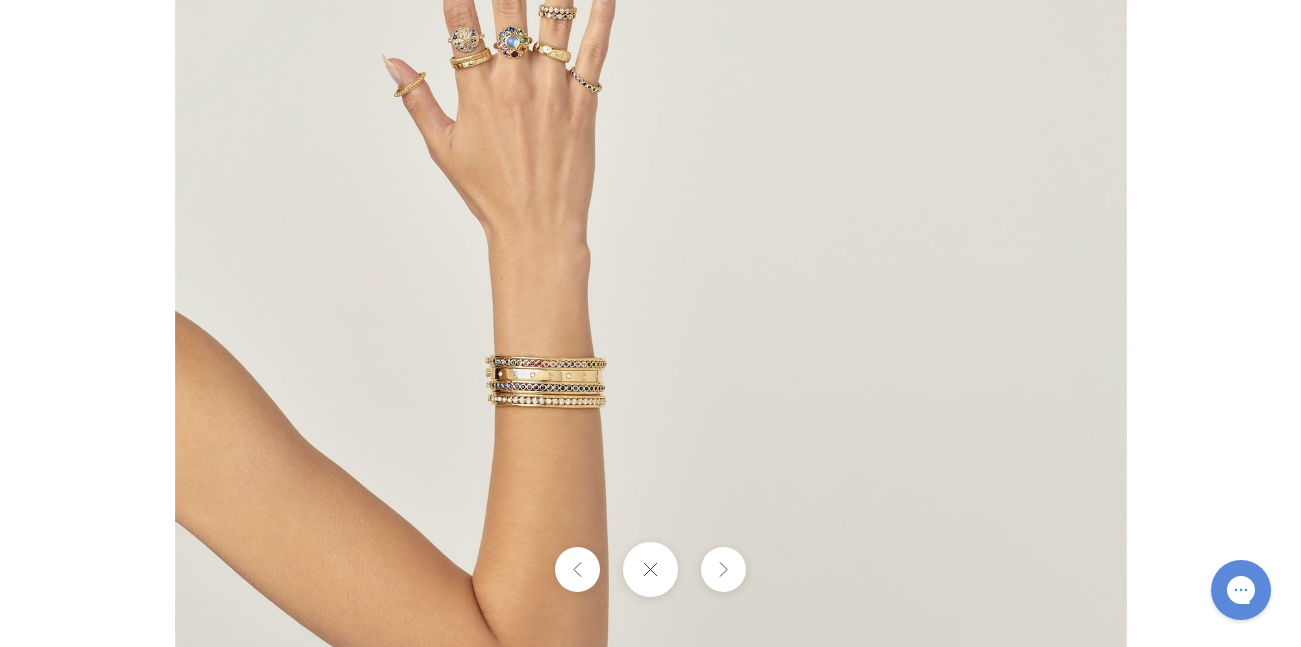 click at bounding box center (651, 323) 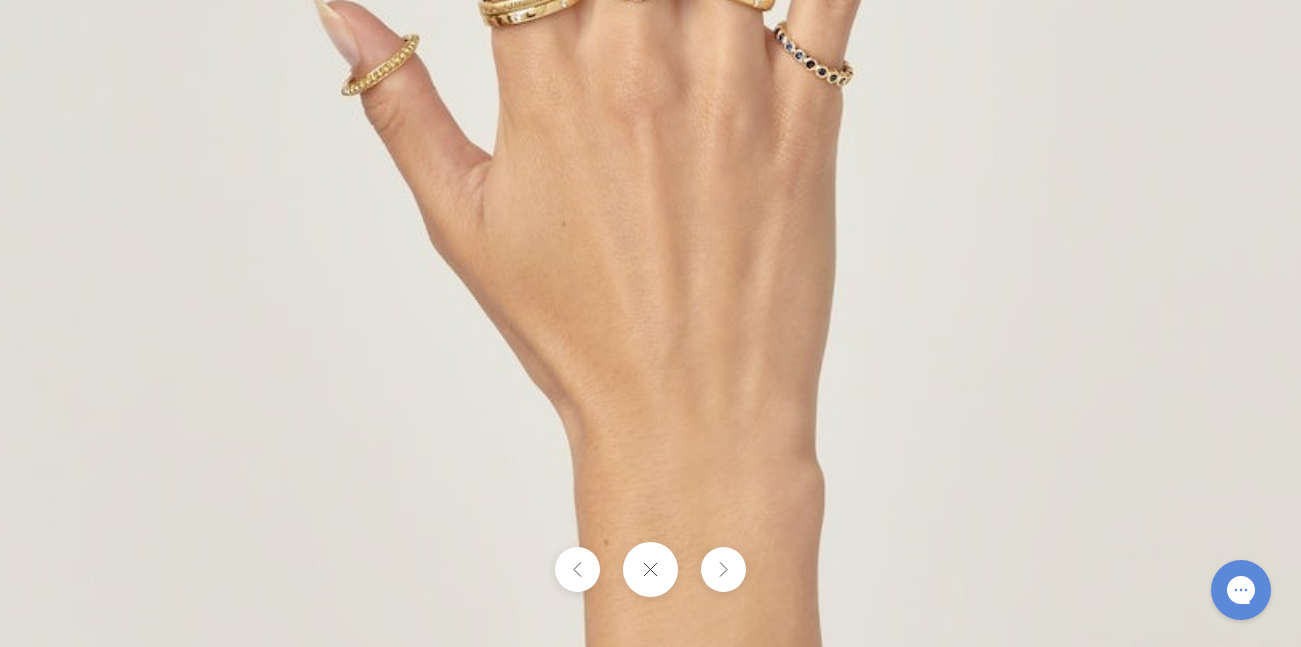click at bounding box center (973, 652) 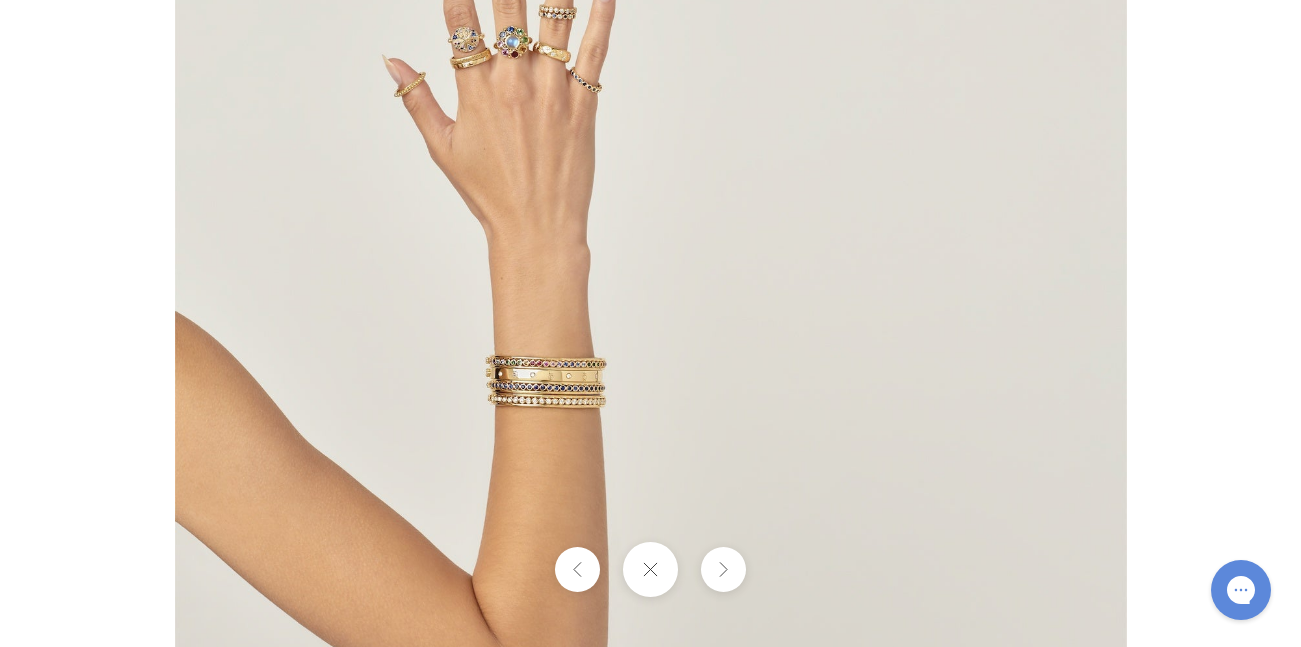 click at bounding box center (651, 323) 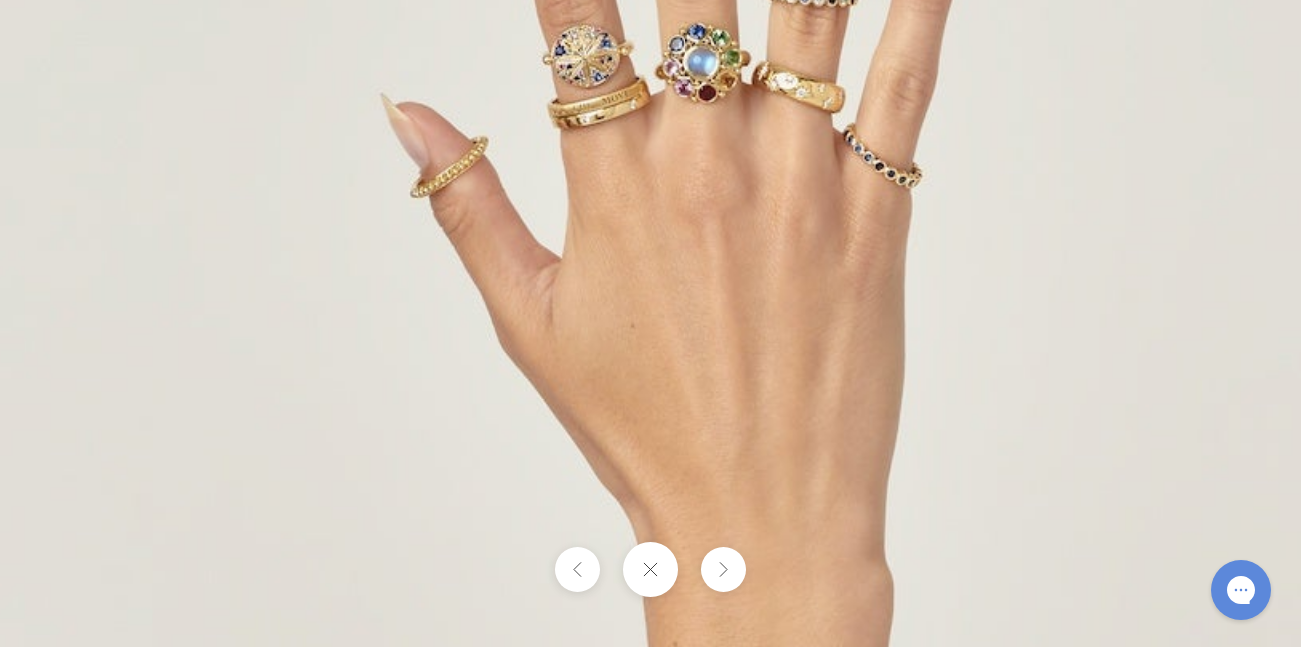 click at bounding box center (1042, 754) 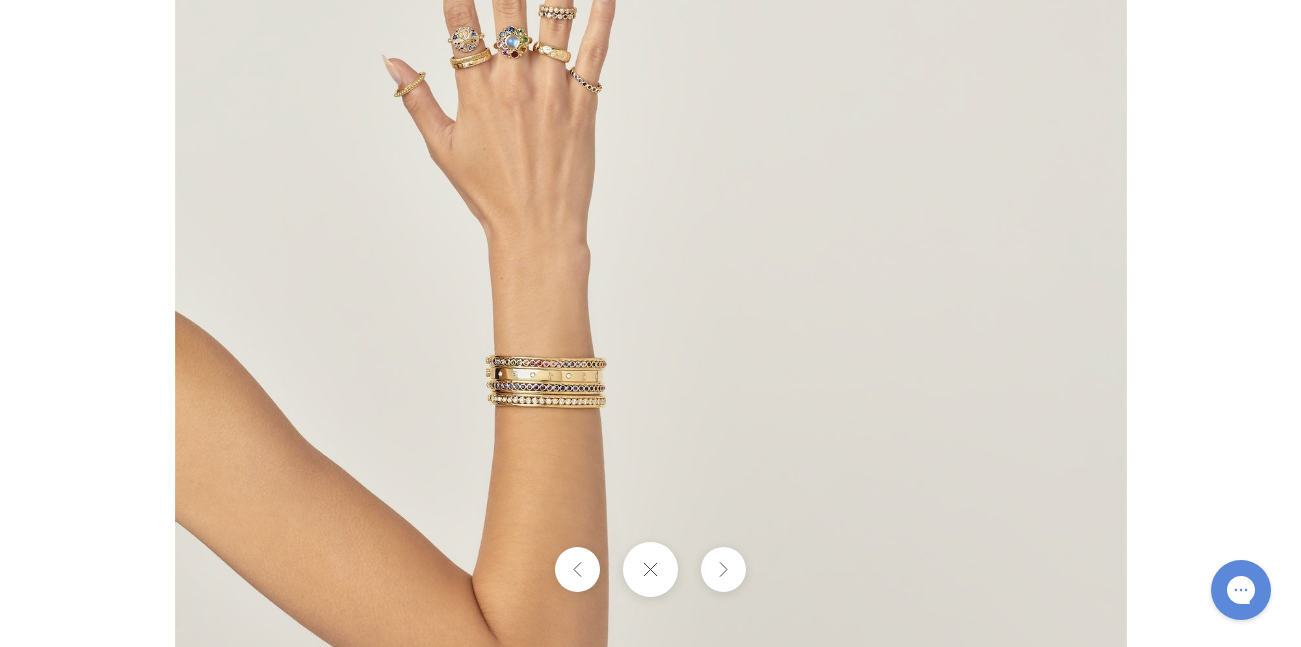 click at bounding box center (651, 323) 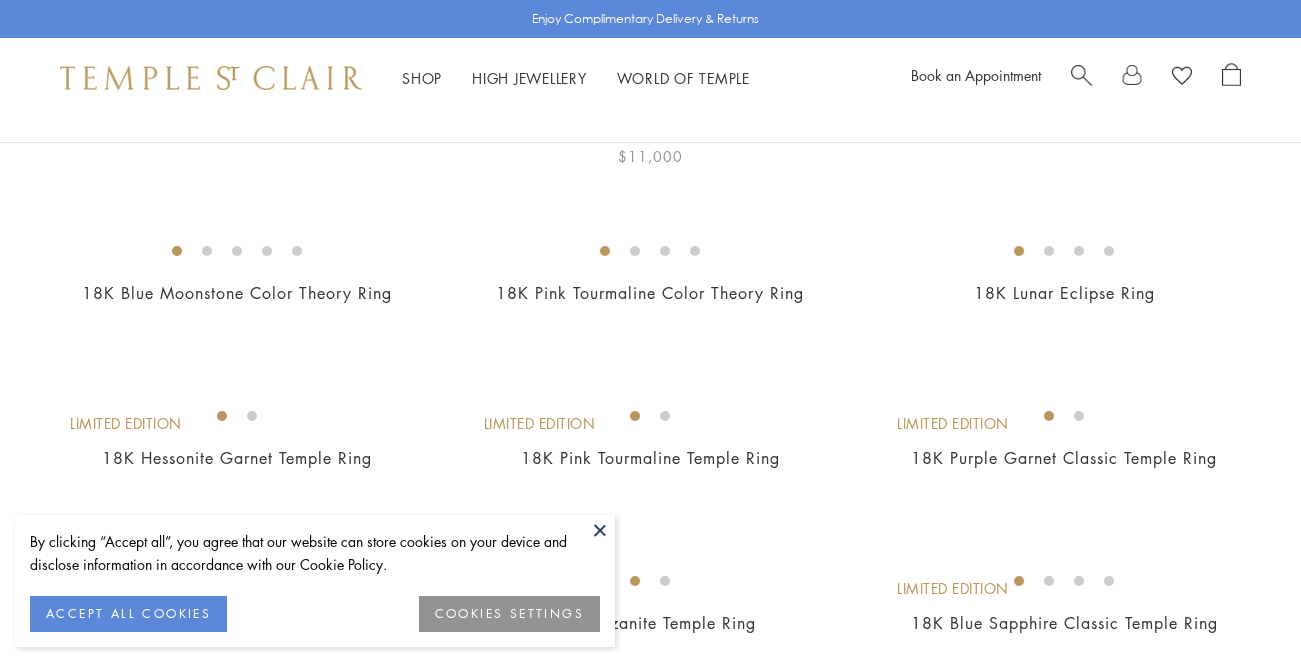 scroll, scrollTop: 304, scrollLeft: 0, axis: vertical 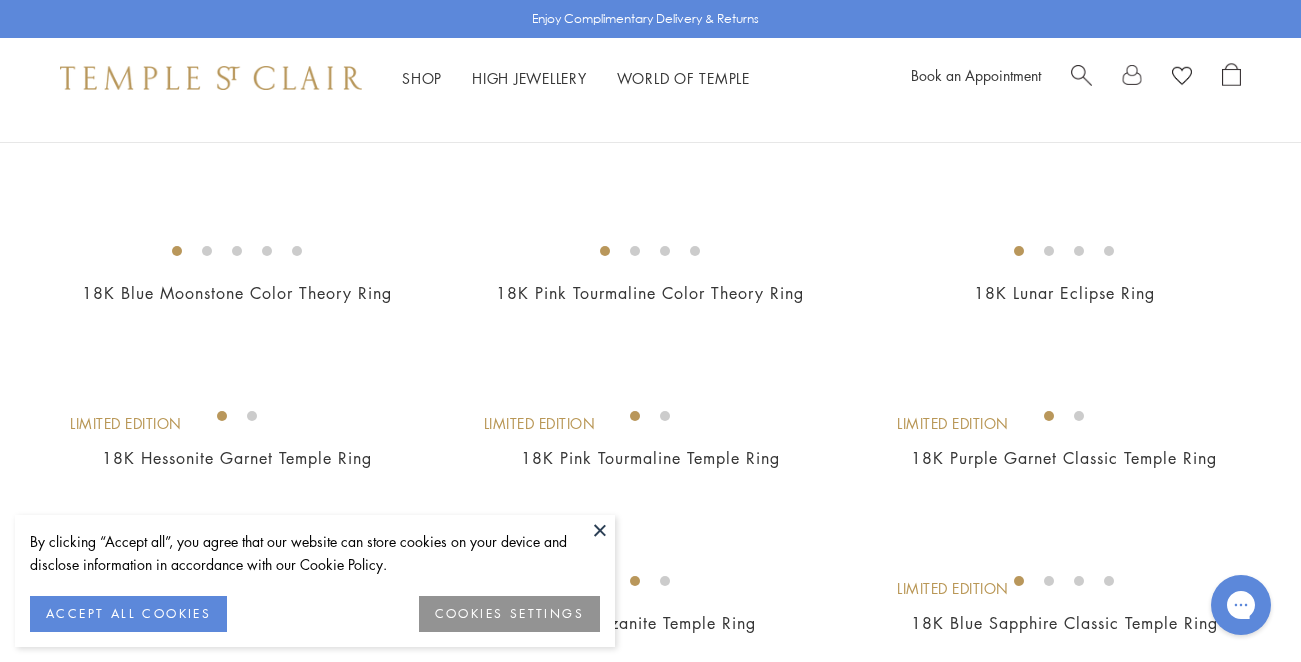 click at bounding box center (600, 530) 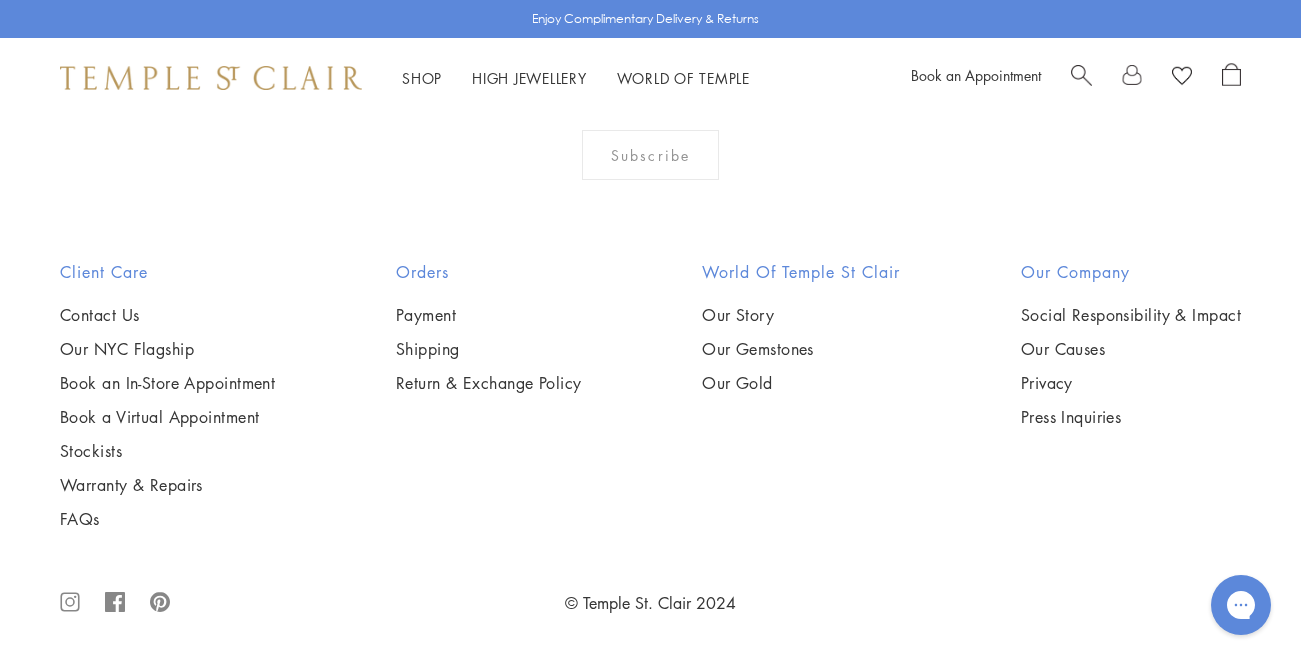 scroll, scrollTop: 3943, scrollLeft: 0, axis: vertical 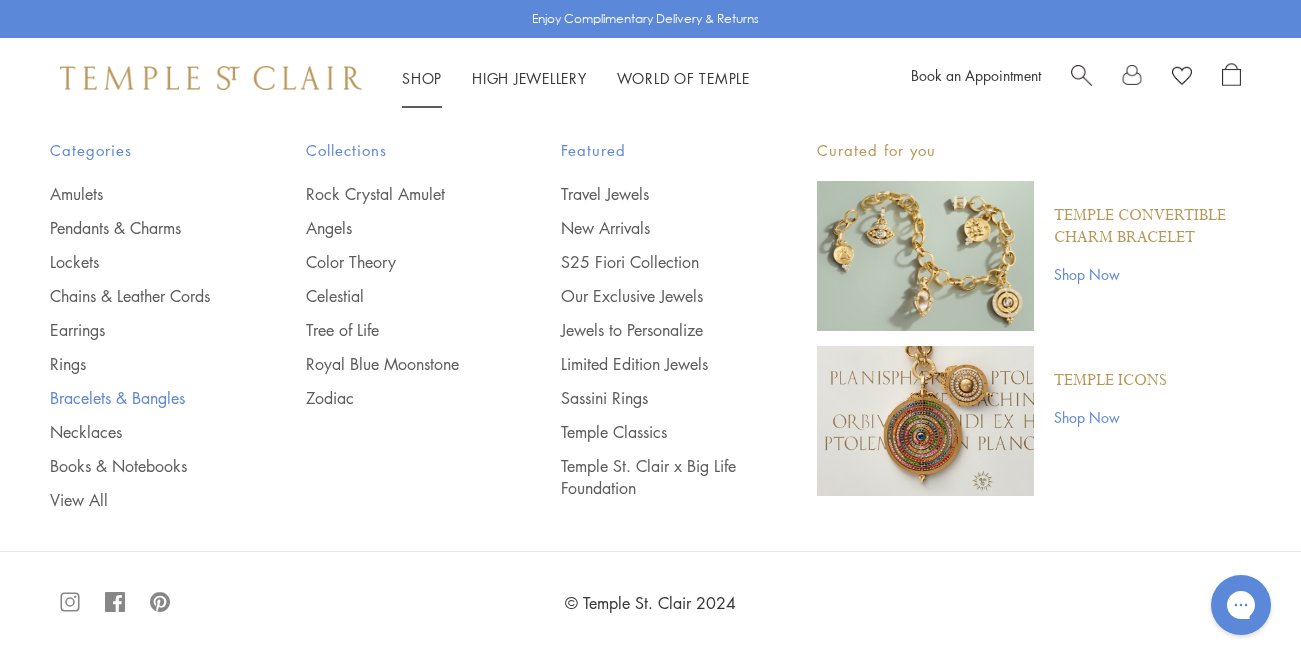 click on "Bracelets & Bangles" at bounding box center [138, 398] 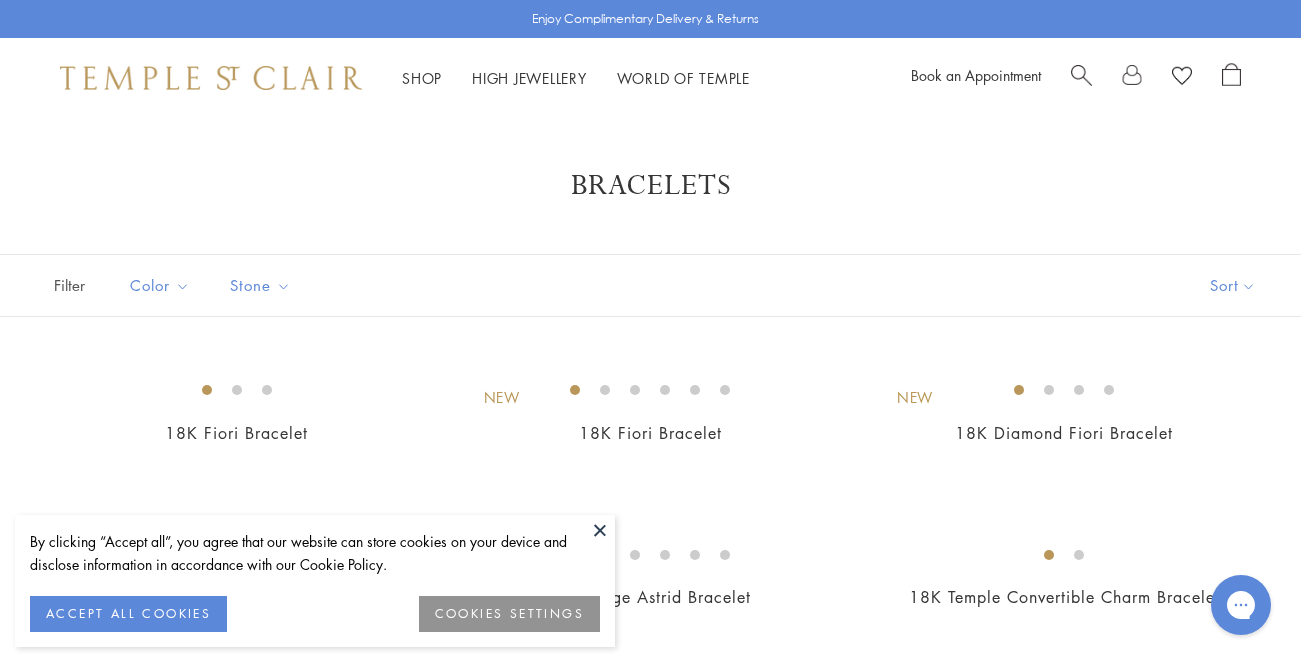 scroll, scrollTop: 0, scrollLeft: 0, axis: both 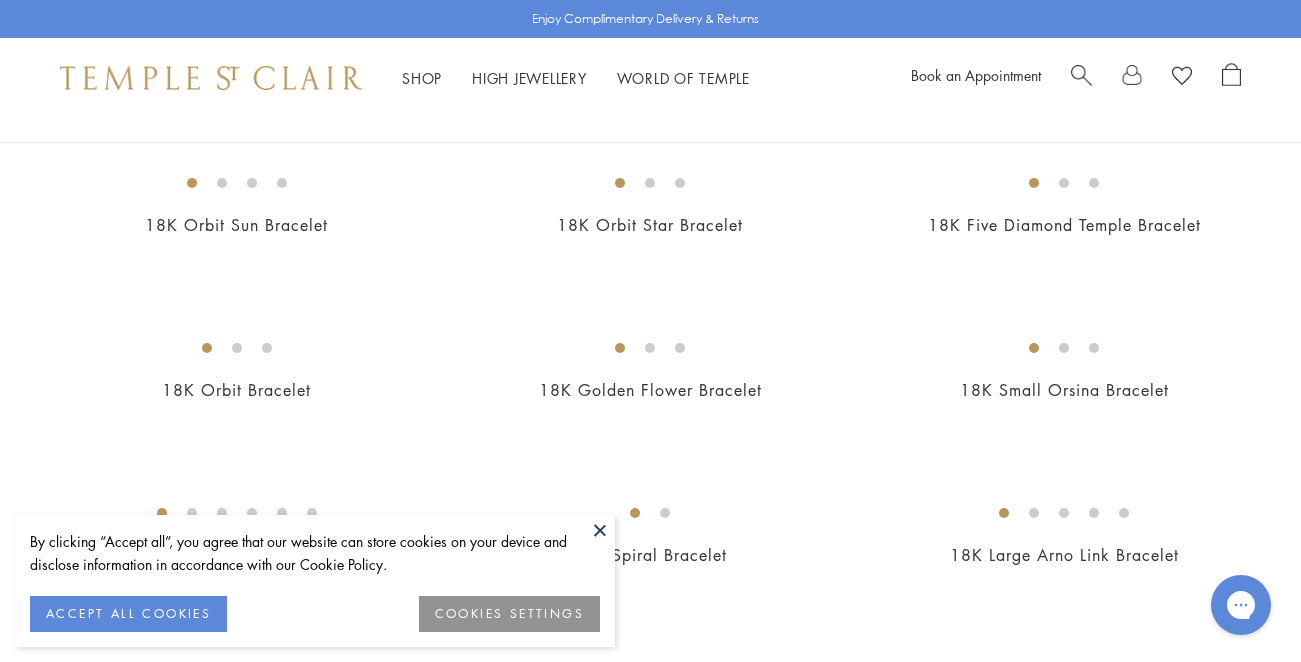 click at bounding box center [600, 530] 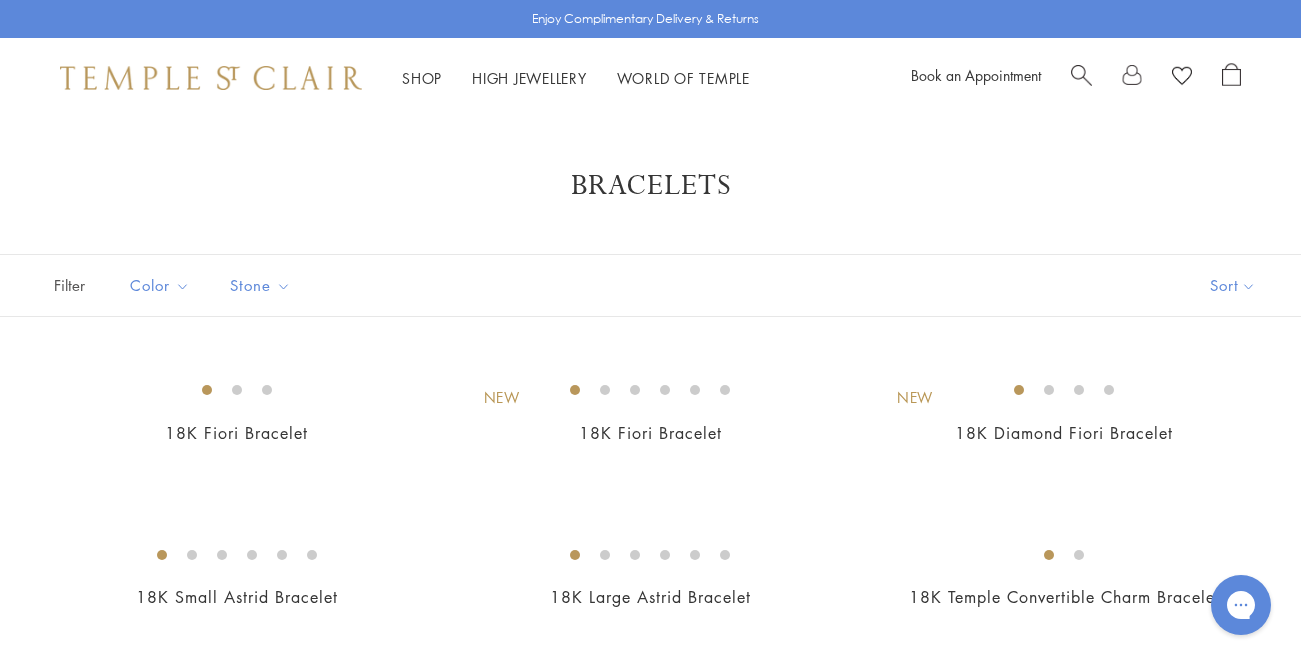 scroll, scrollTop: 0, scrollLeft: 0, axis: both 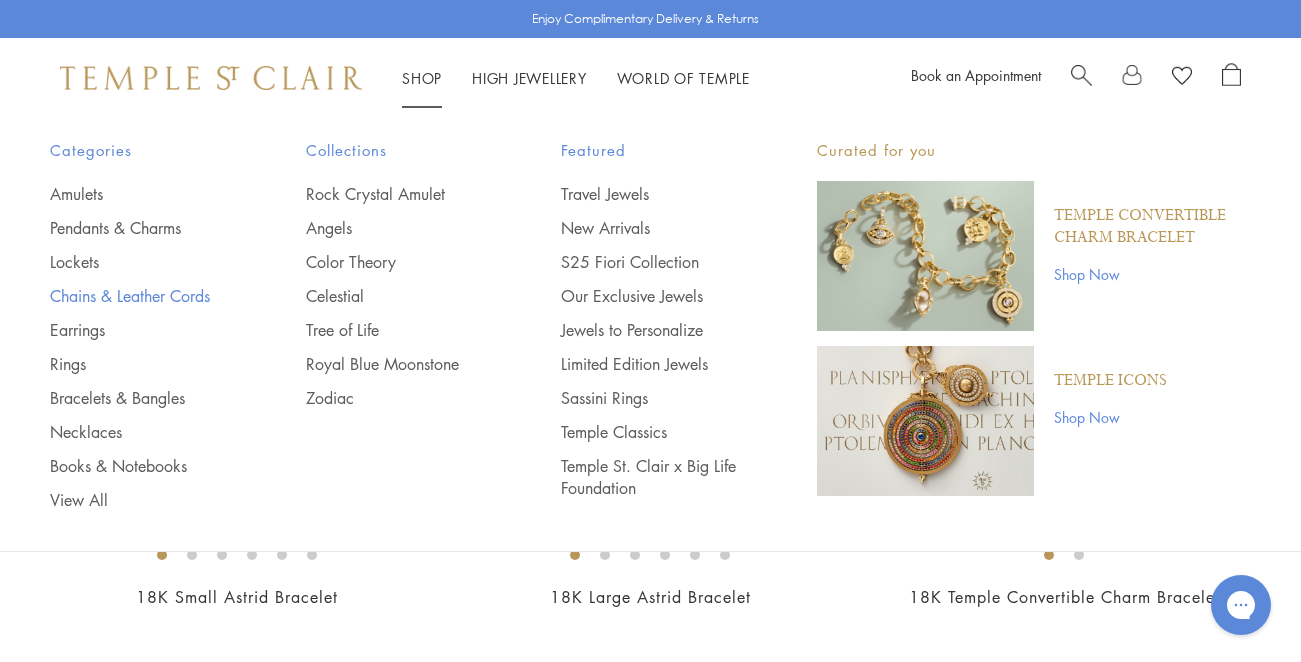 click on "Chains & Leather Cords" at bounding box center (138, 296) 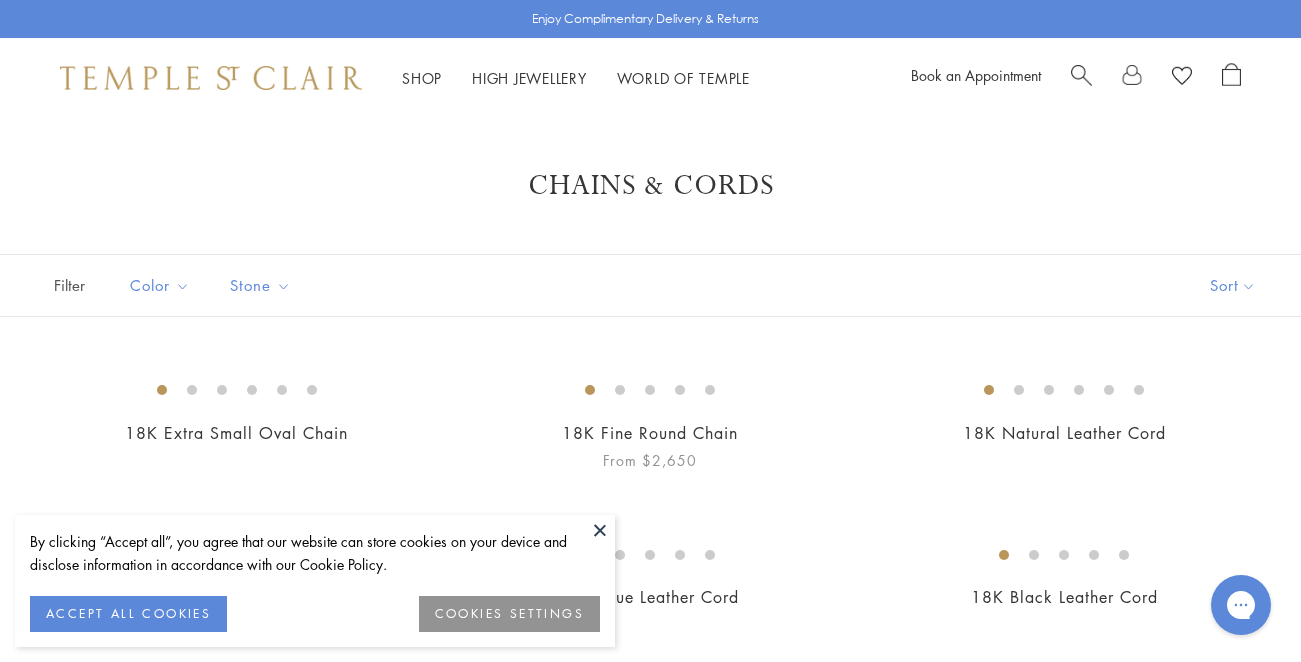 scroll, scrollTop: 0, scrollLeft: 0, axis: both 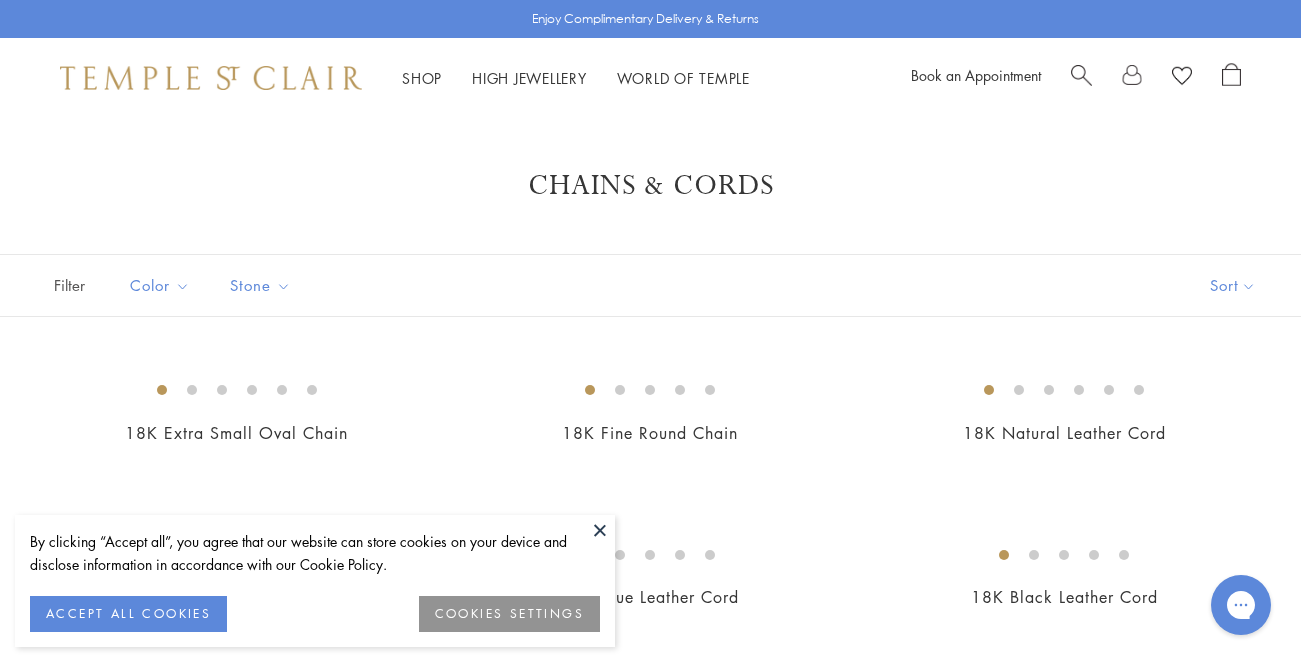 click at bounding box center [600, 530] 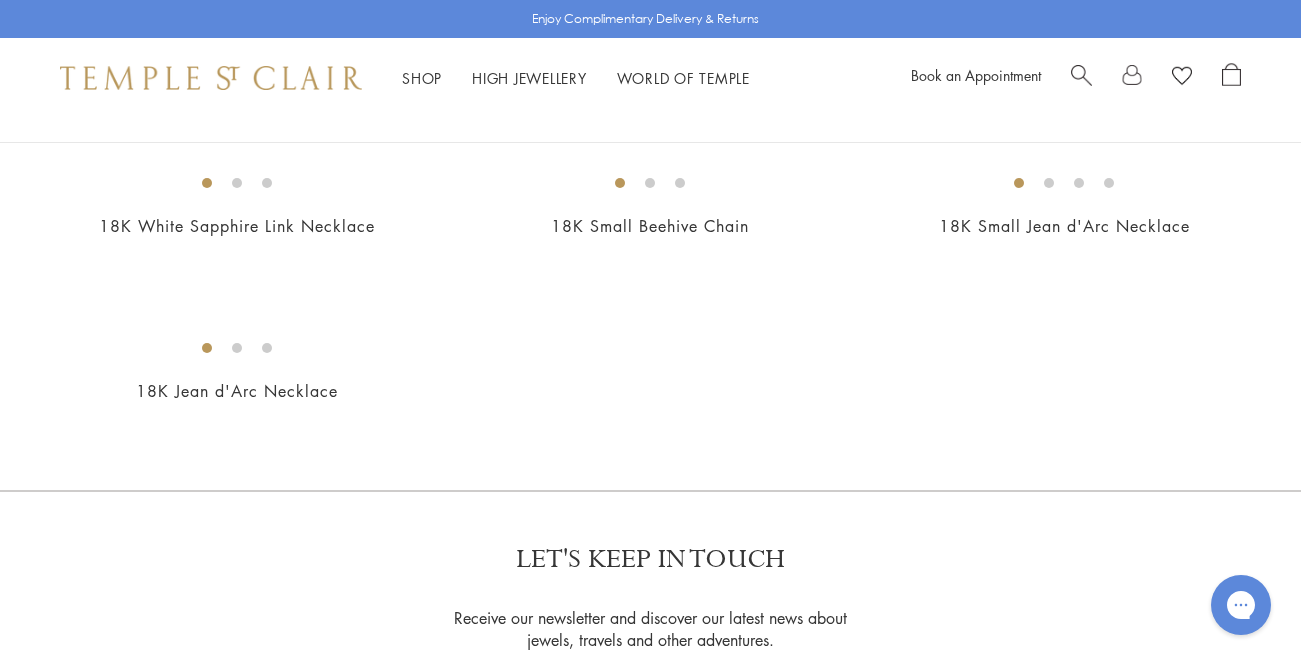 scroll, scrollTop: 1195, scrollLeft: 0, axis: vertical 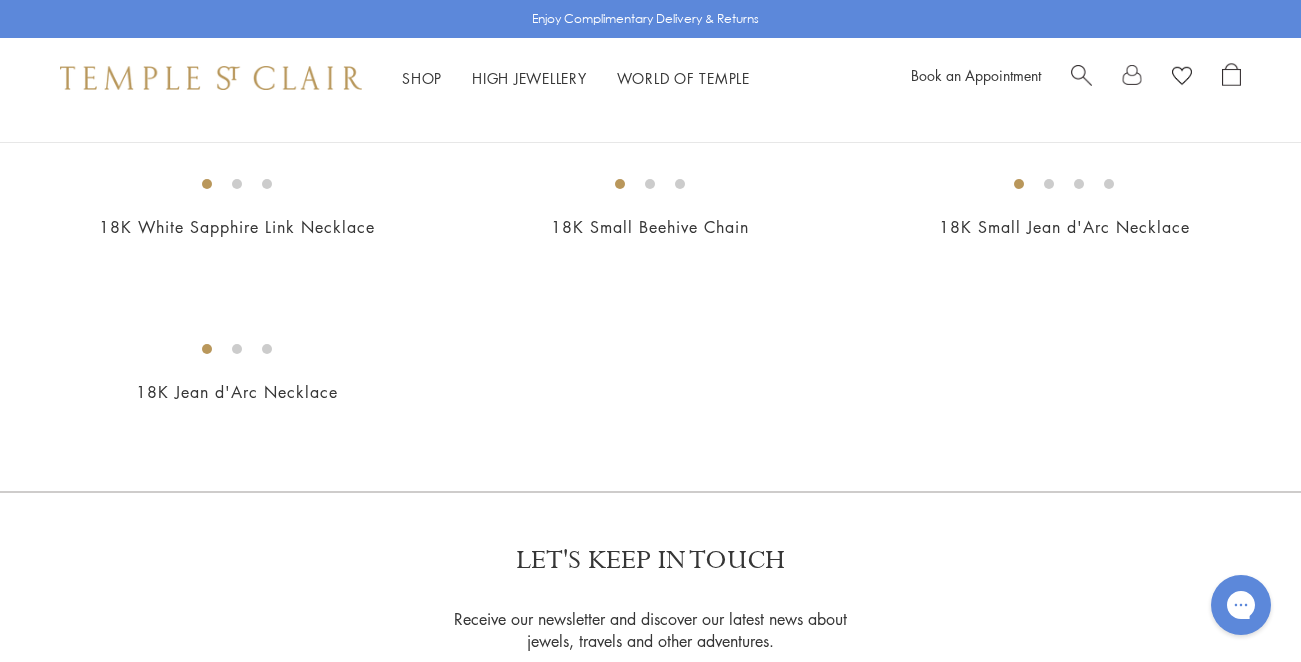 click at bounding box center [0, 0] 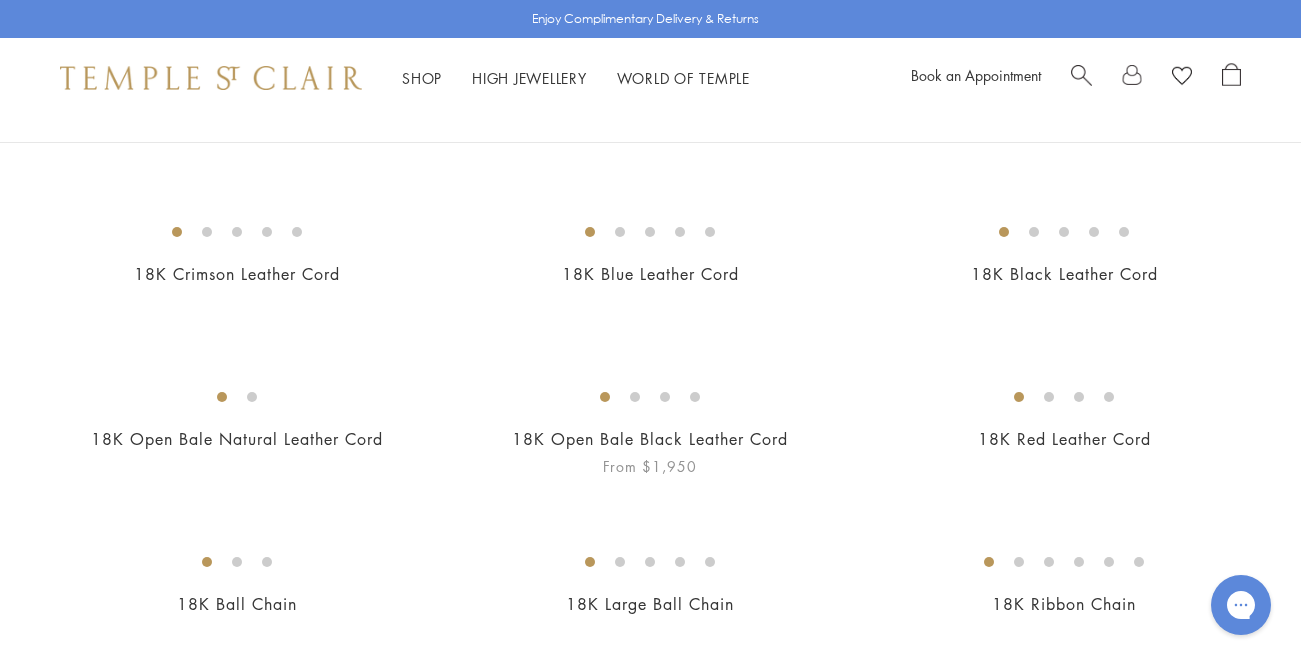 scroll, scrollTop: 333, scrollLeft: 0, axis: vertical 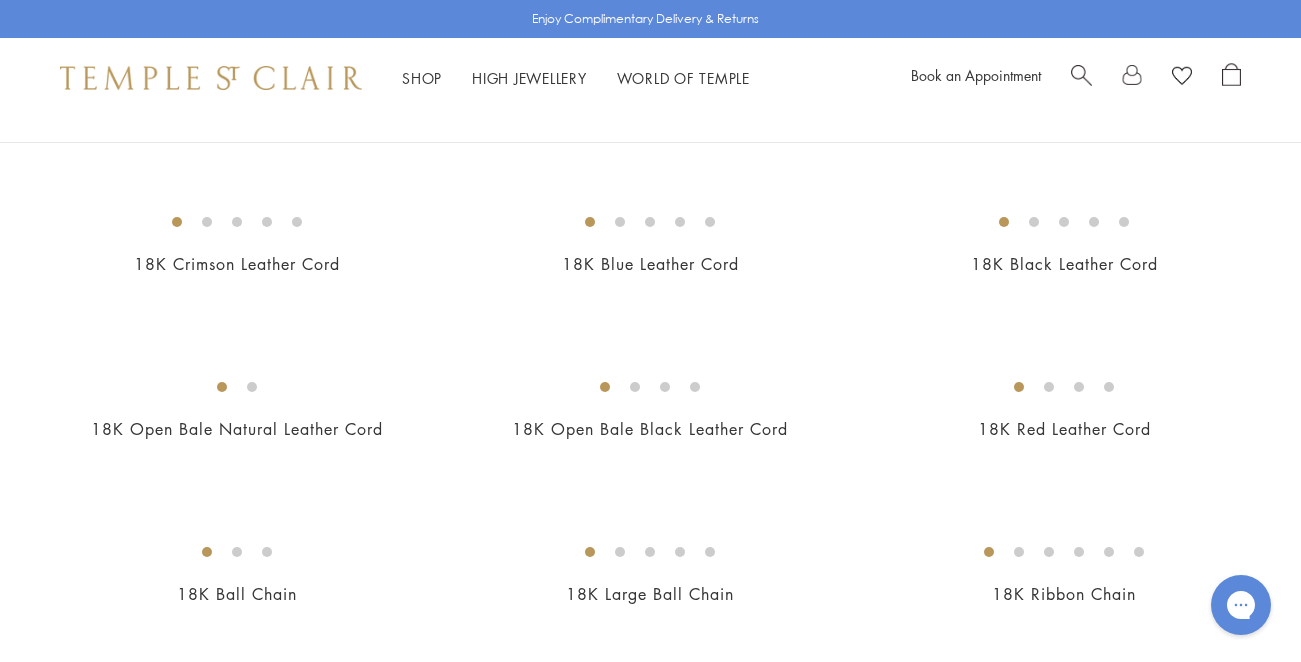 click at bounding box center (0, 0) 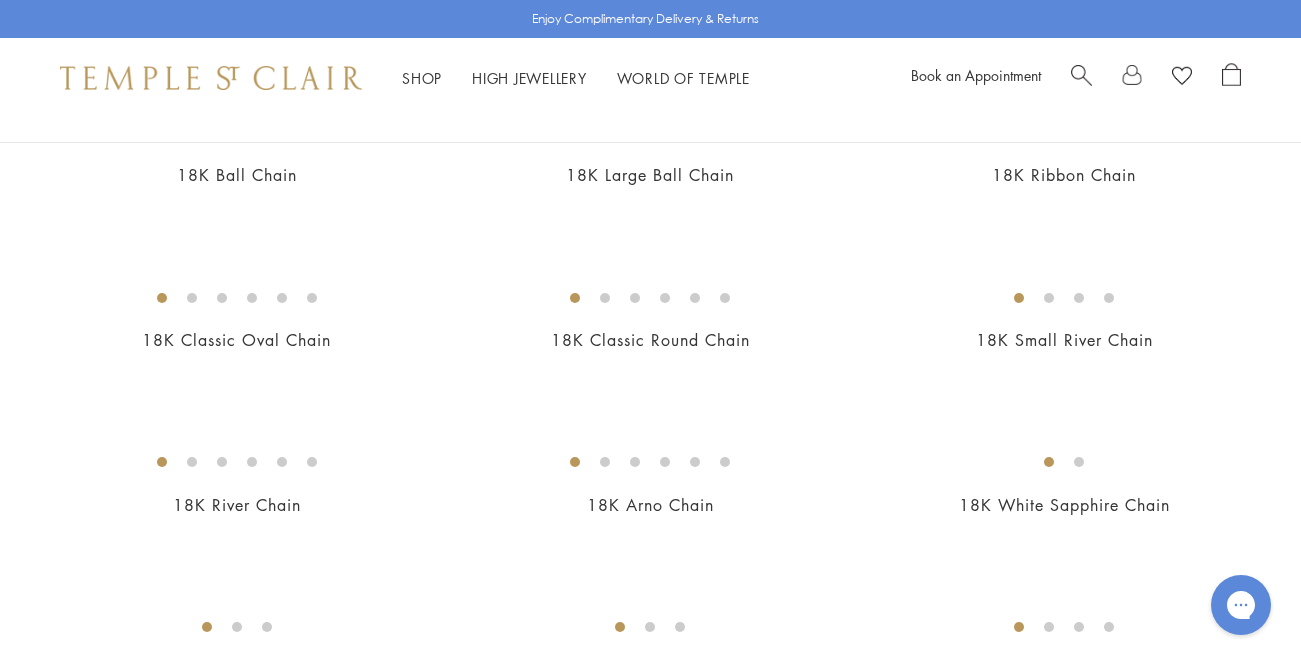 scroll, scrollTop: 778, scrollLeft: 0, axis: vertical 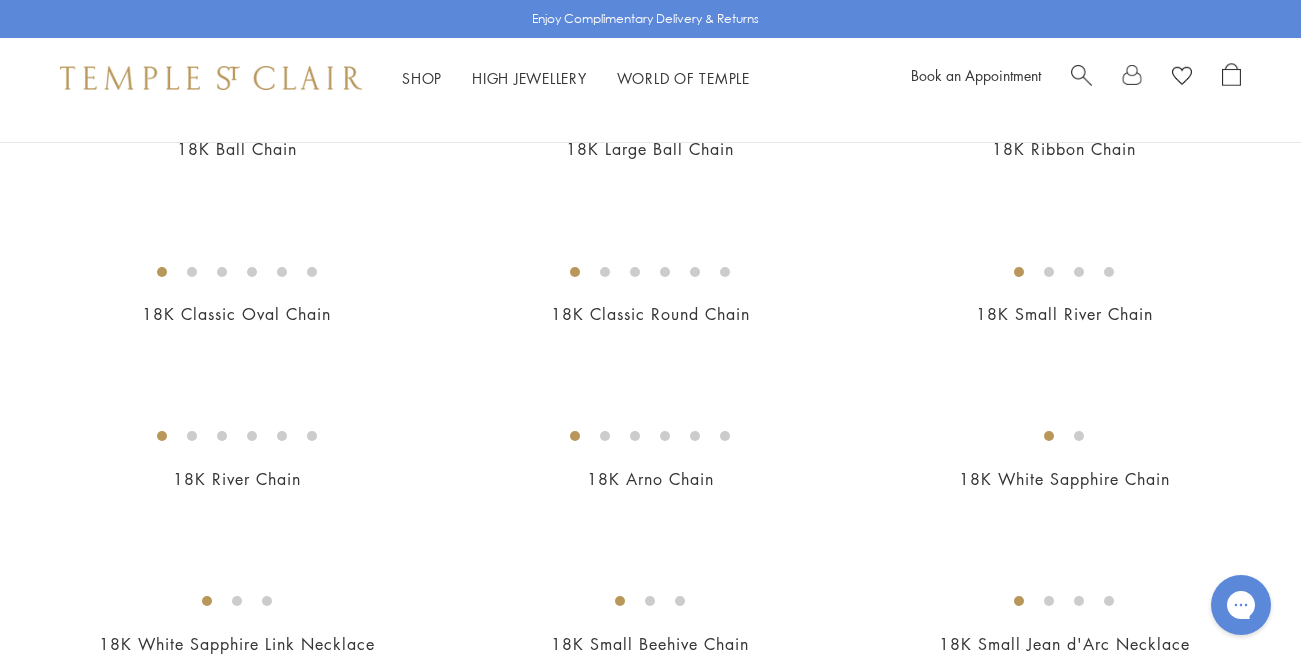 click at bounding box center [0, 0] 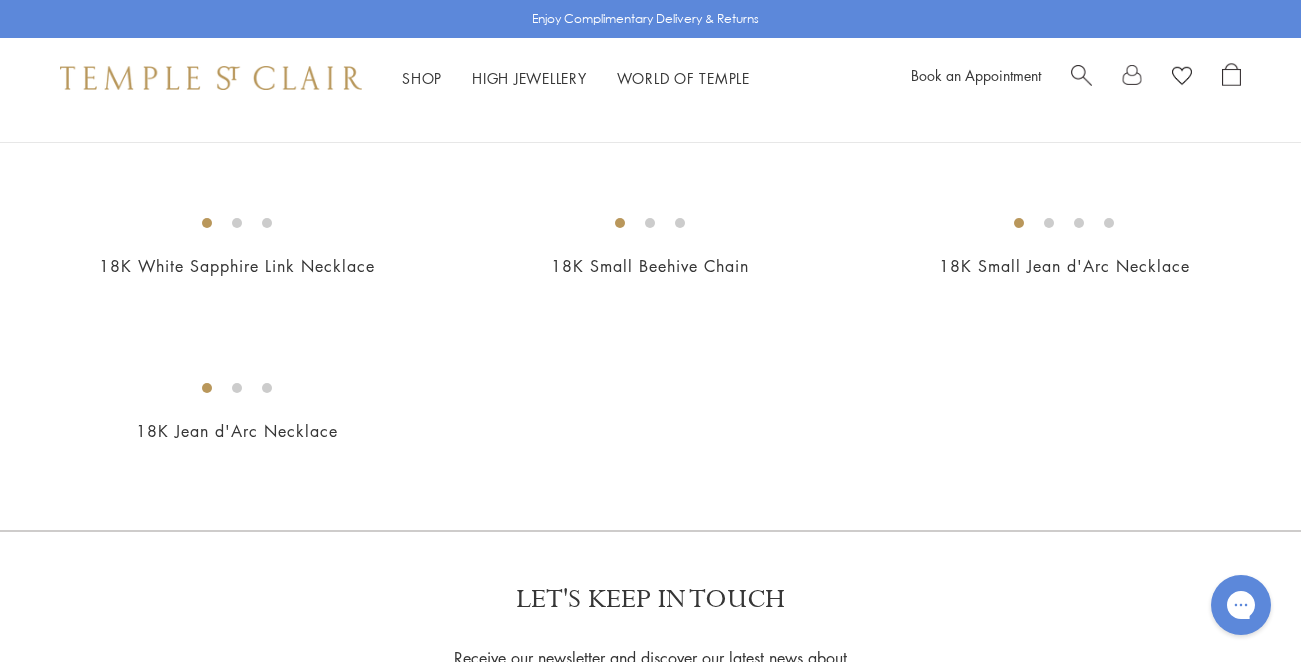 scroll, scrollTop: 1157, scrollLeft: 0, axis: vertical 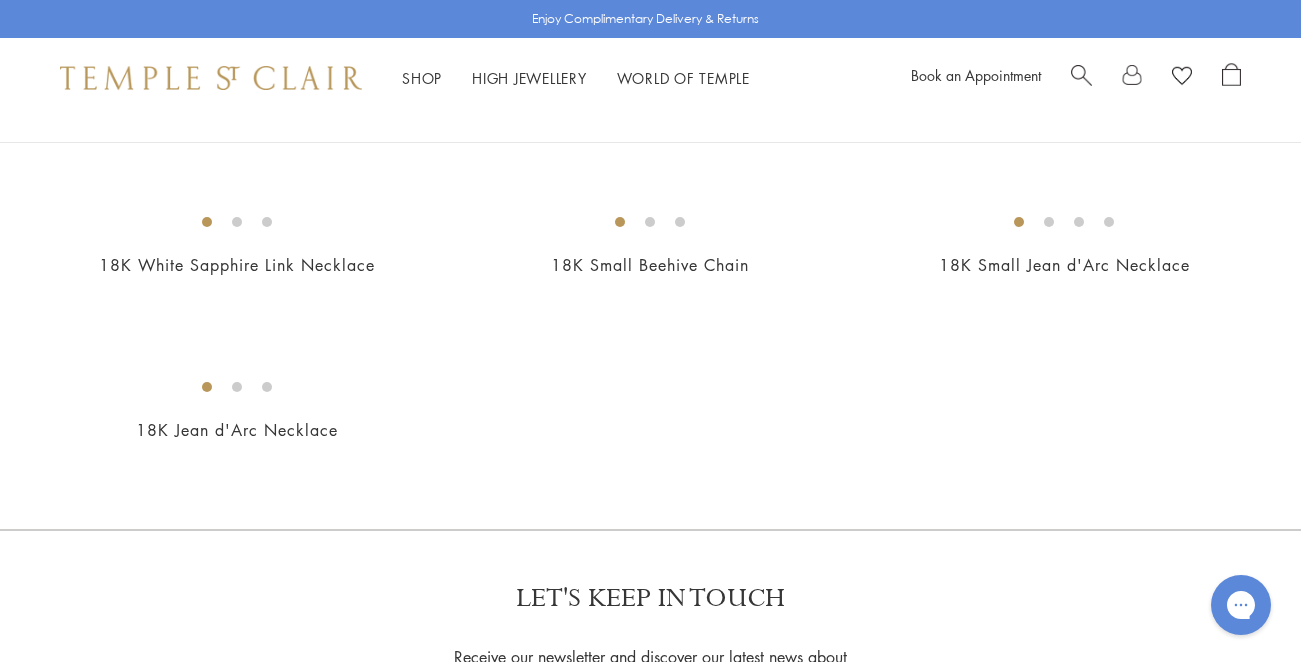 click at bounding box center [0, 0] 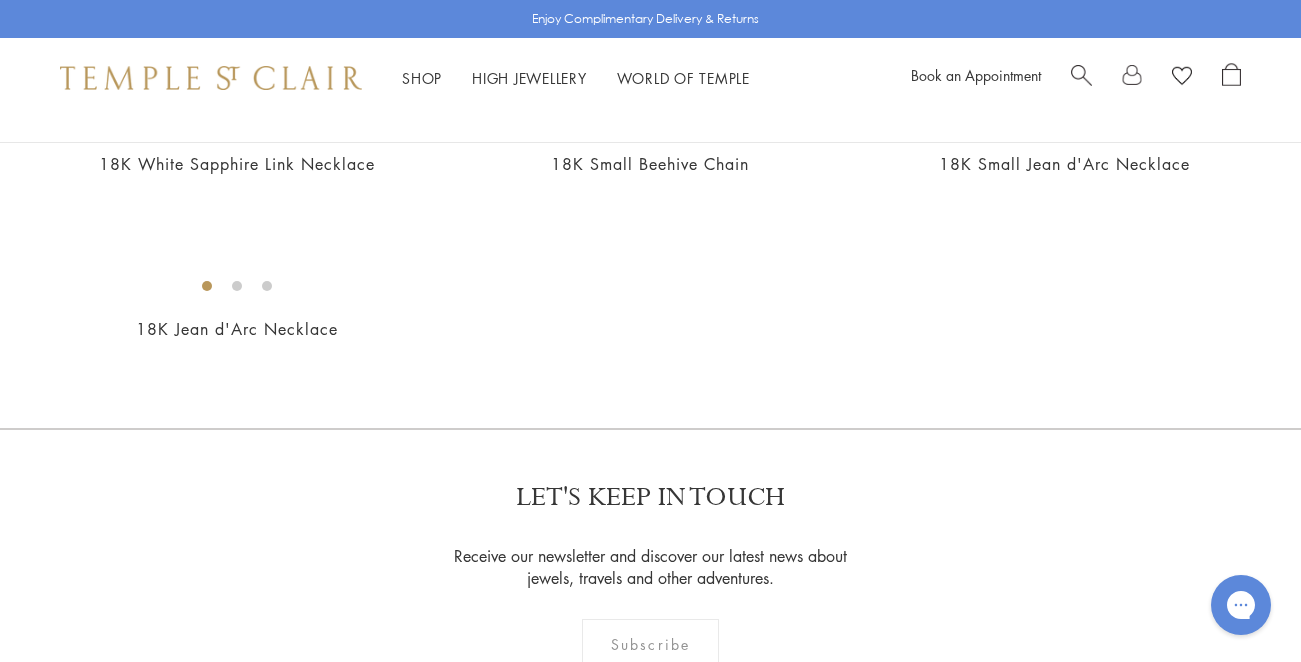 scroll, scrollTop: 1263, scrollLeft: 0, axis: vertical 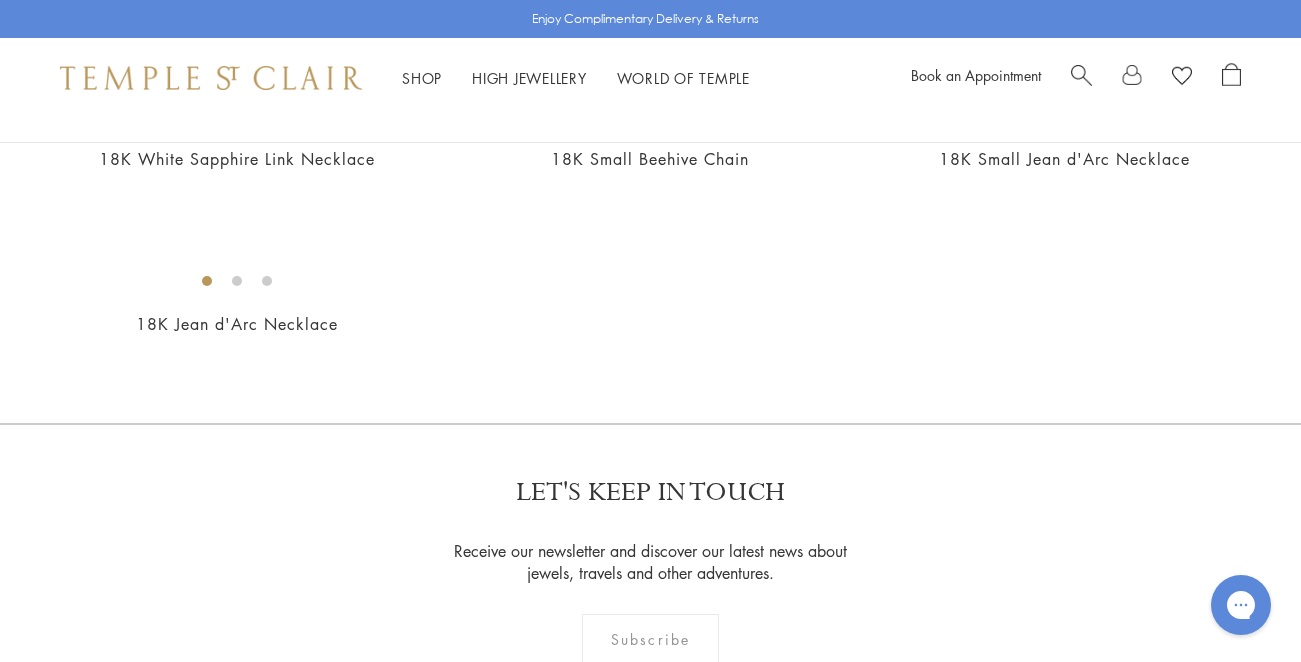 click at bounding box center (0, 0) 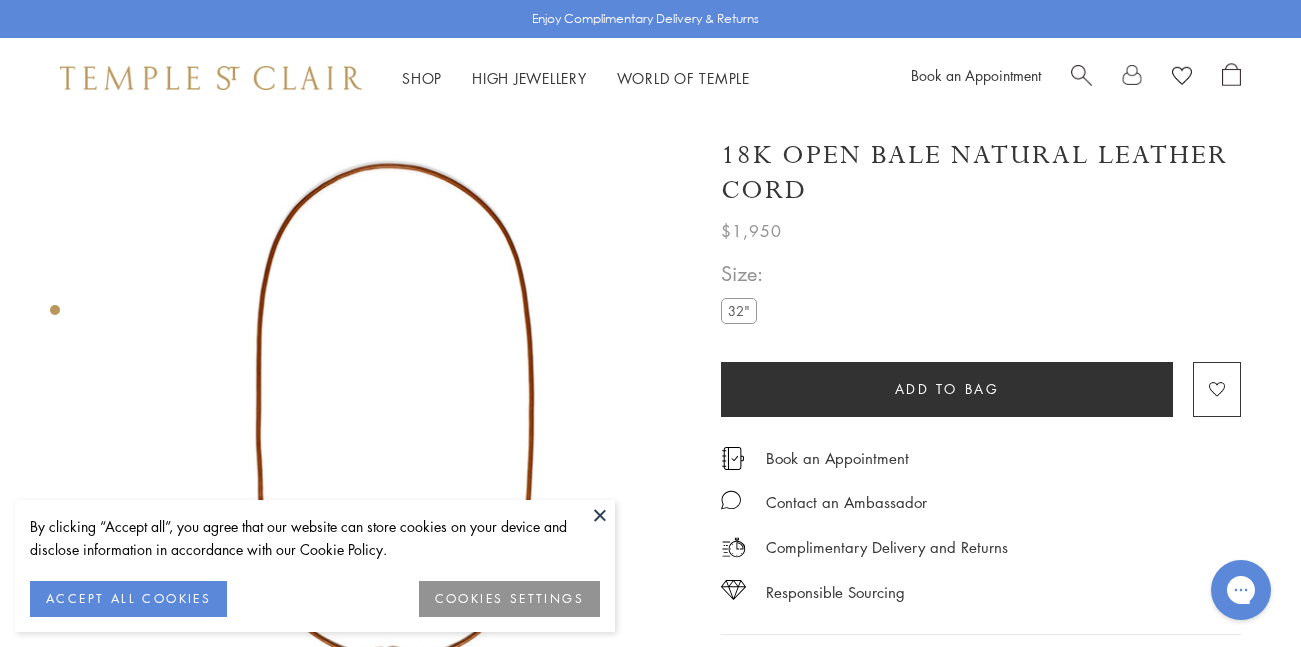 scroll, scrollTop: 0, scrollLeft: 0, axis: both 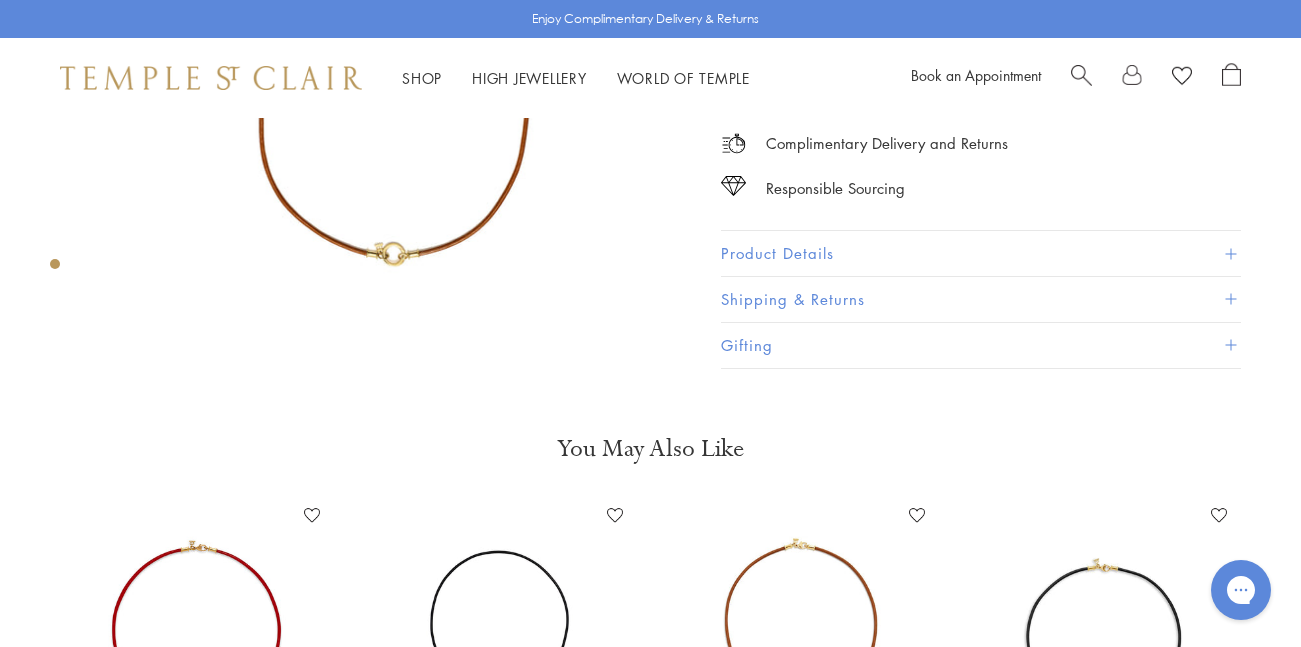 click on "Product Details" at bounding box center (981, 253) 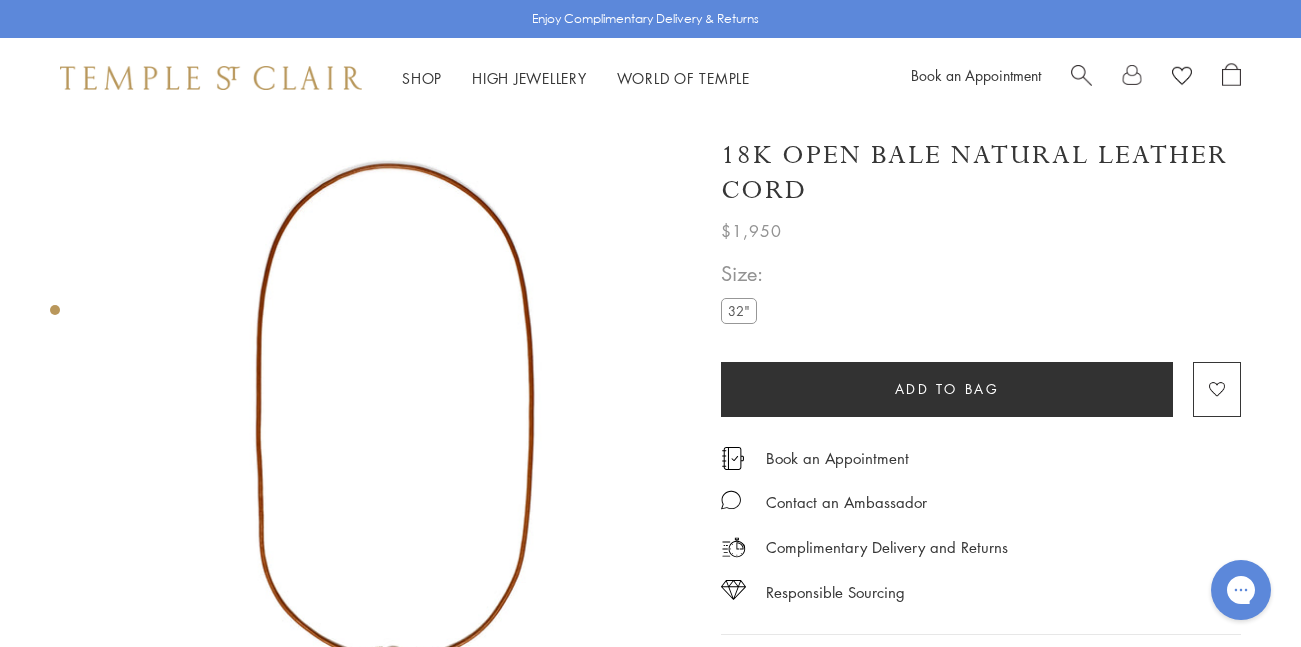 scroll, scrollTop: 0, scrollLeft: 0, axis: both 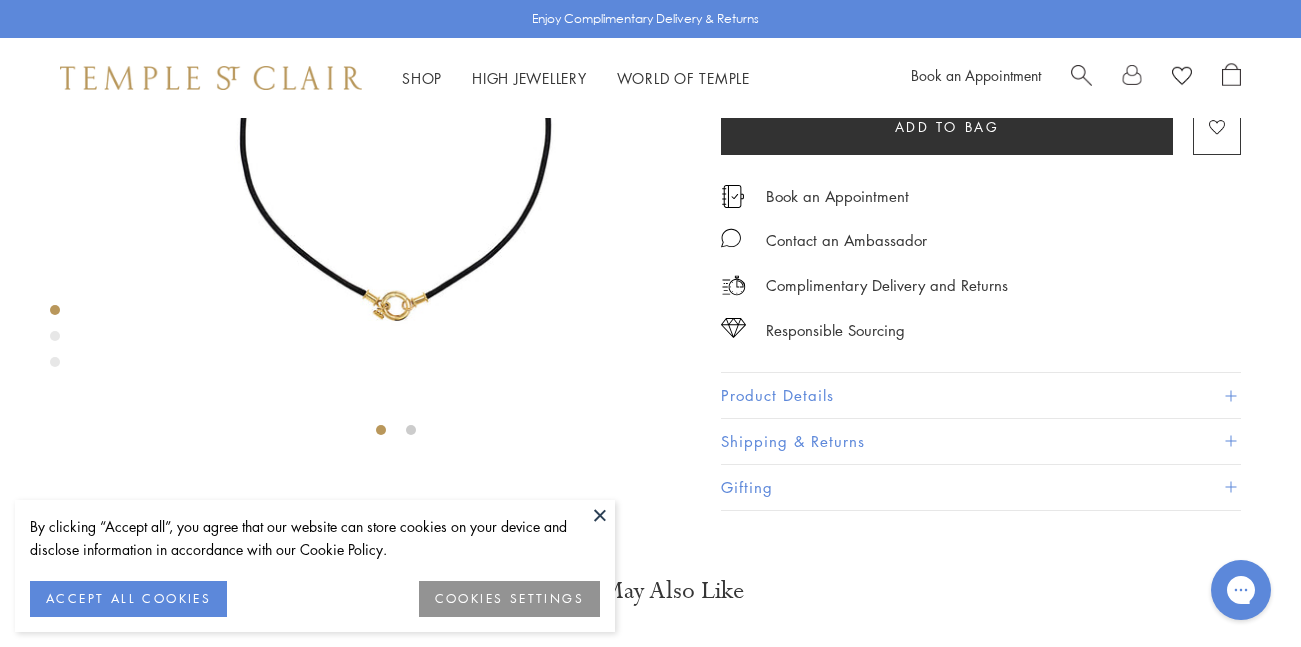 click on "32"" at bounding box center [783, 48] 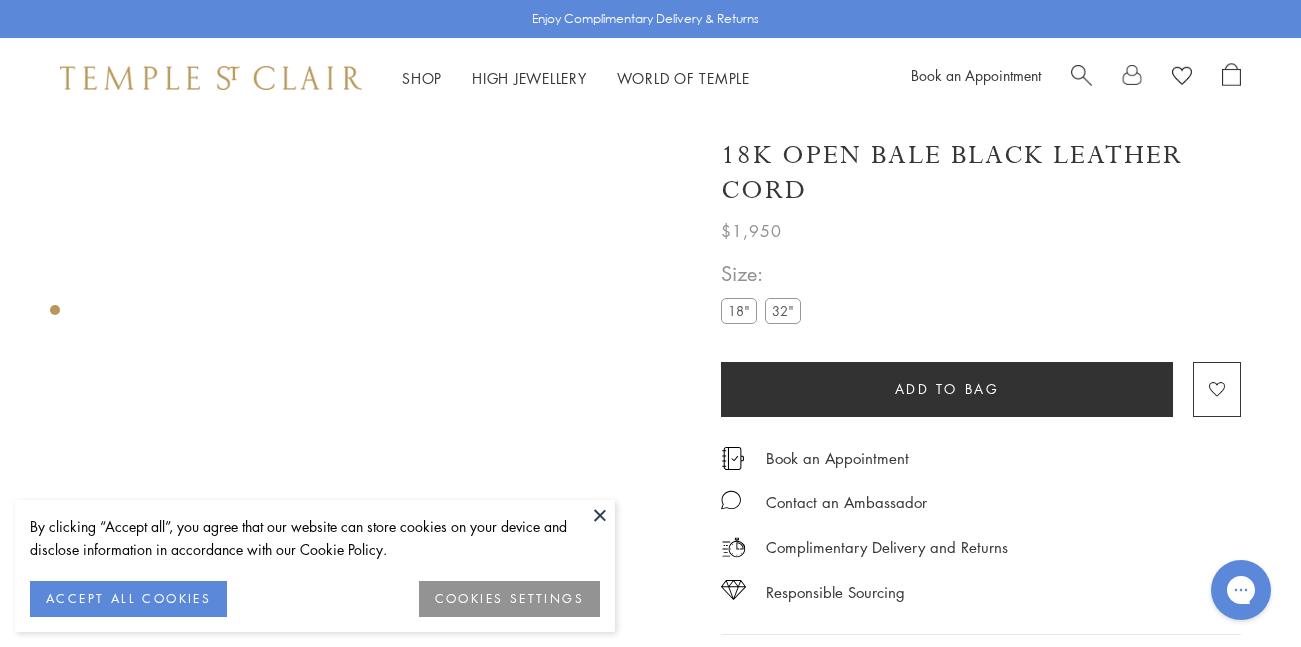 scroll, scrollTop: 0, scrollLeft: 0, axis: both 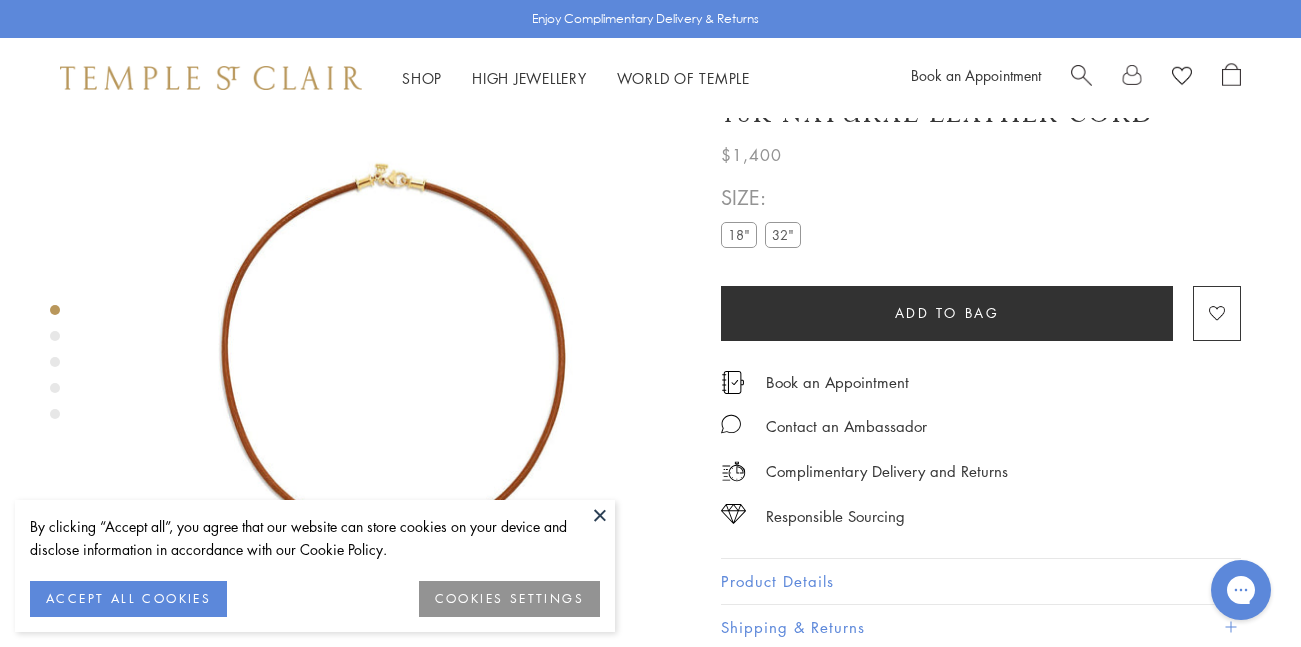 click on "32"" at bounding box center (783, 234) 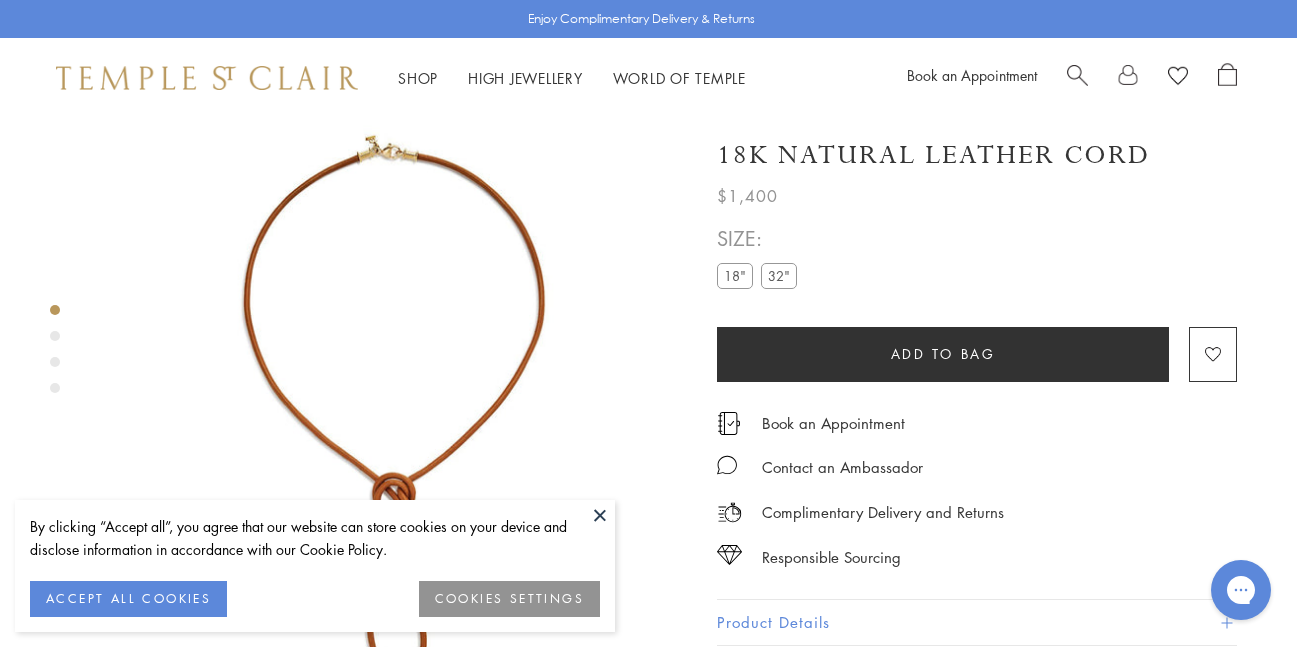 scroll, scrollTop: 0, scrollLeft: 3, axis: horizontal 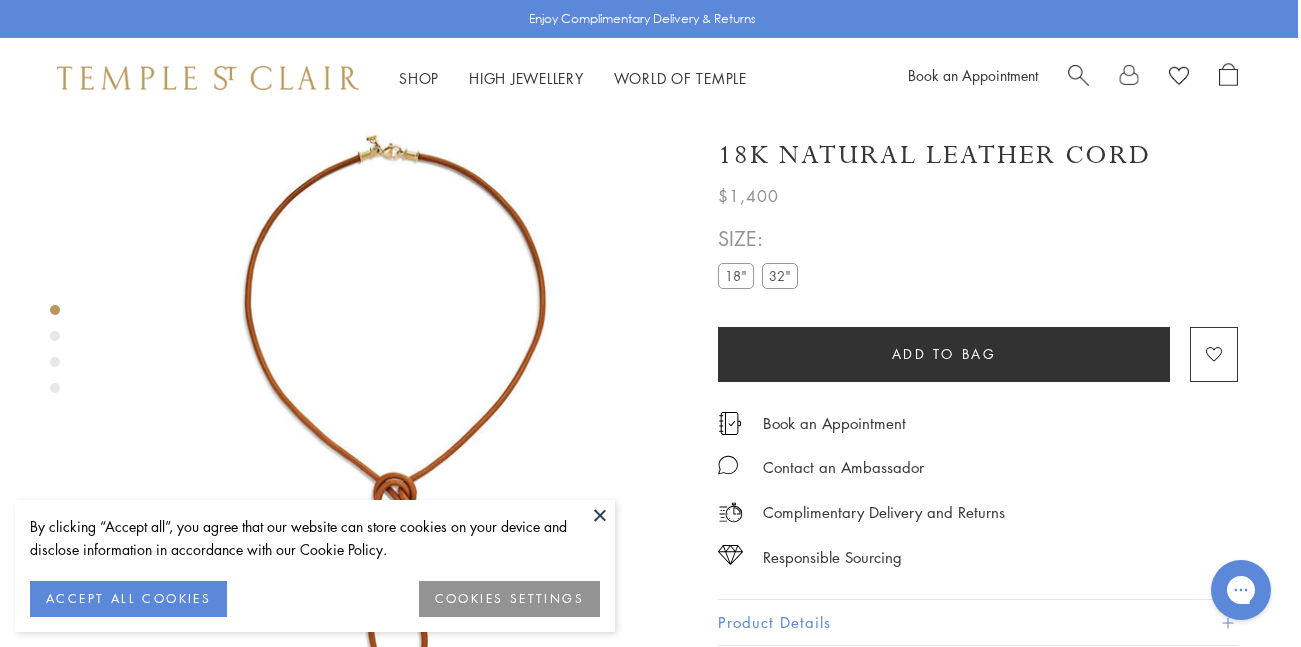 click on "18"" at bounding box center [736, 275] 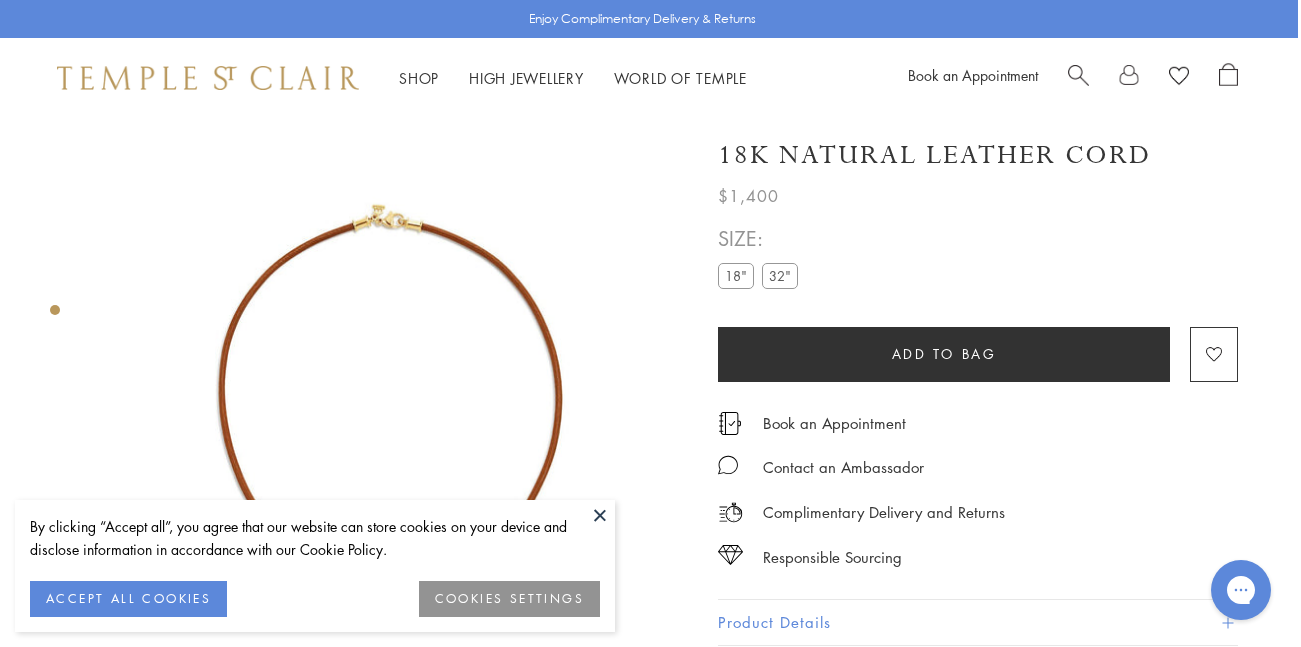 scroll, scrollTop: 118, scrollLeft: 0, axis: vertical 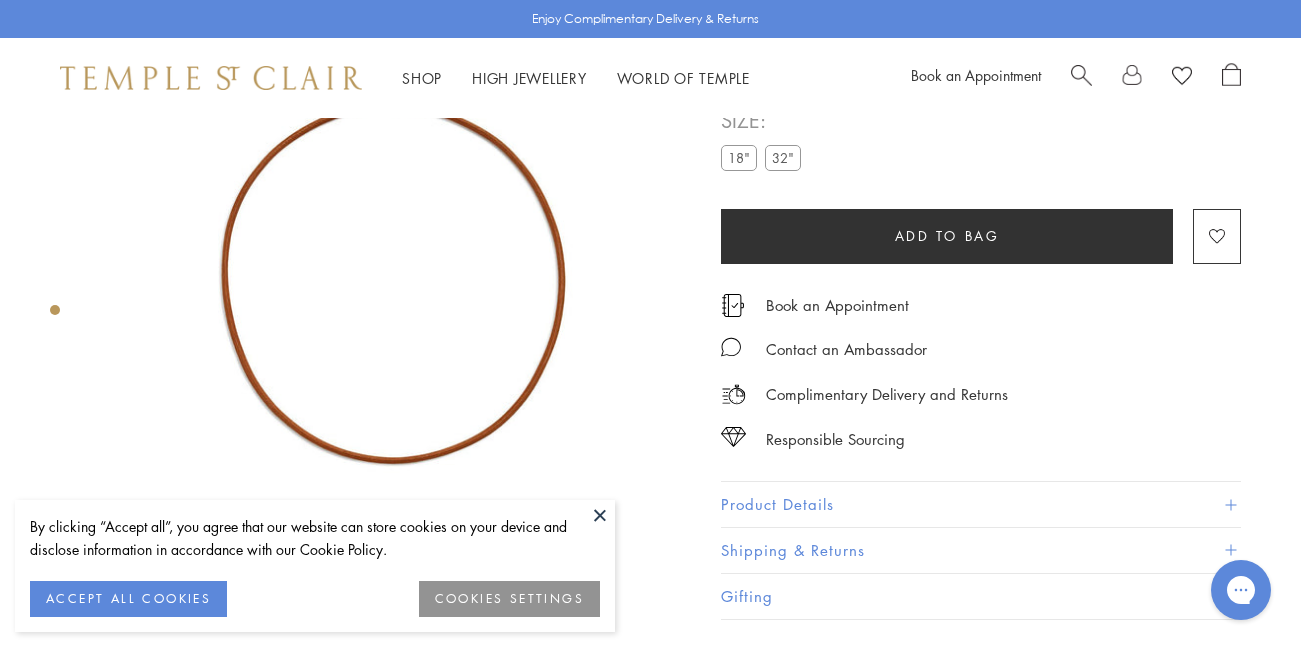 click at bounding box center (600, 515) 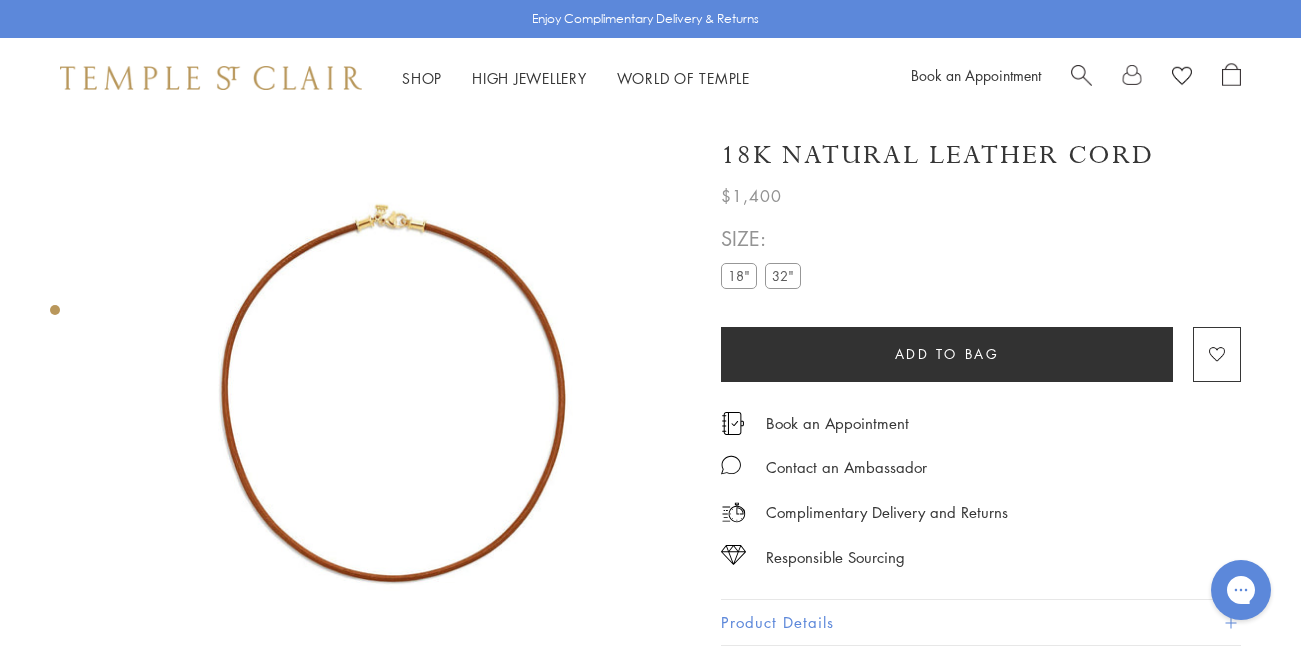 scroll, scrollTop: 0, scrollLeft: 0, axis: both 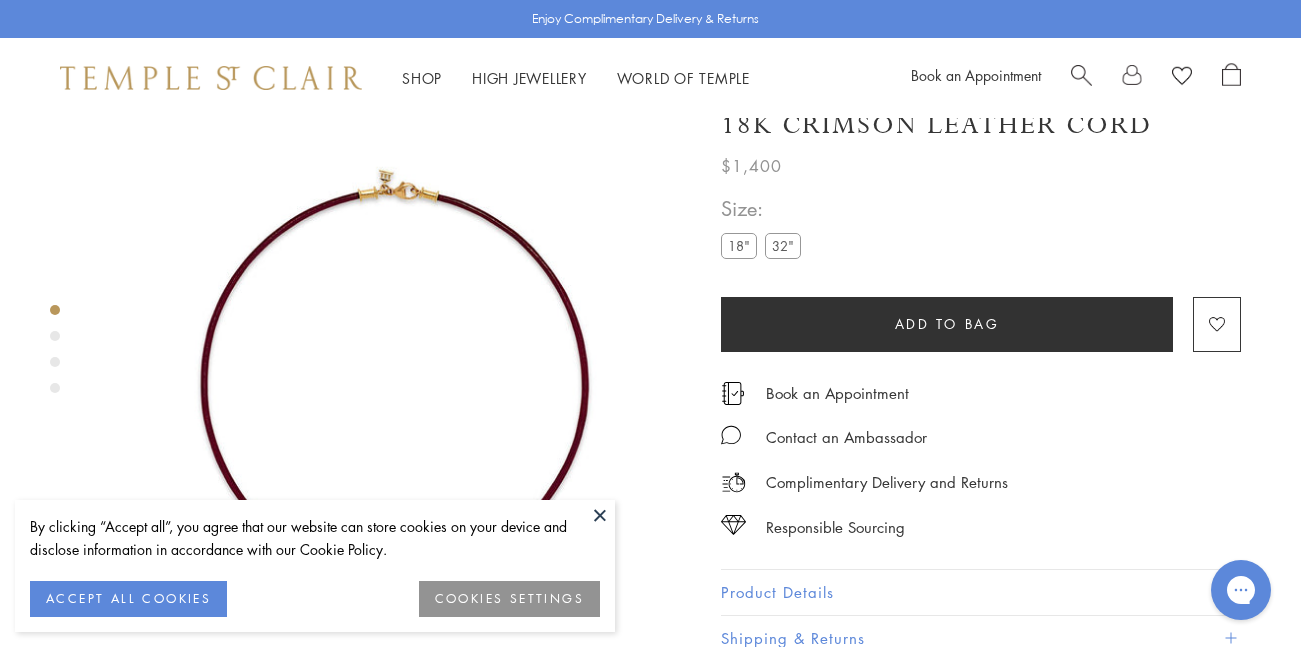 click on "32"" at bounding box center [783, 245] 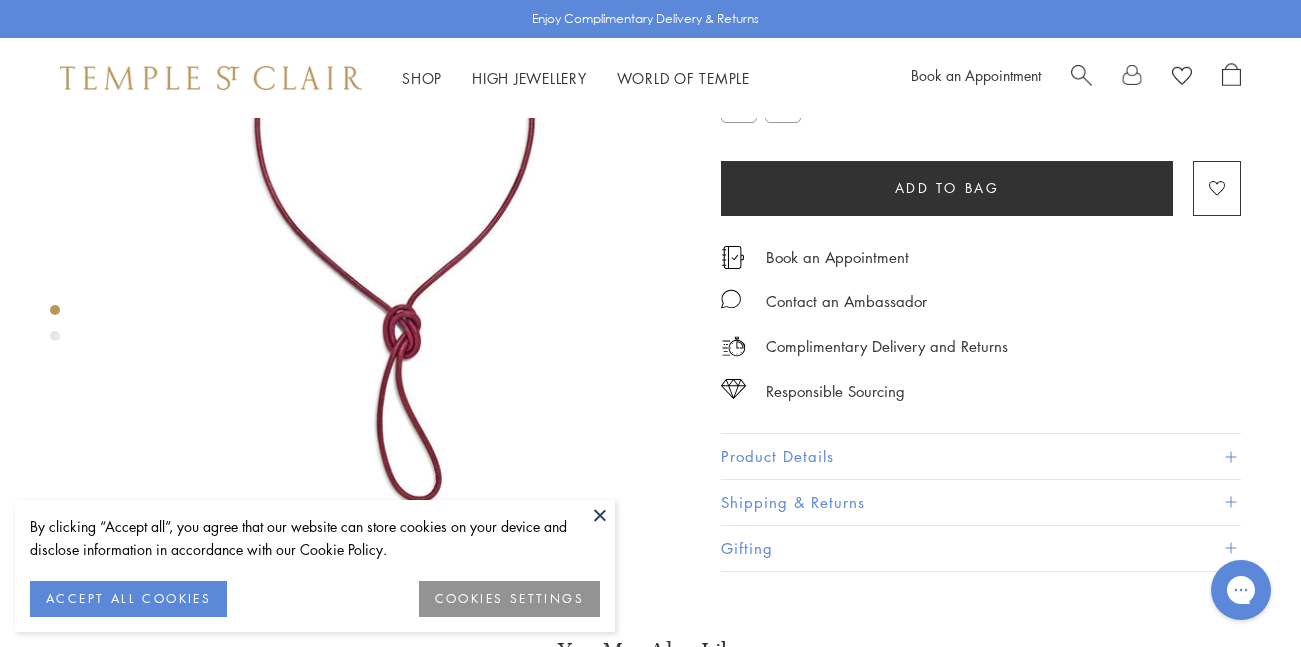 scroll, scrollTop: 165, scrollLeft: 0, axis: vertical 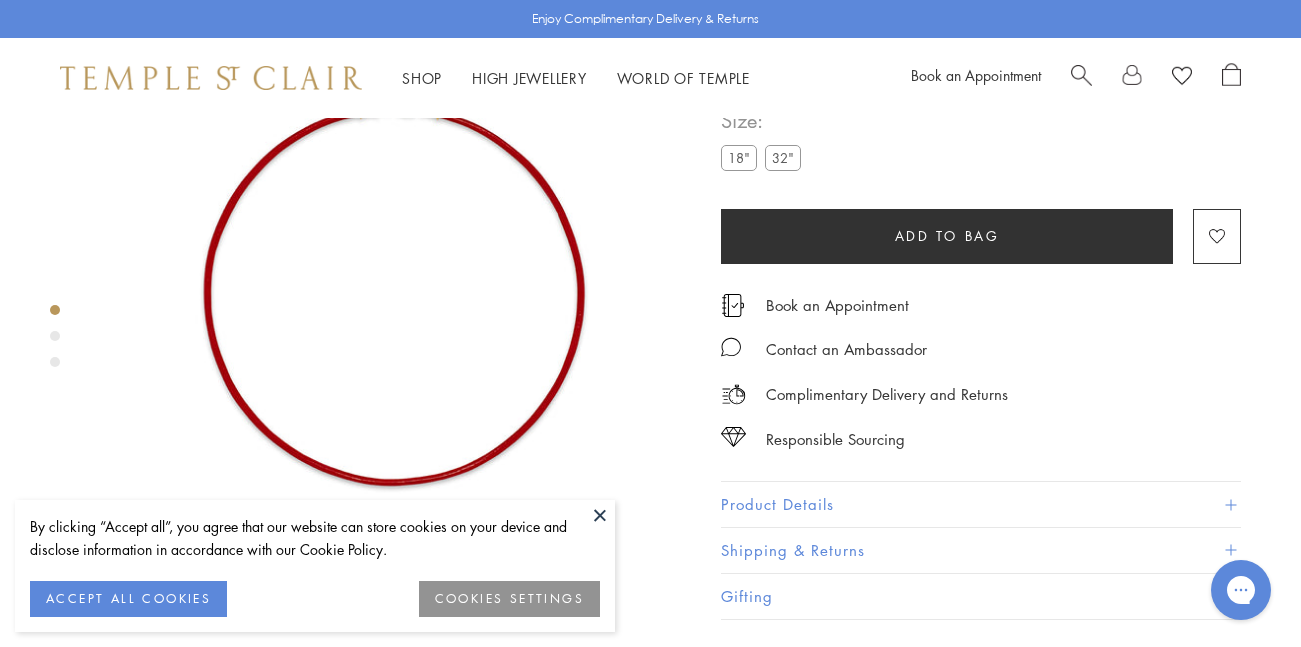 click at bounding box center [600, 515] 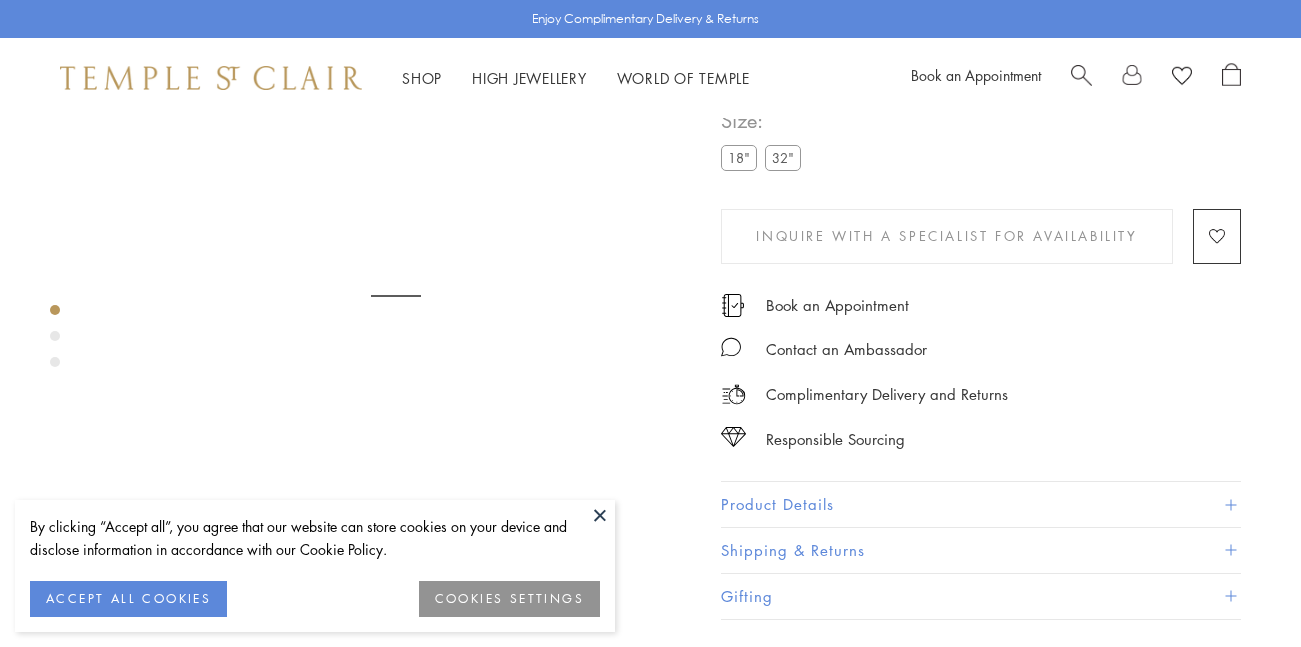 scroll, scrollTop: 117, scrollLeft: 0, axis: vertical 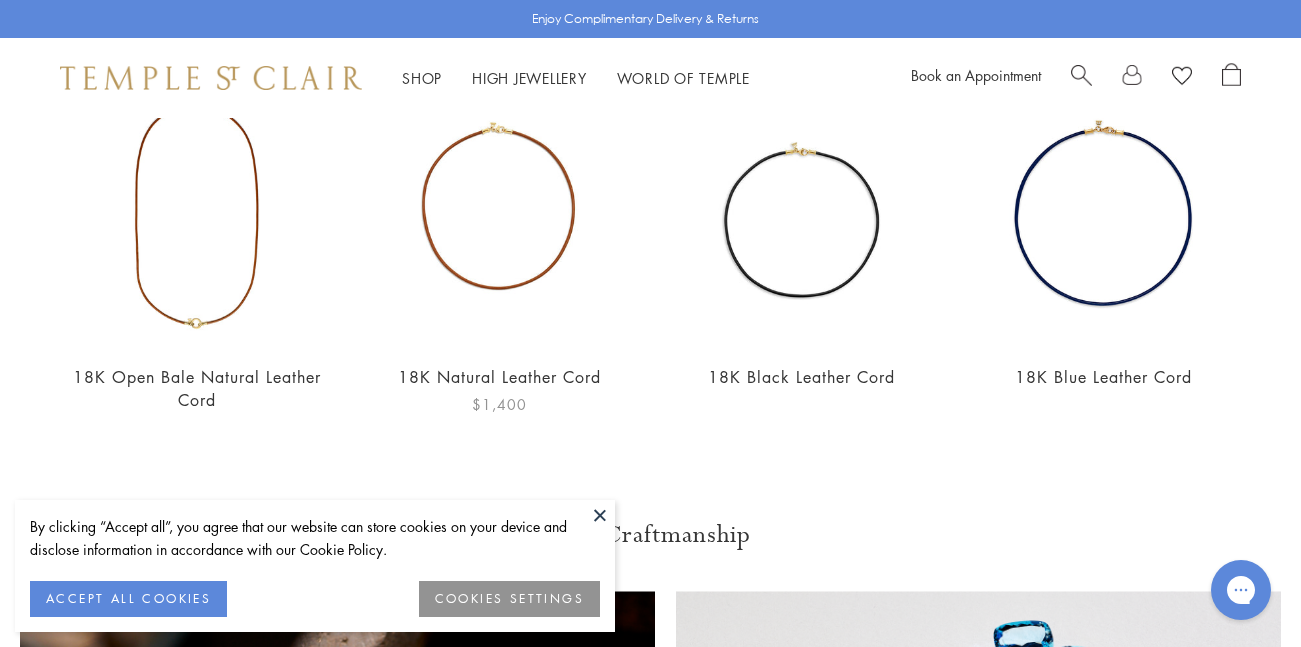 click at bounding box center (499, 215) 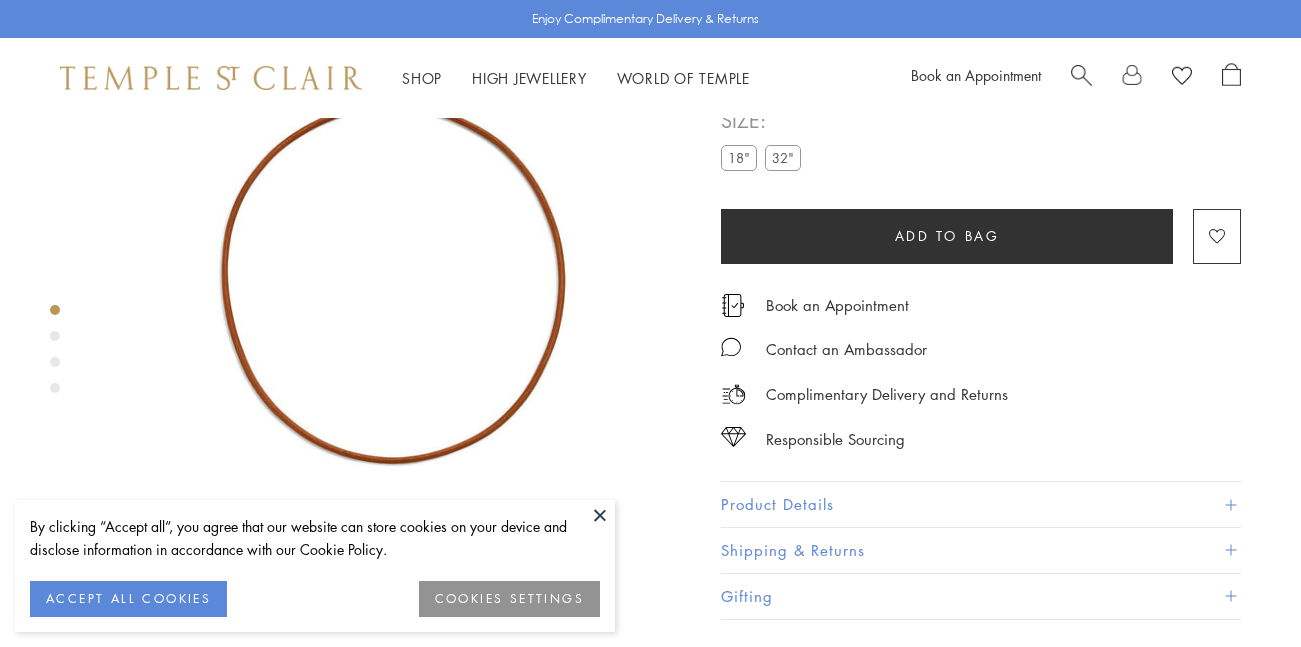 scroll, scrollTop: 118, scrollLeft: 0, axis: vertical 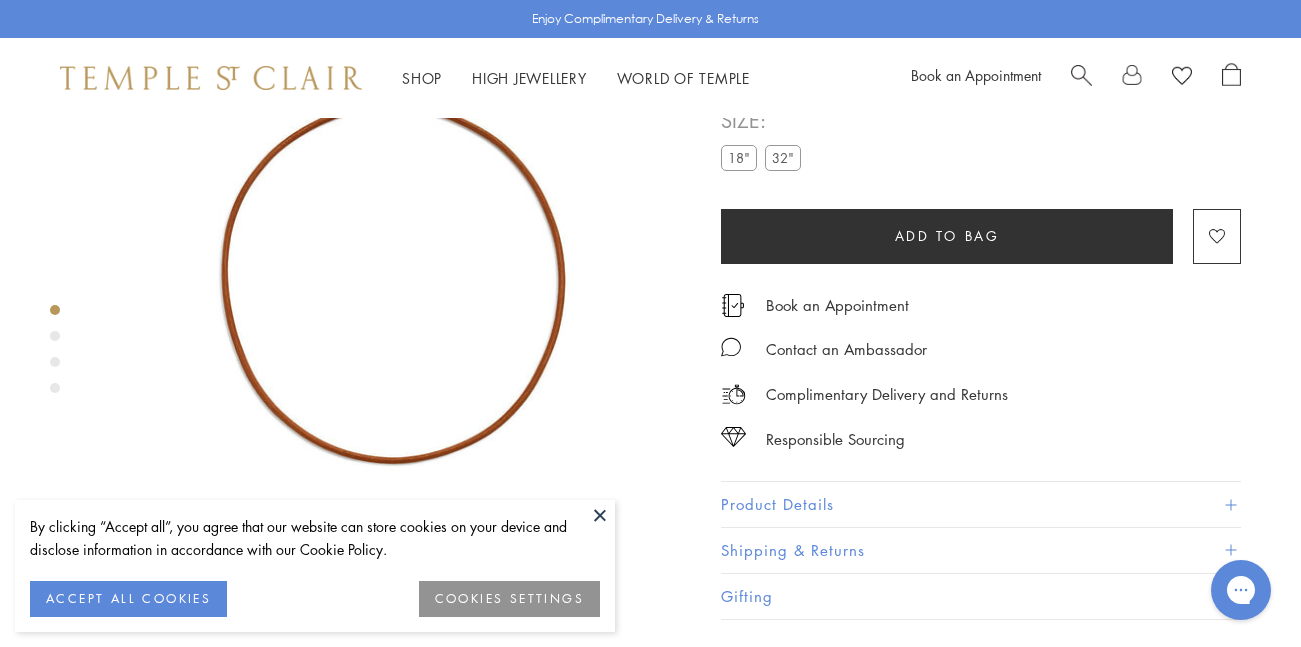 click on "32"" at bounding box center [783, 157] 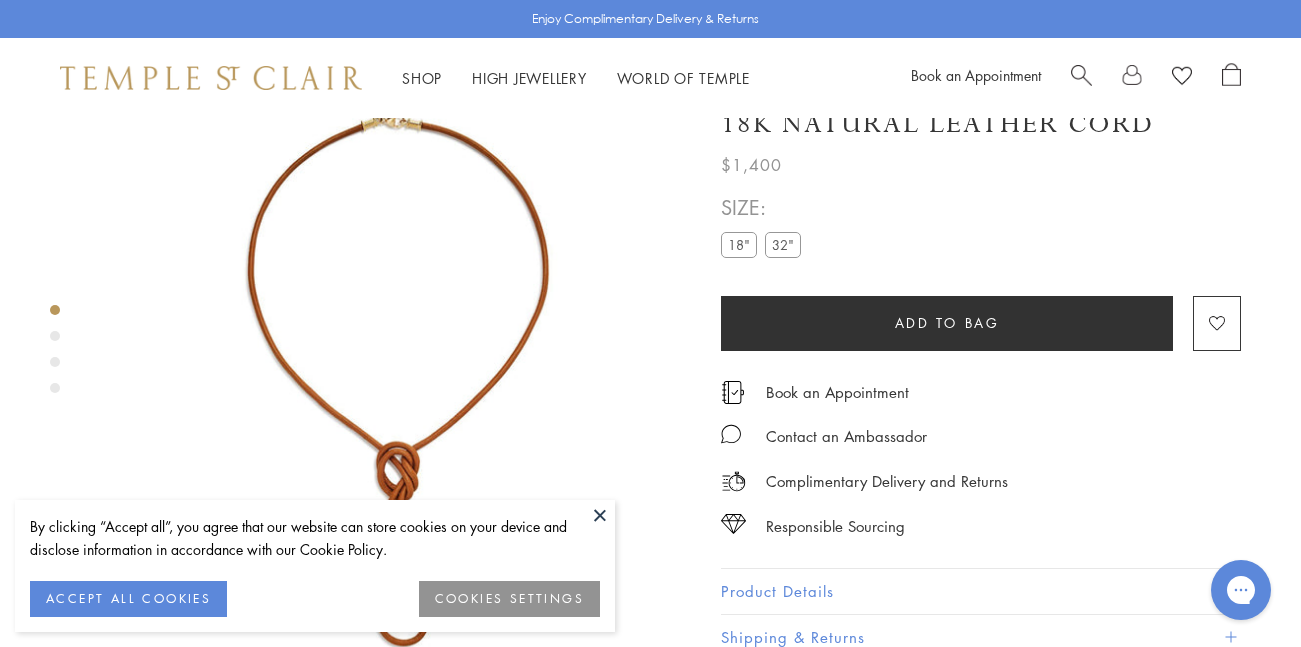 scroll, scrollTop: 29, scrollLeft: 0, axis: vertical 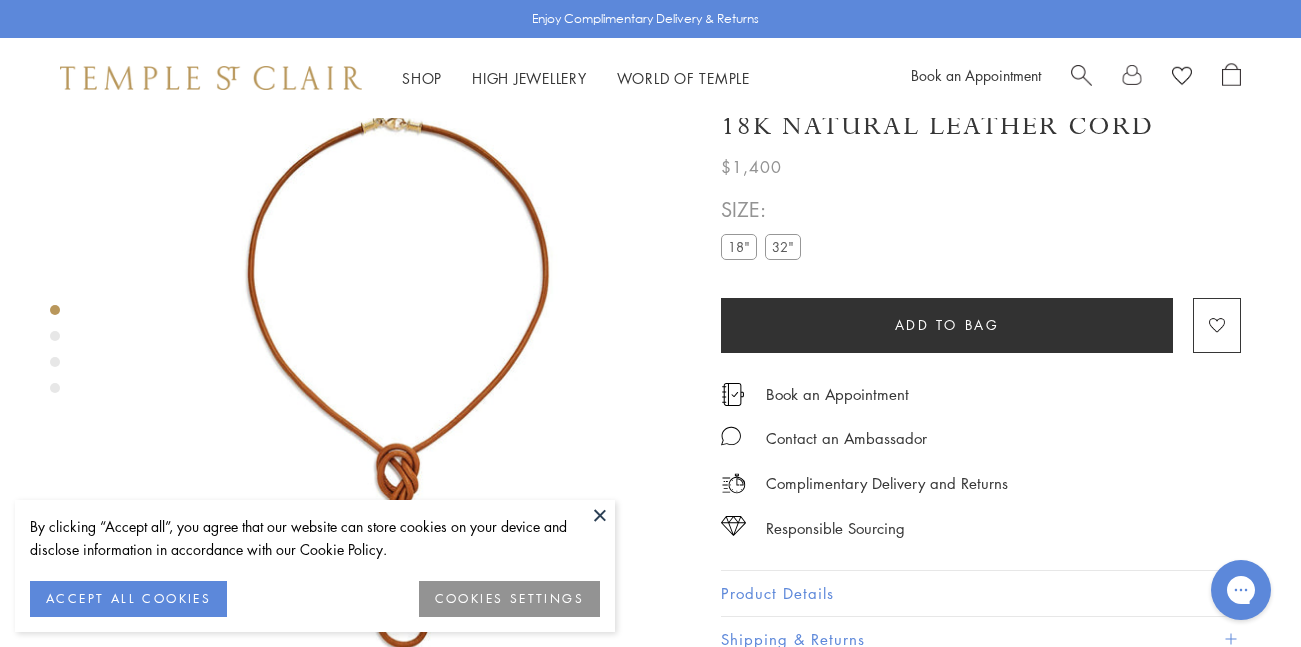 click at bounding box center [55, 336] 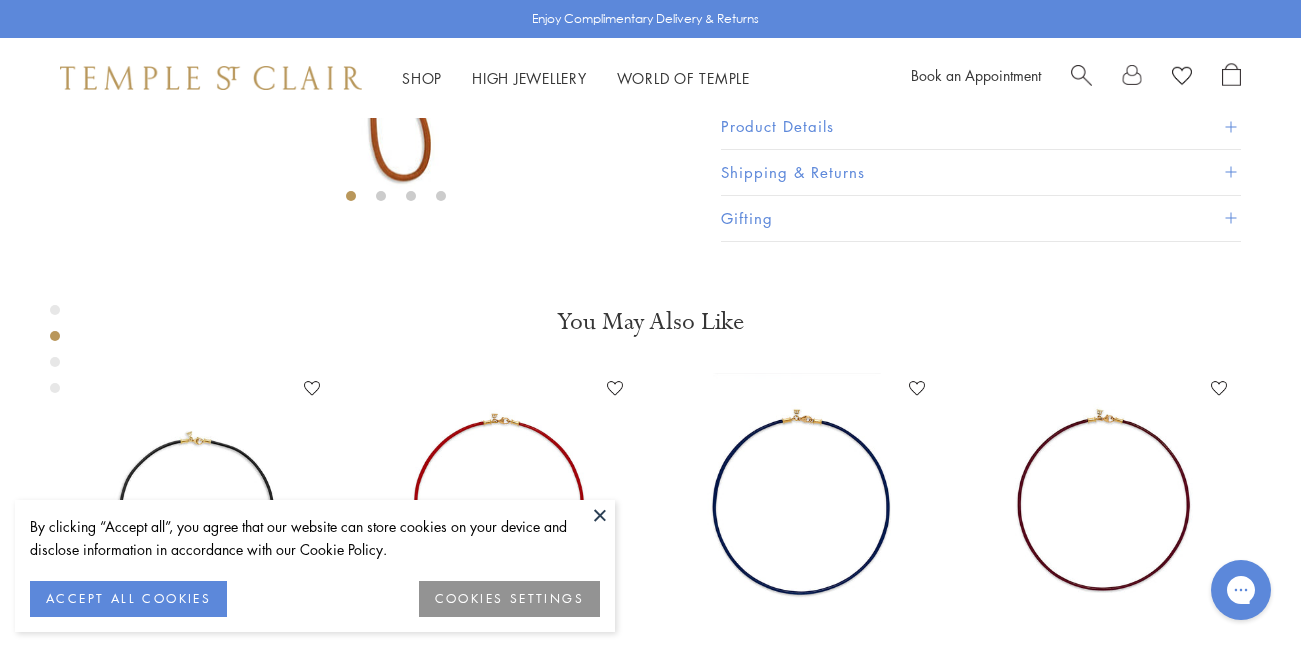 scroll, scrollTop: 629, scrollLeft: 0, axis: vertical 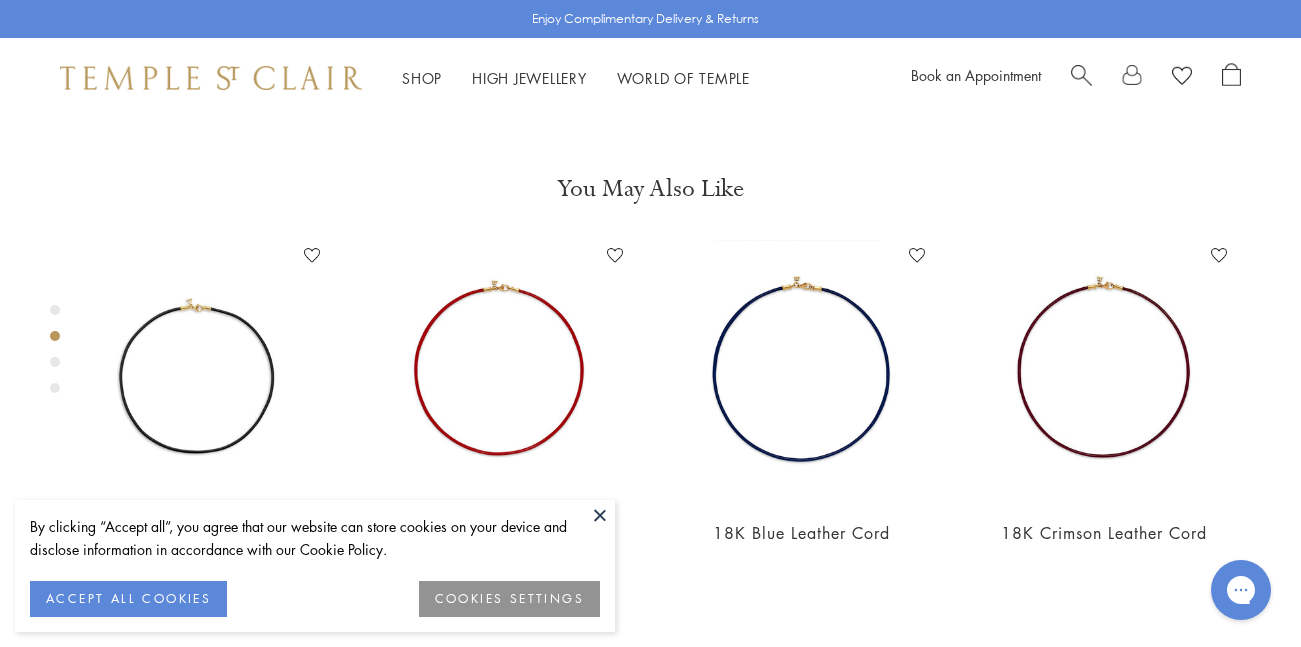 click at bounding box center (55, 362) 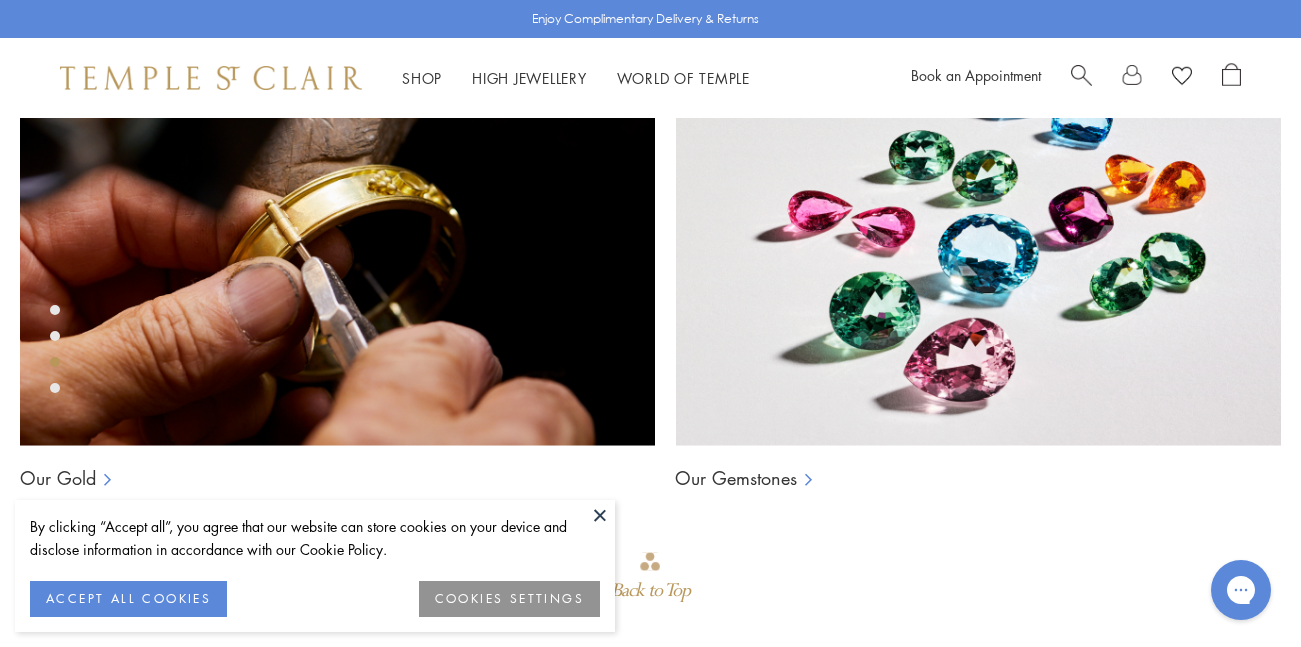 scroll, scrollTop: 1308, scrollLeft: 0, axis: vertical 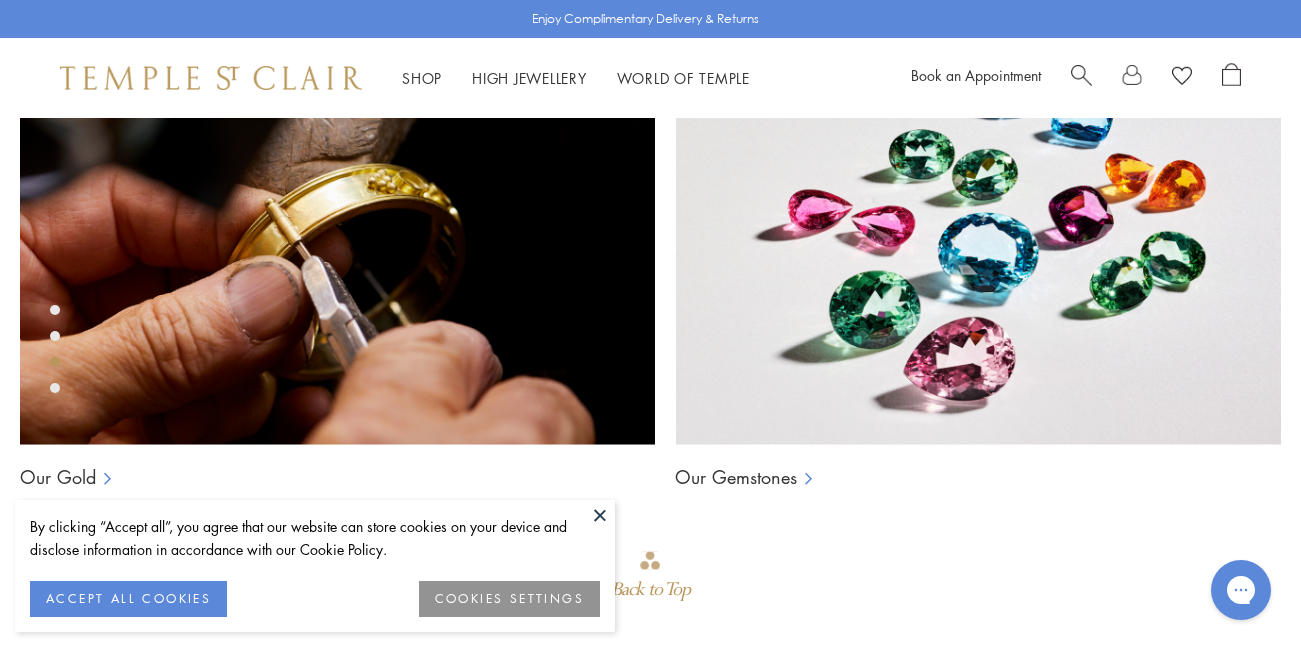 click at bounding box center [600, 515] 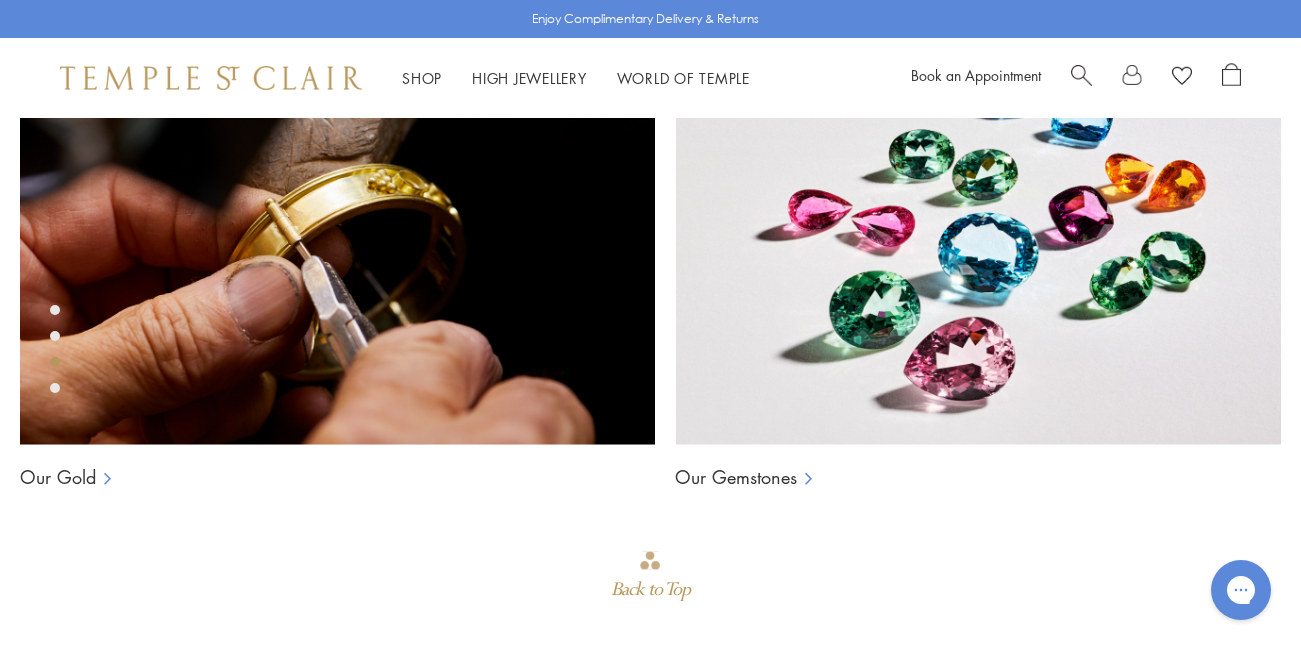 click at bounding box center (55, 388) 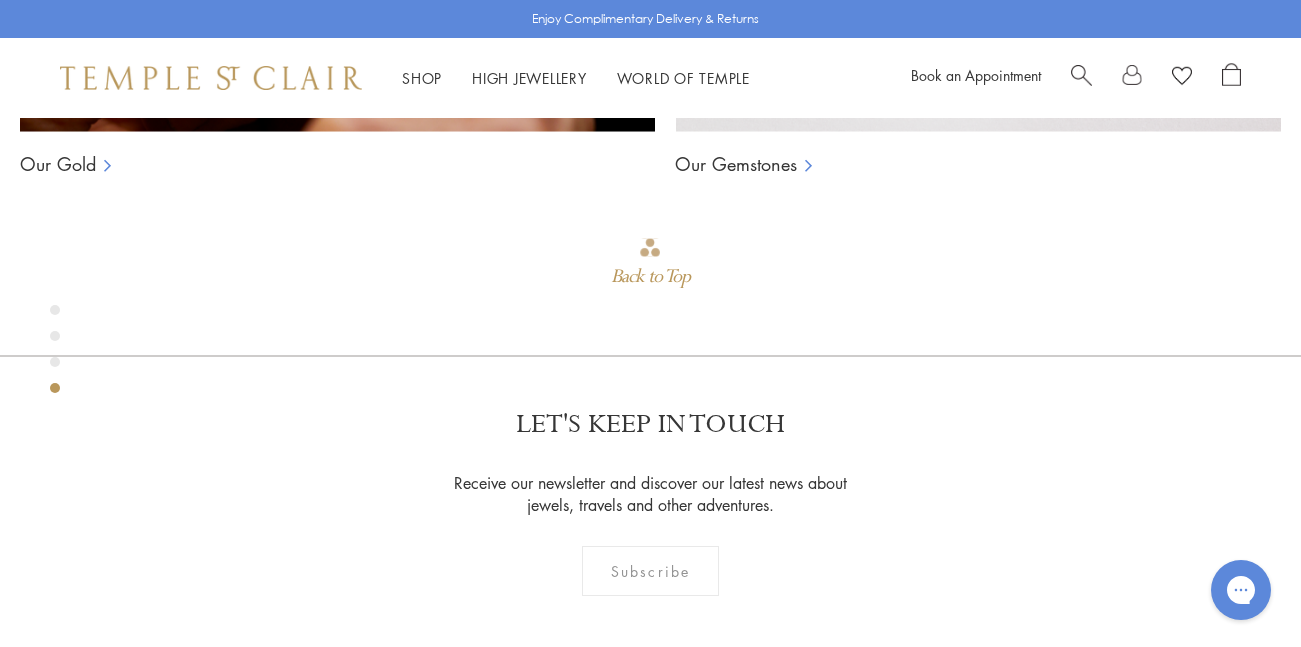 scroll, scrollTop: 1596, scrollLeft: 0, axis: vertical 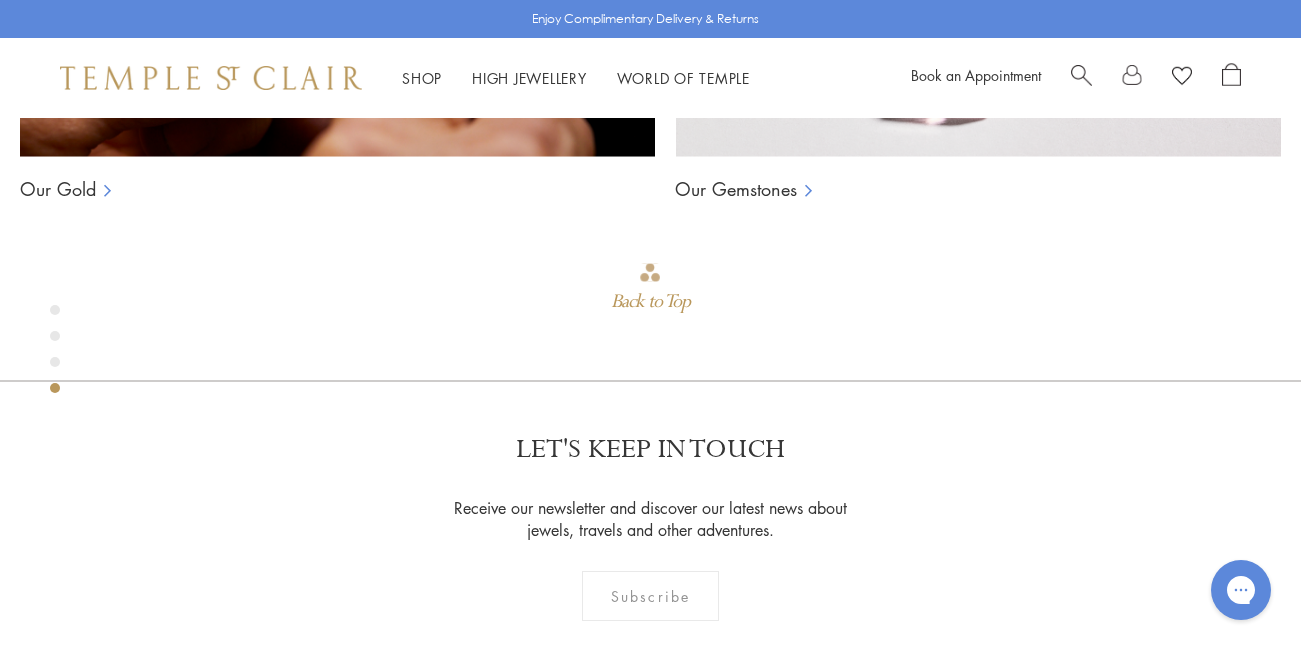 click on "18"" at bounding box center [739, -1321] 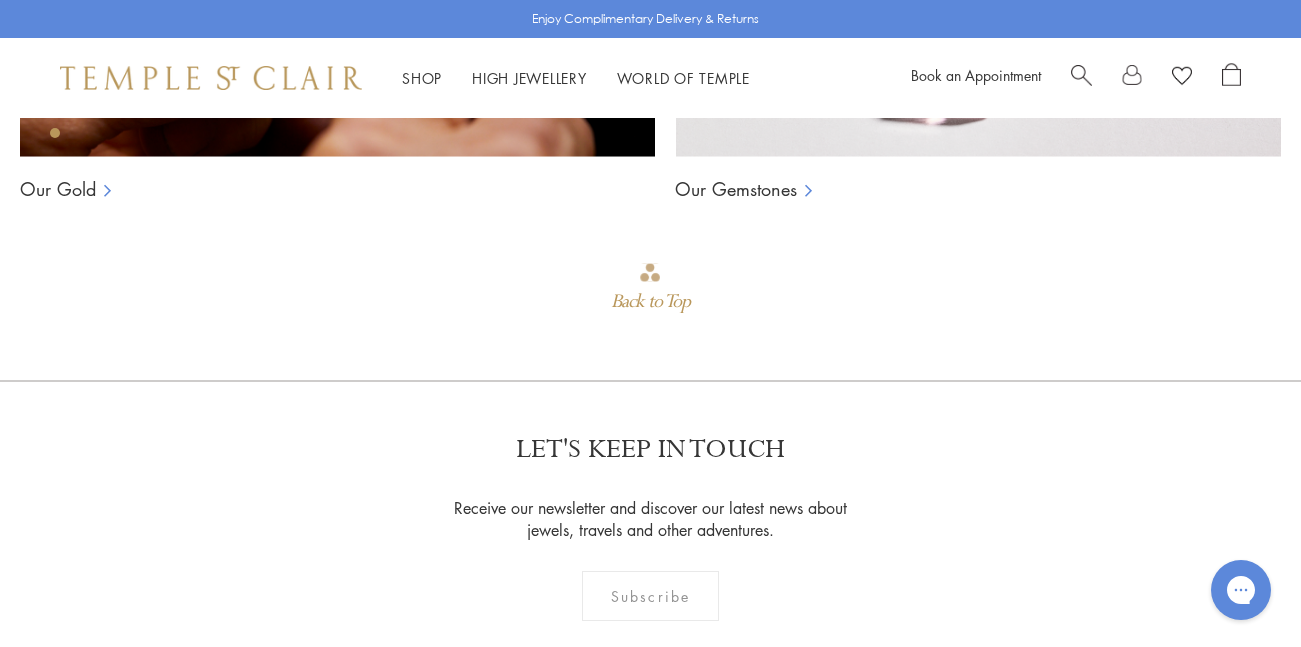 scroll, scrollTop: 118, scrollLeft: 0, axis: vertical 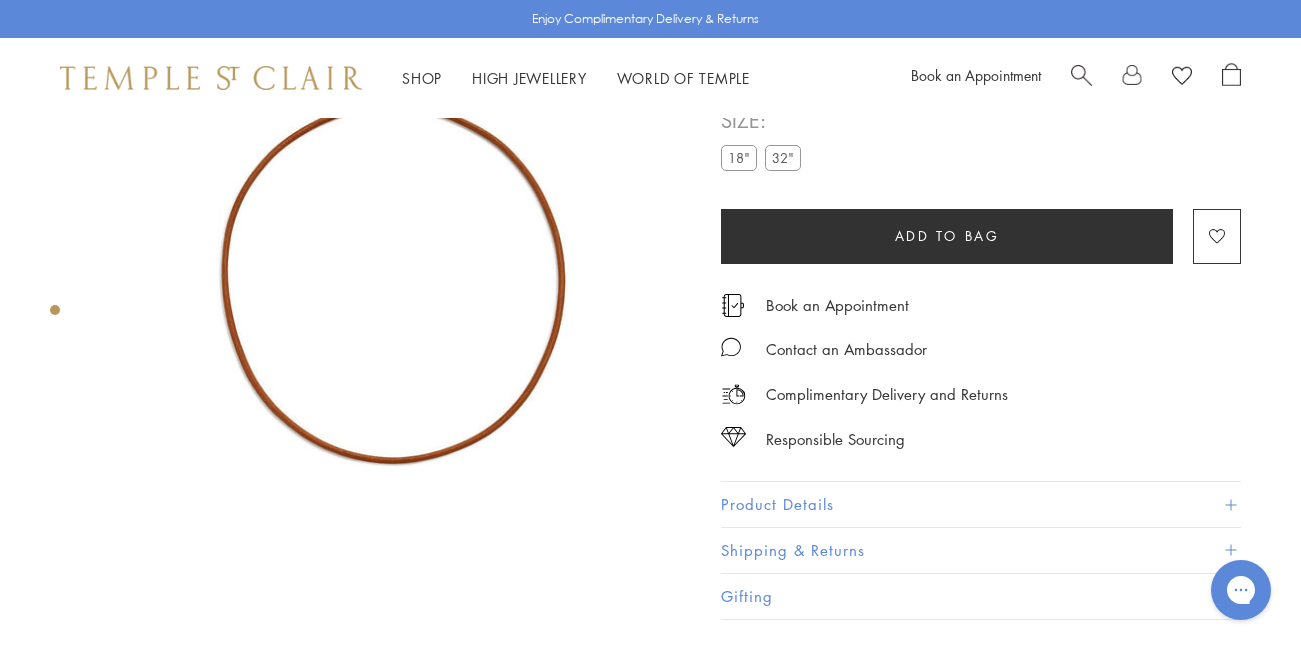 click at bounding box center (55, 310) 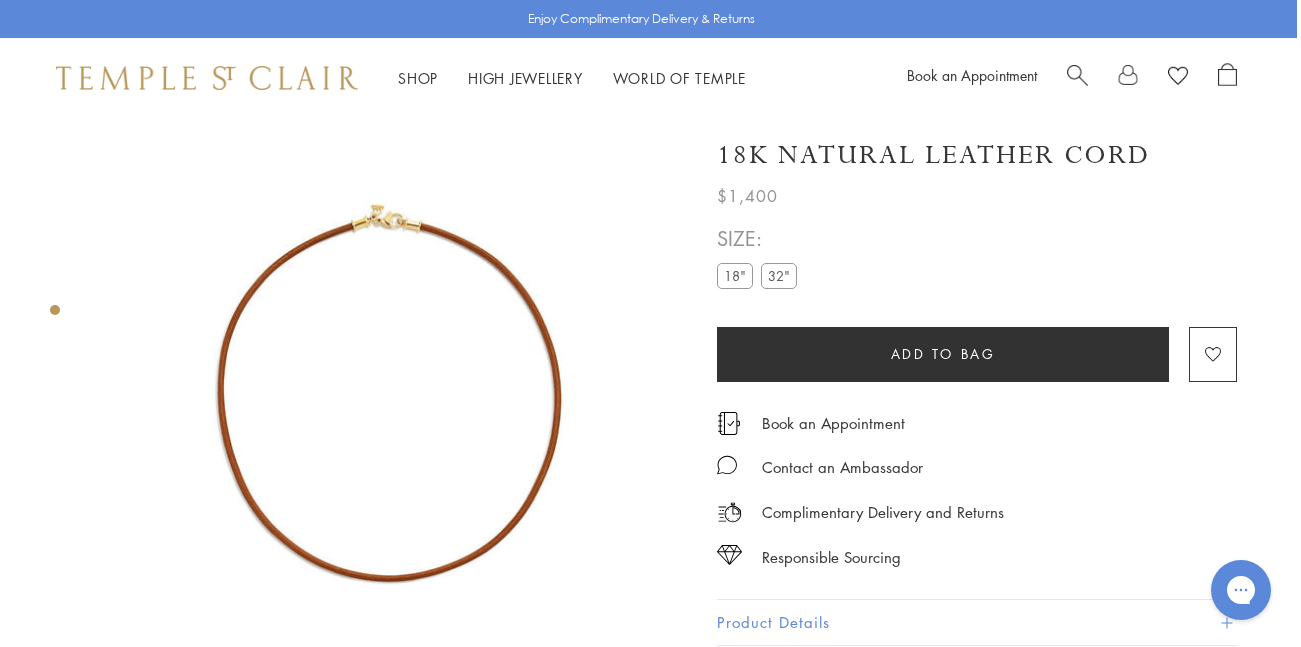 scroll, scrollTop: 0, scrollLeft: 4, axis: horizontal 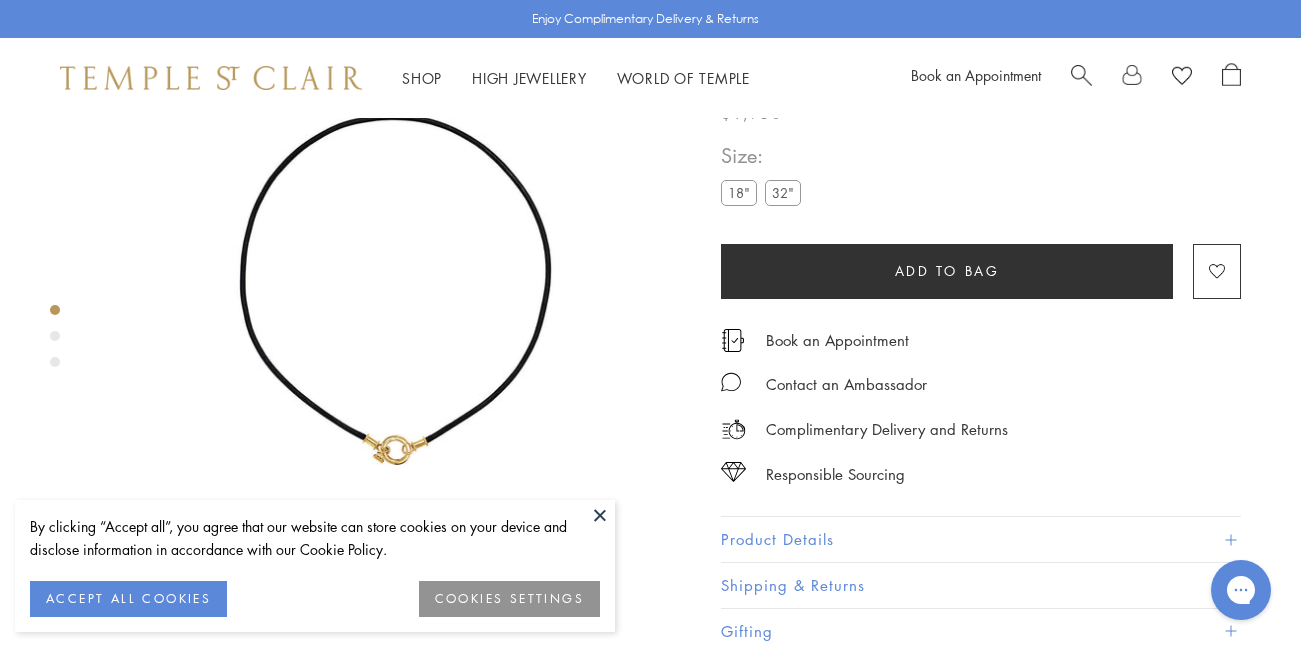 click on "Product Details" at bounding box center (981, 539) 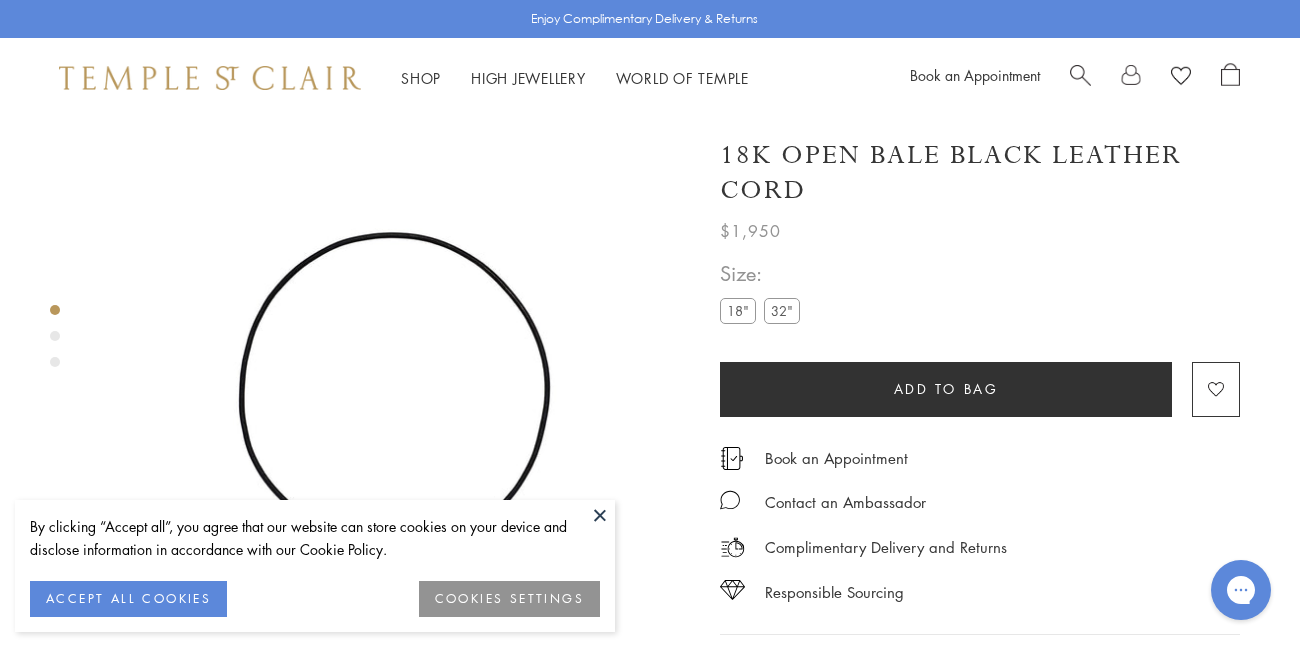 scroll, scrollTop: 0, scrollLeft: 1, axis: horizontal 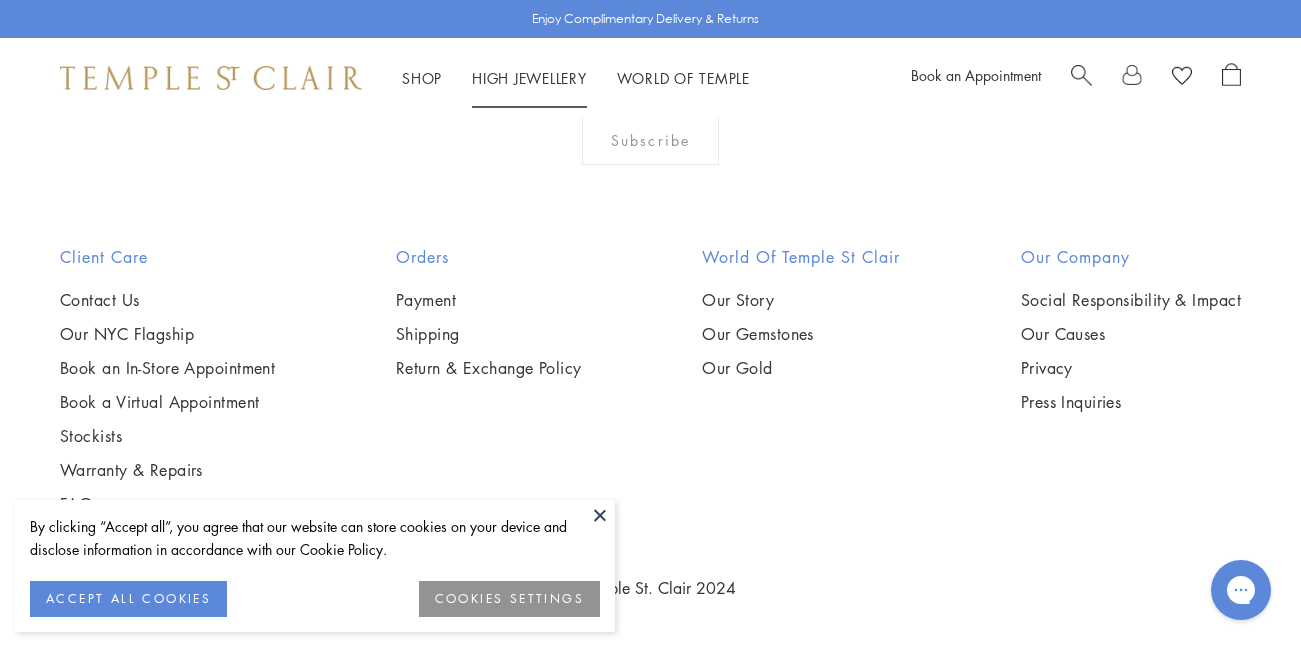 click on "High Jewellery High Jewellery" at bounding box center (529, 78) 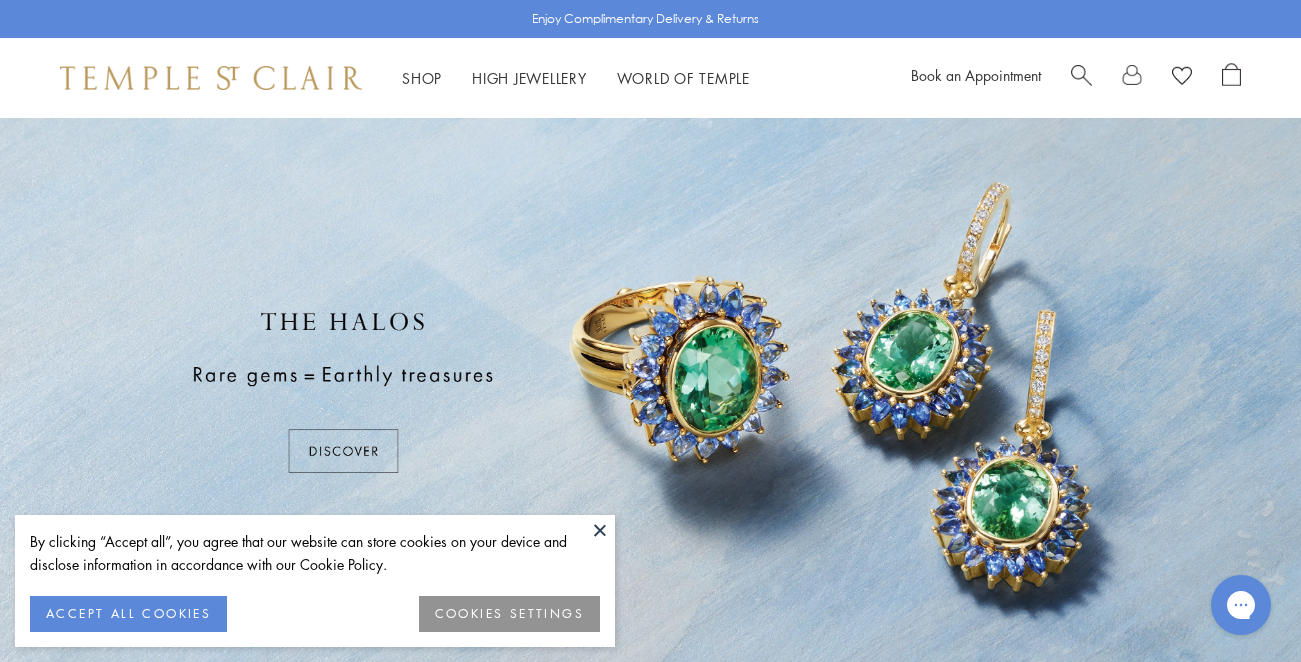 scroll, scrollTop: 0, scrollLeft: 0, axis: both 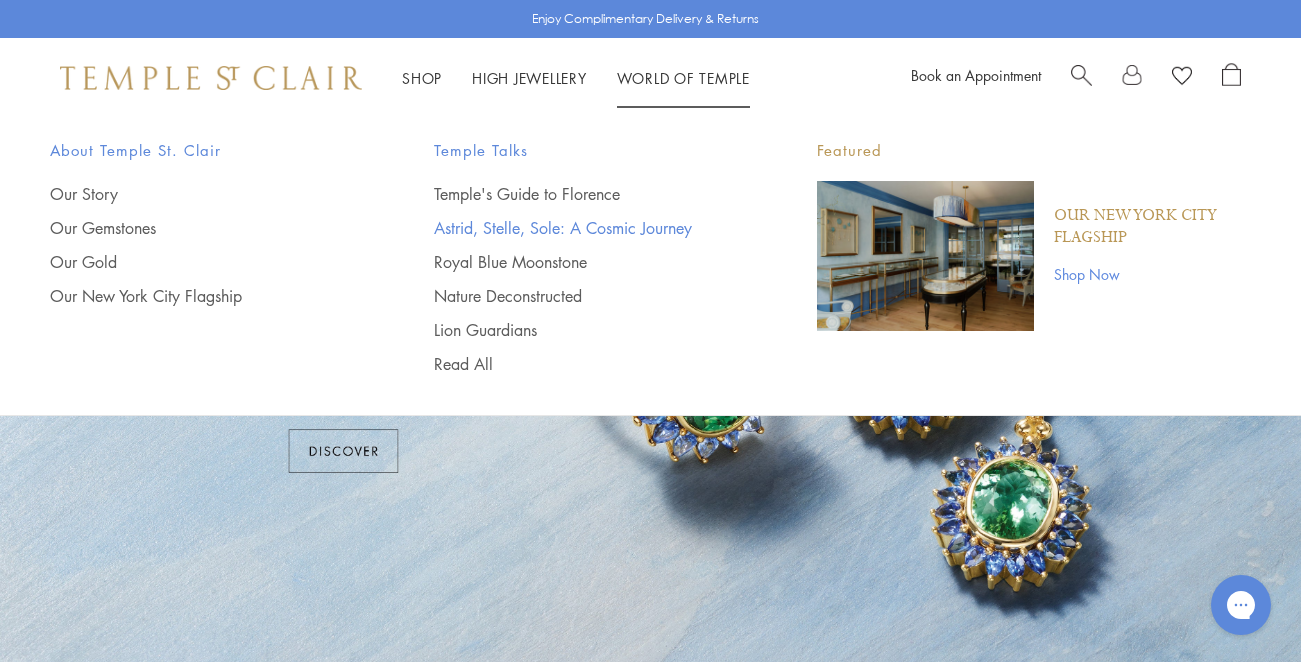 click on "Astrid, Stelle, Sole: A Cosmic Journey" at bounding box center (586, 228) 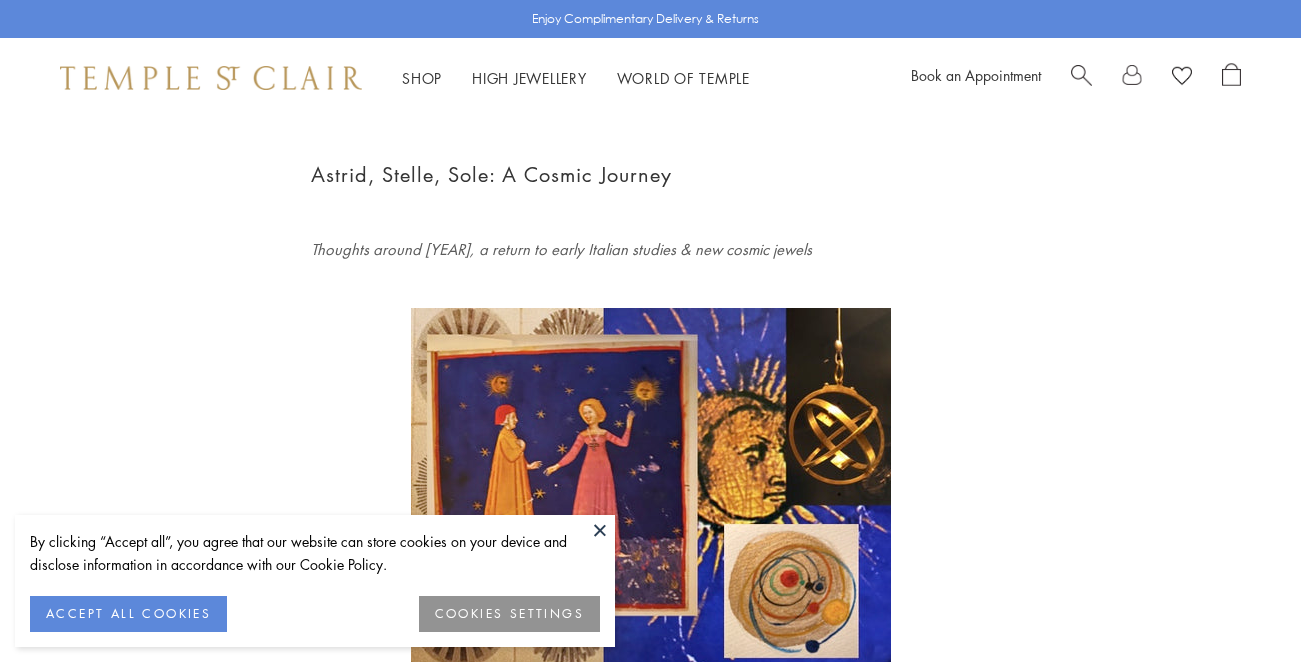 scroll, scrollTop: 0, scrollLeft: 0, axis: both 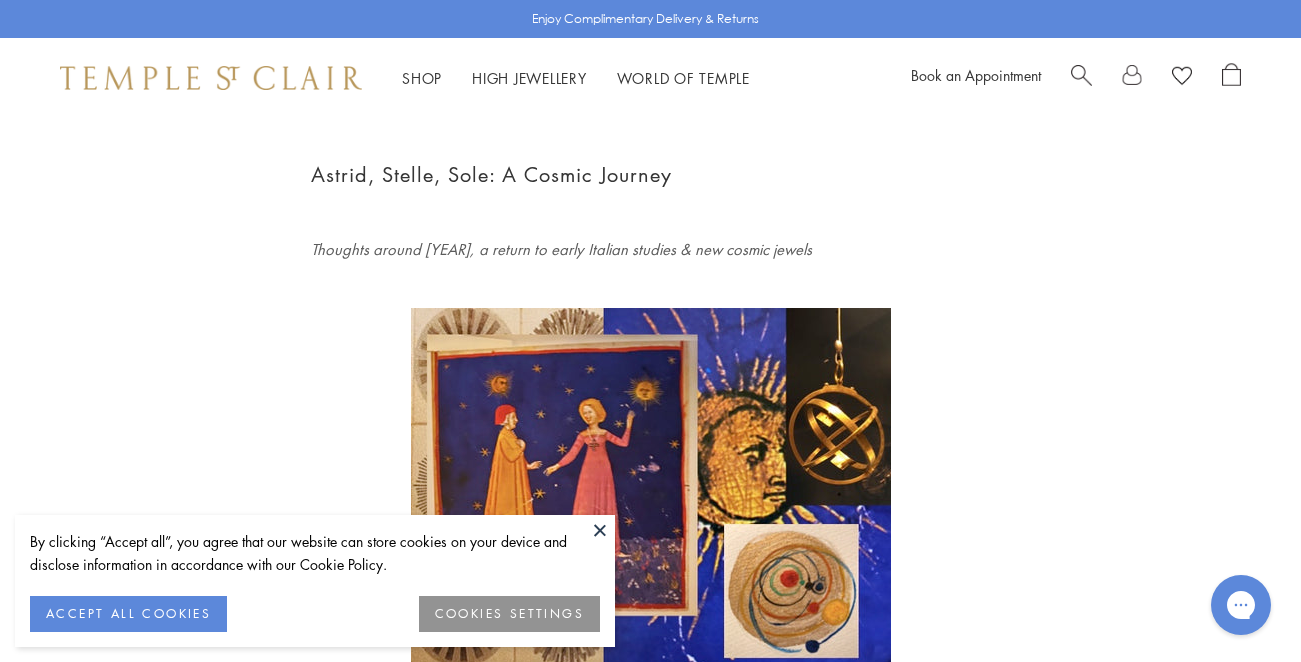 click at bounding box center (600, 530) 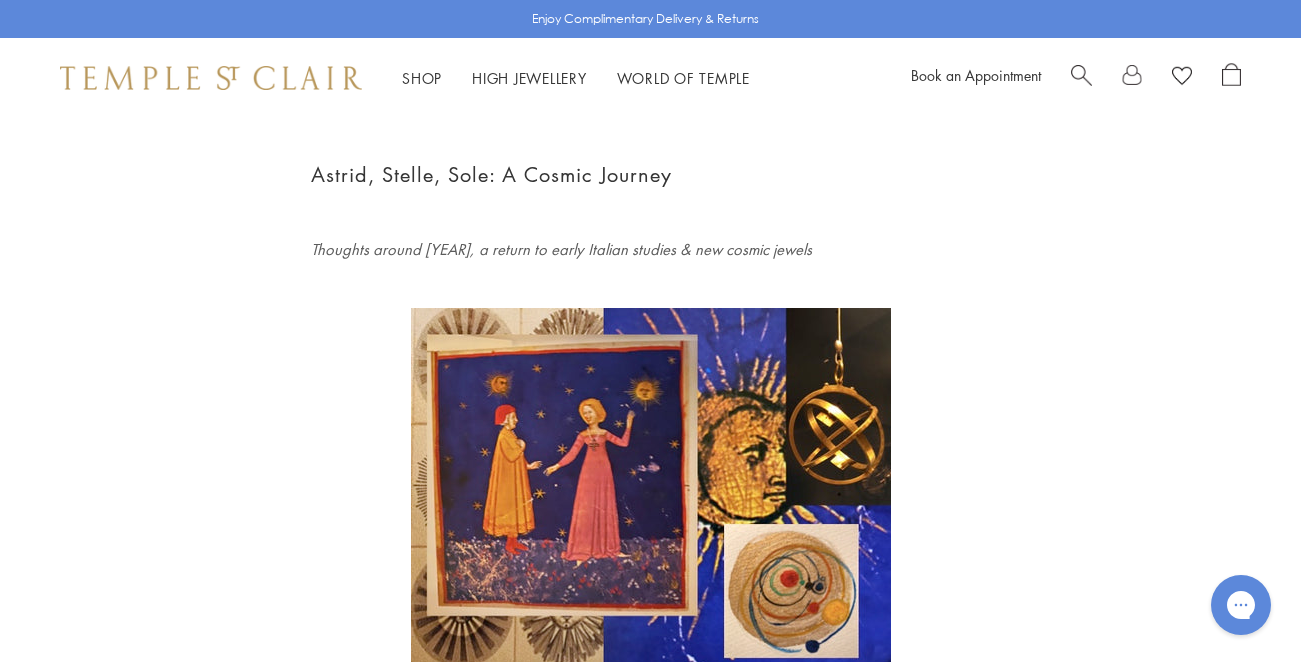 scroll, scrollTop: 0, scrollLeft: 0, axis: both 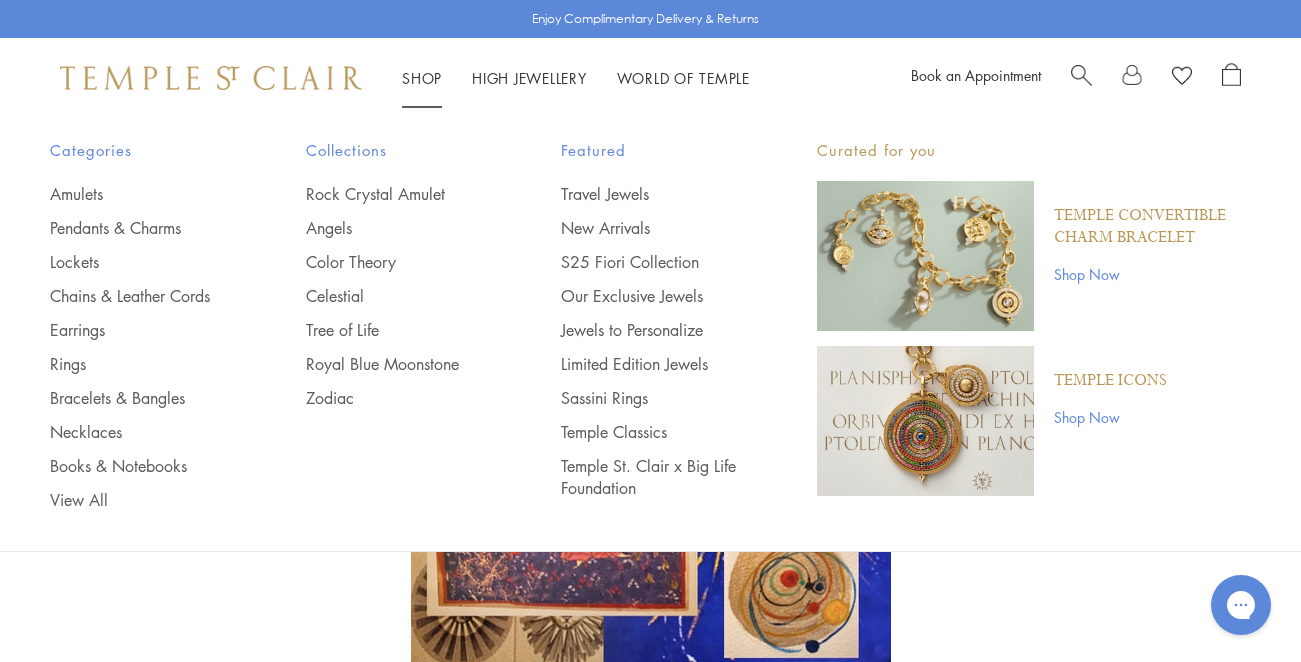 click on "Shop Now" at bounding box center (1152, 274) 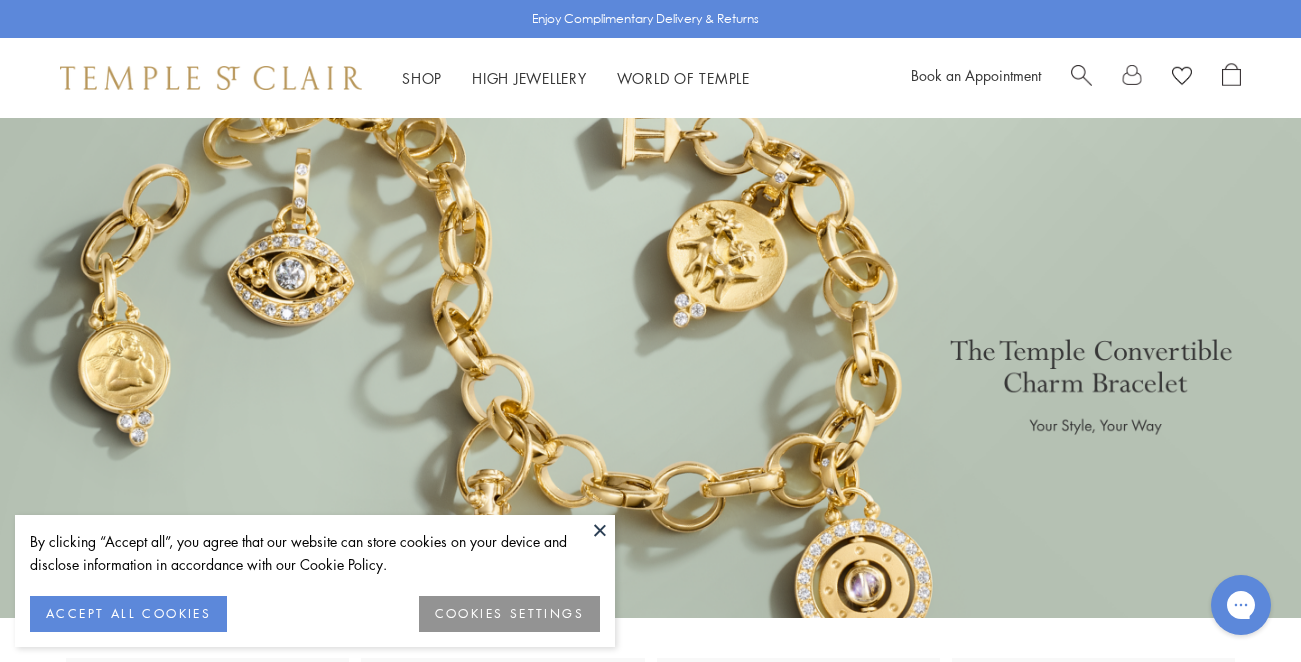 scroll, scrollTop: 0, scrollLeft: 0, axis: both 